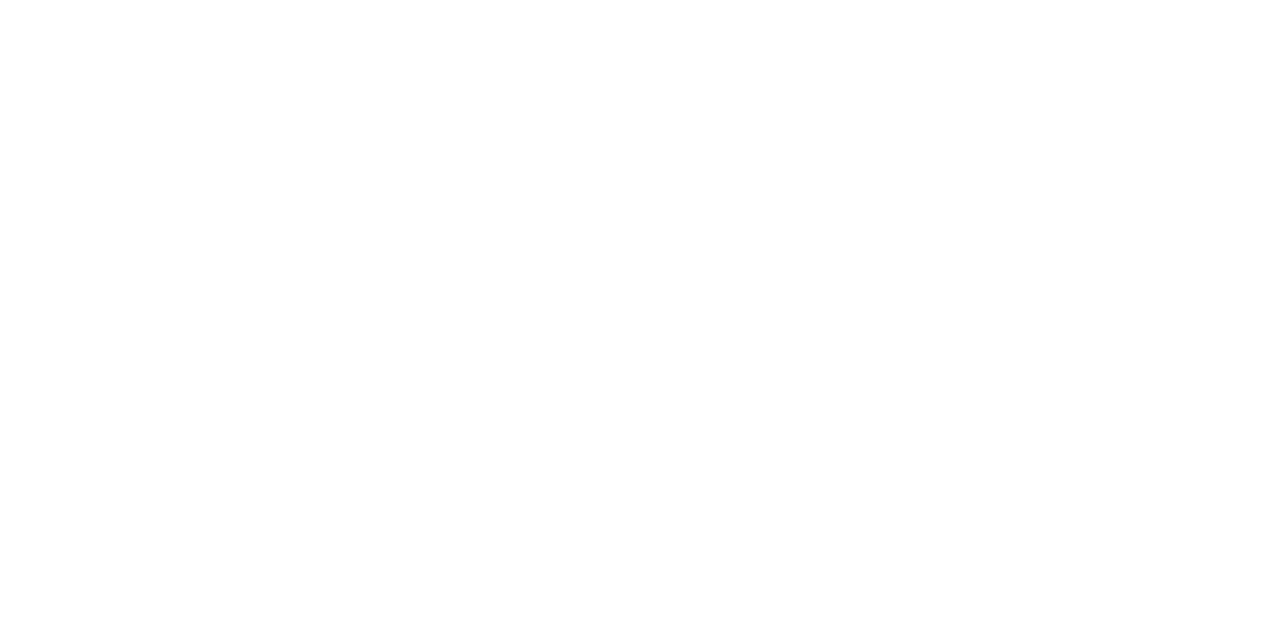 scroll, scrollTop: 0, scrollLeft: 0, axis: both 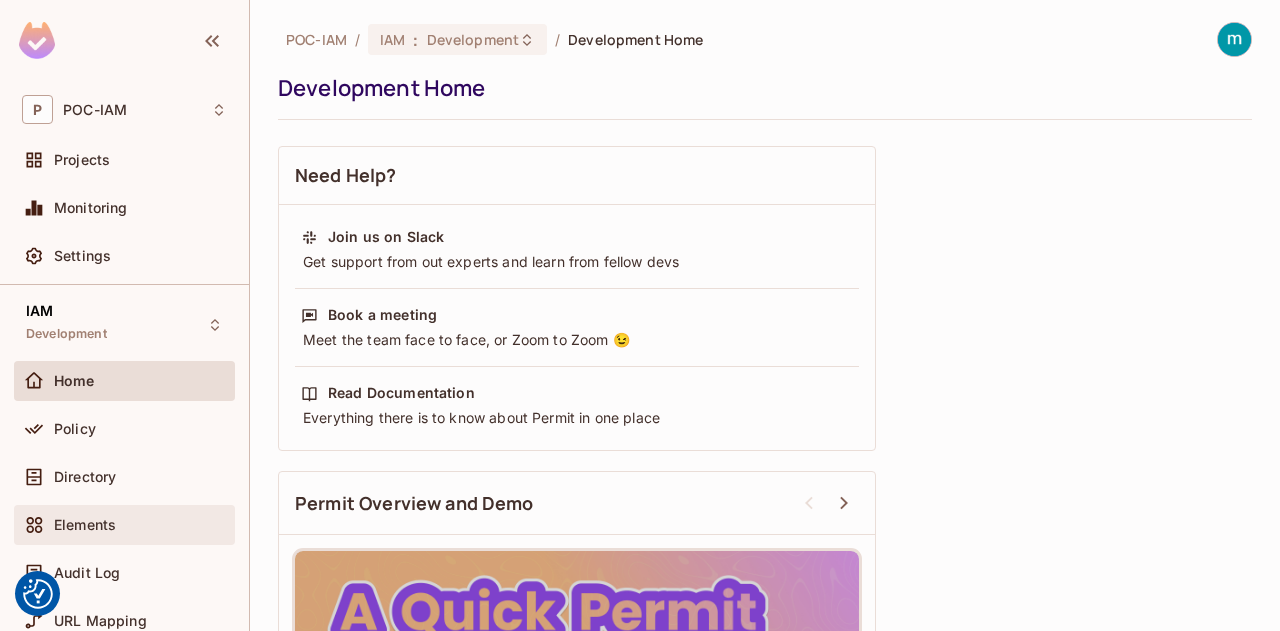 click on "Elements" at bounding box center [85, 525] 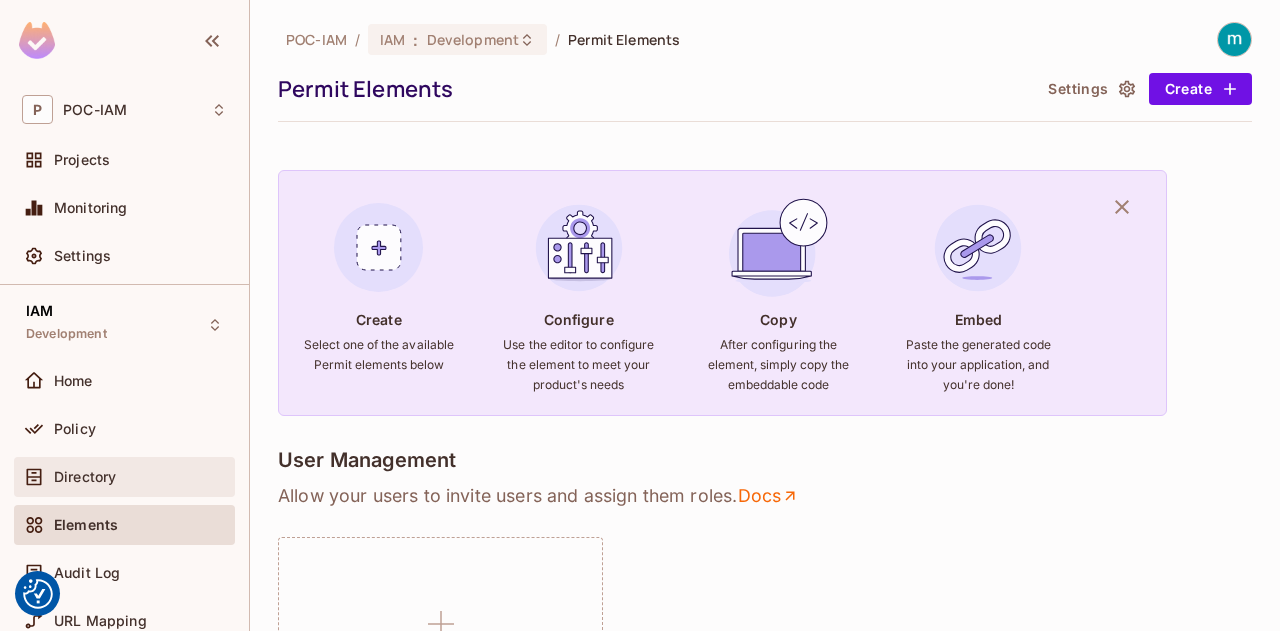 click on "Directory" at bounding box center [85, 477] 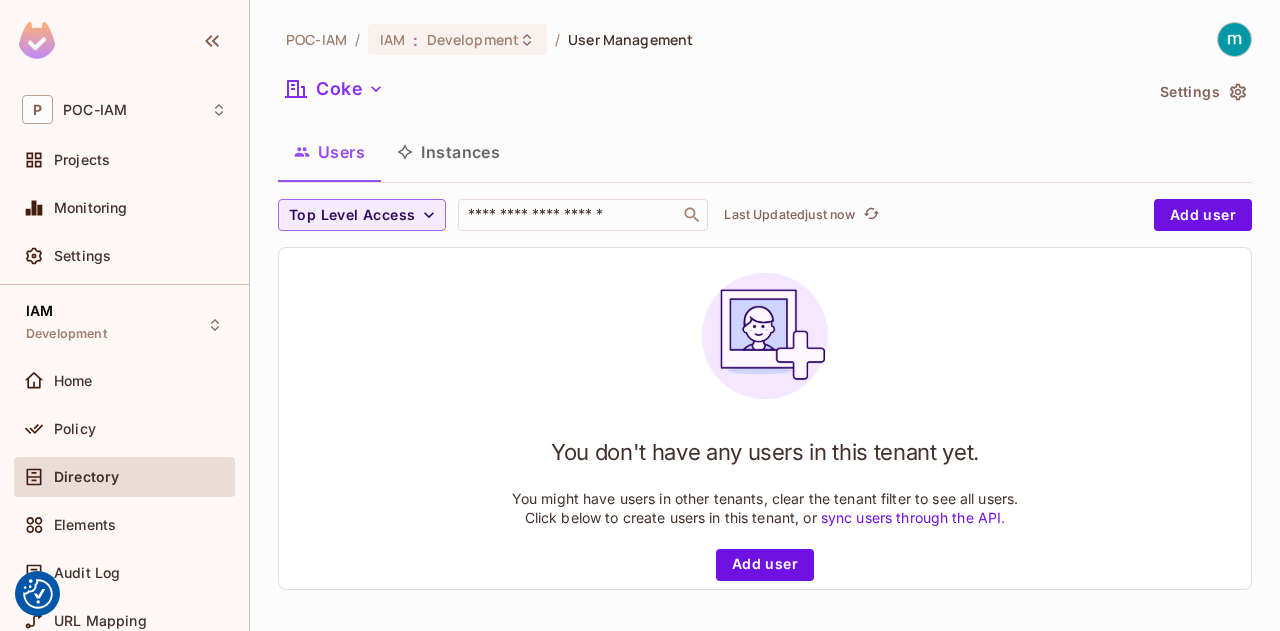 click on "Instances" at bounding box center [448, 152] 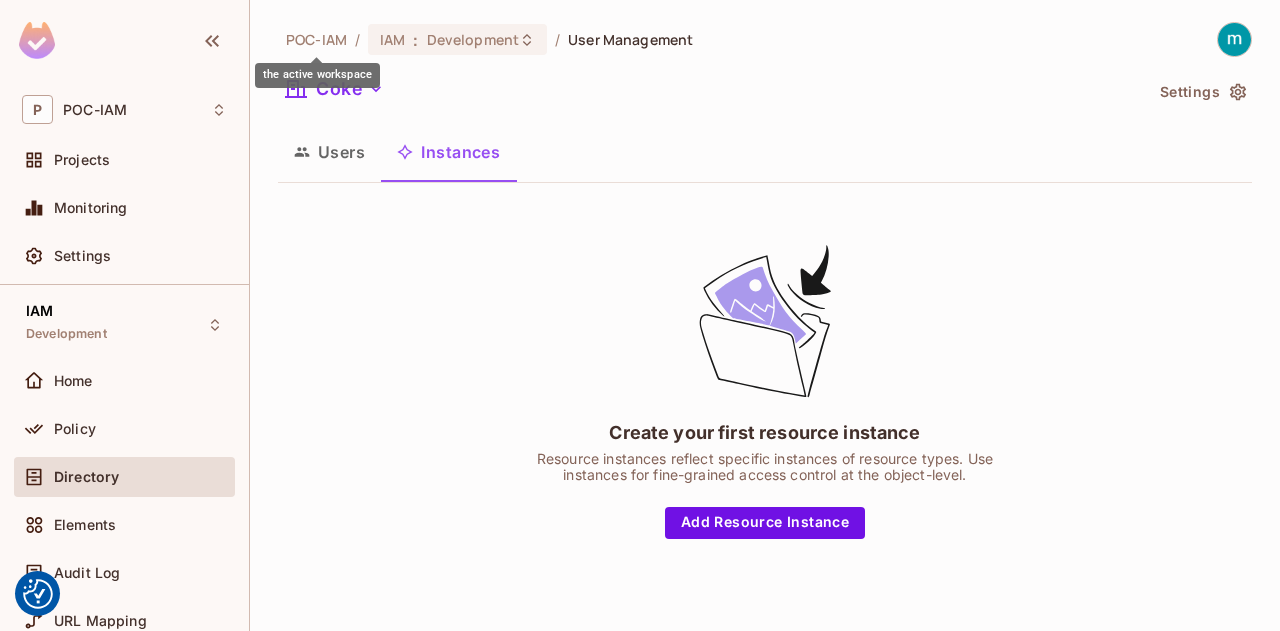click on "POC-IAM" at bounding box center (316, 39) 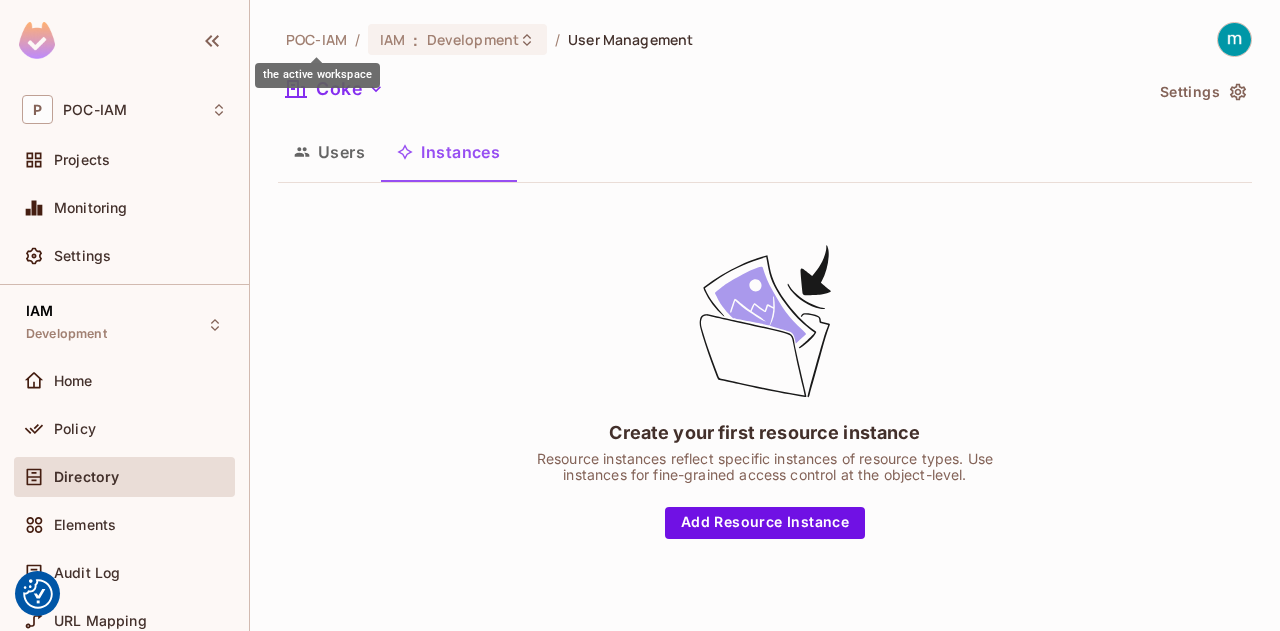 click on "POC-IAM" at bounding box center (316, 39) 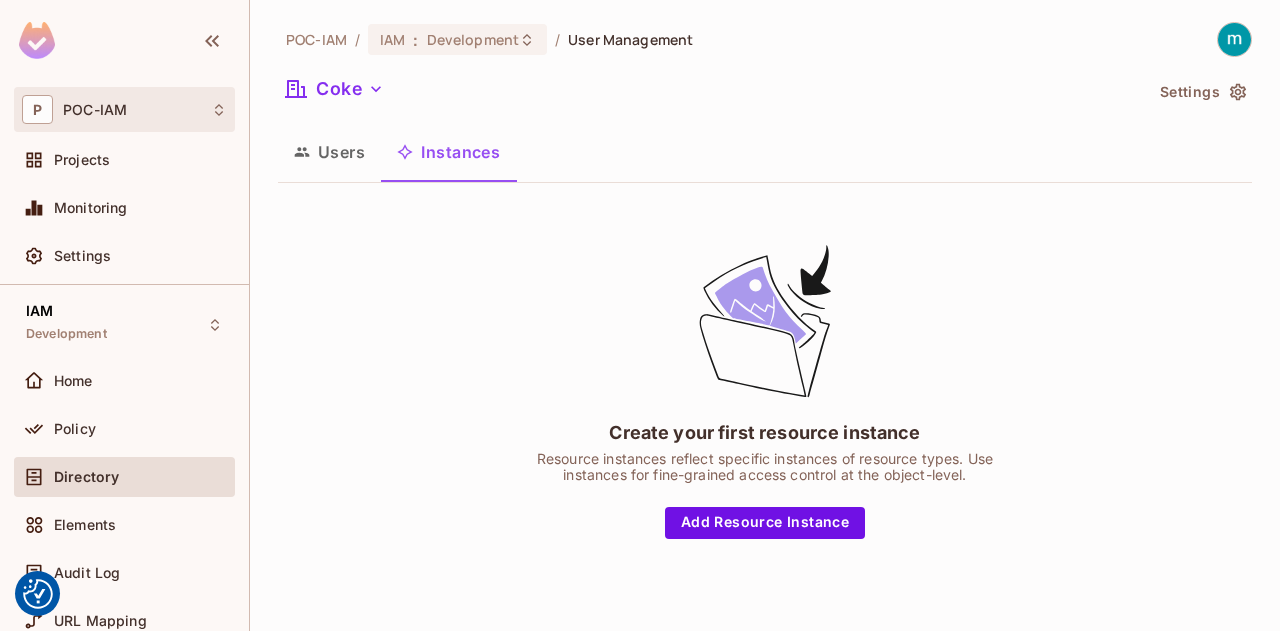 click on "P POC-IAM" at bounding box center [124, 109] 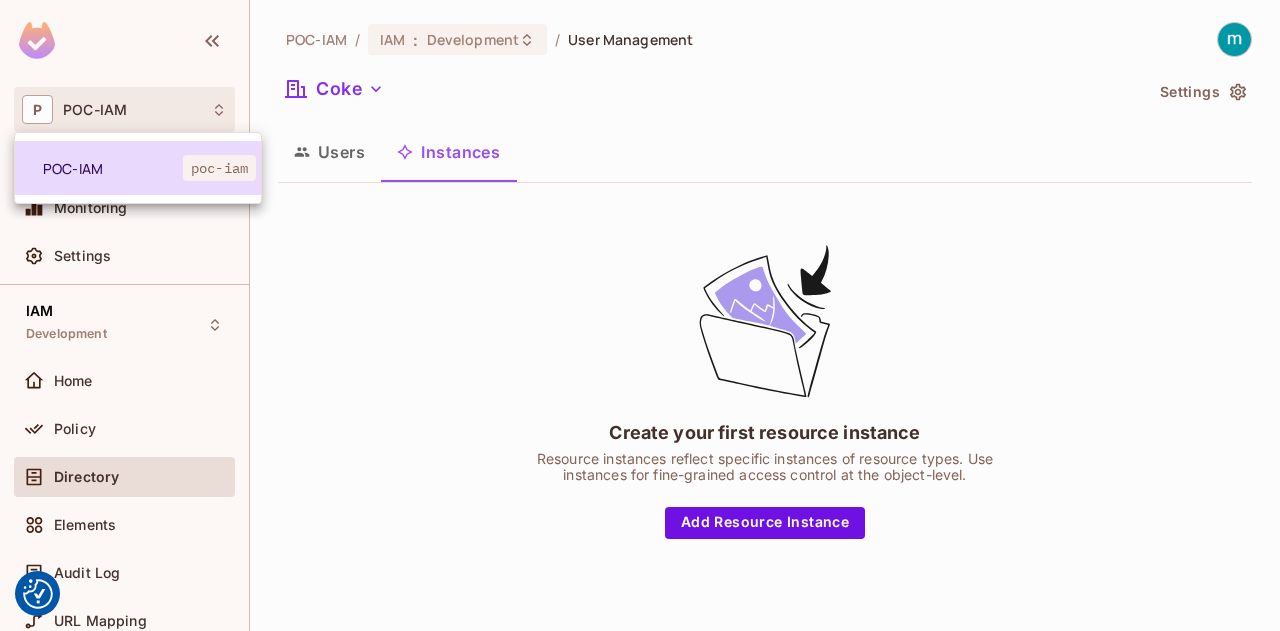 click on "POC-IAM" at bounding box center [113, 168] 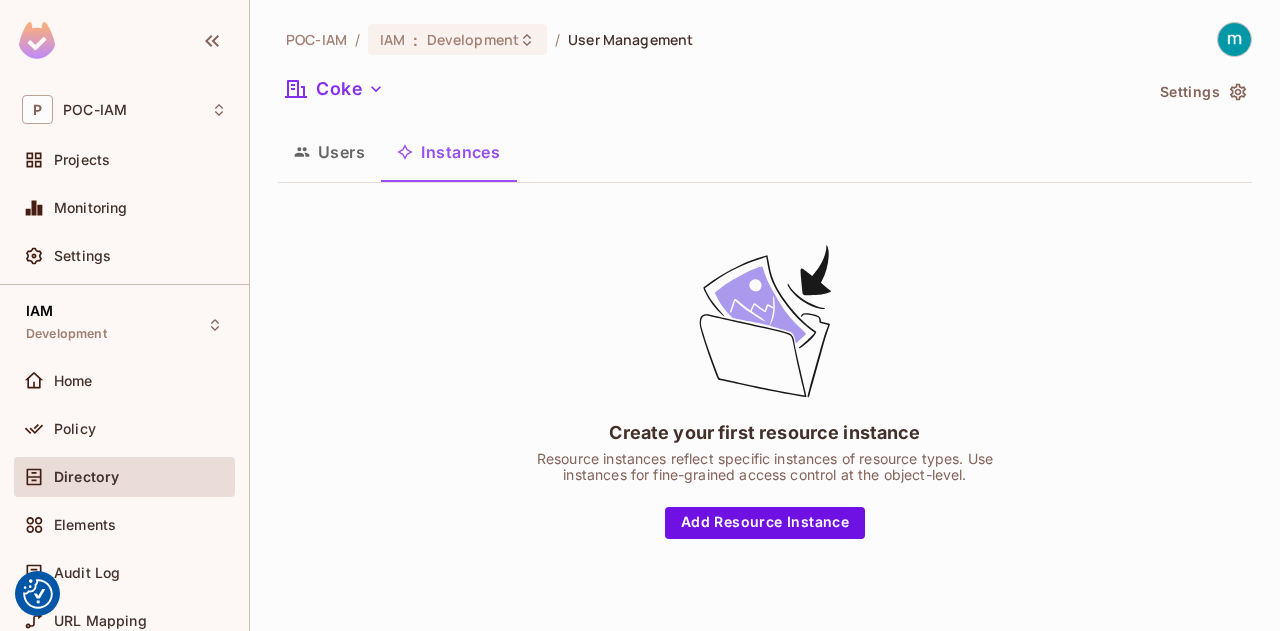click on "Users" at bounding box center [329, 152] 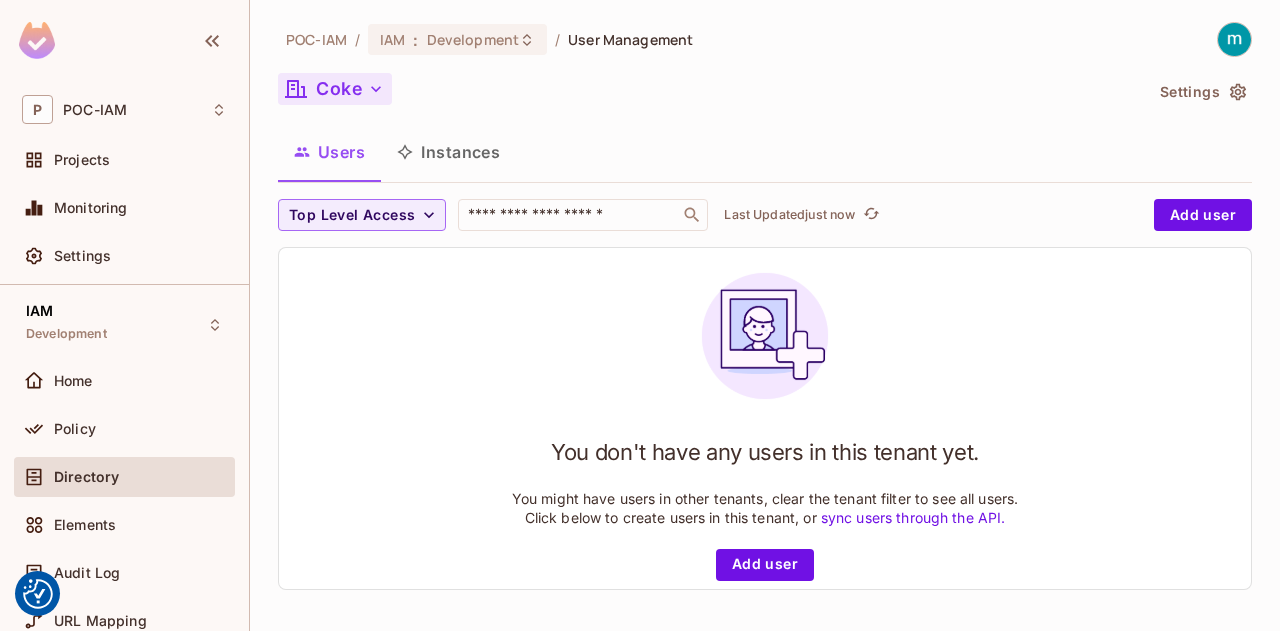 click on "Coke" at bounding box center [335, 89] 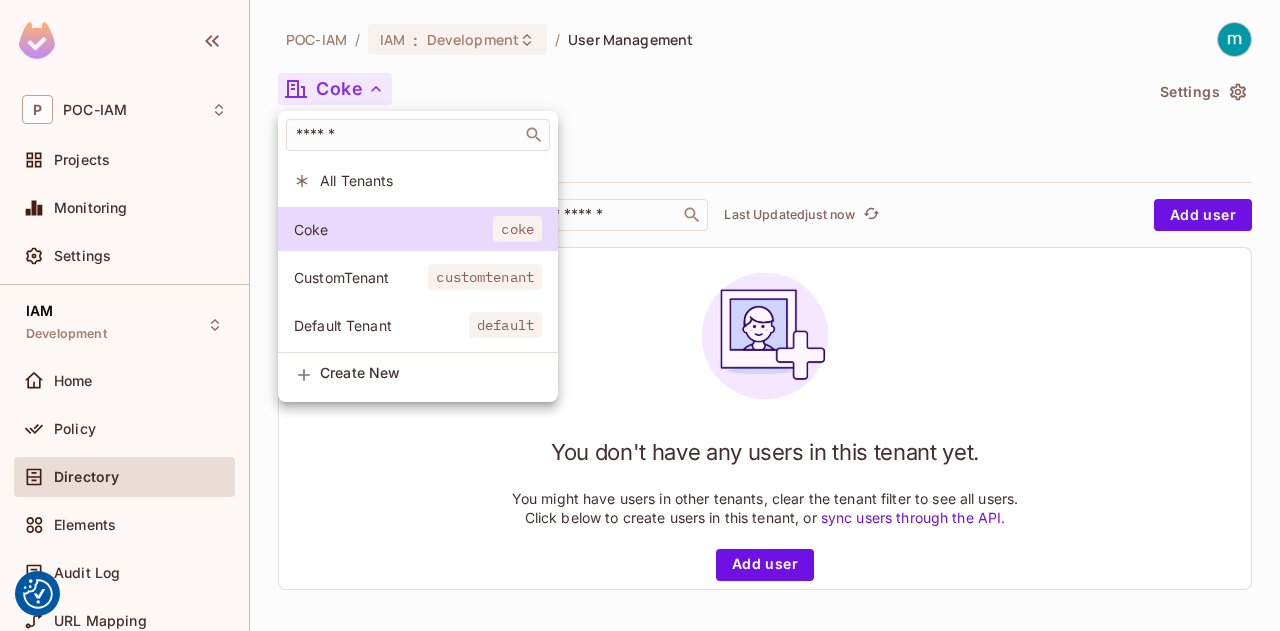 click on "All Tenants" at bounding box center (431, 180) 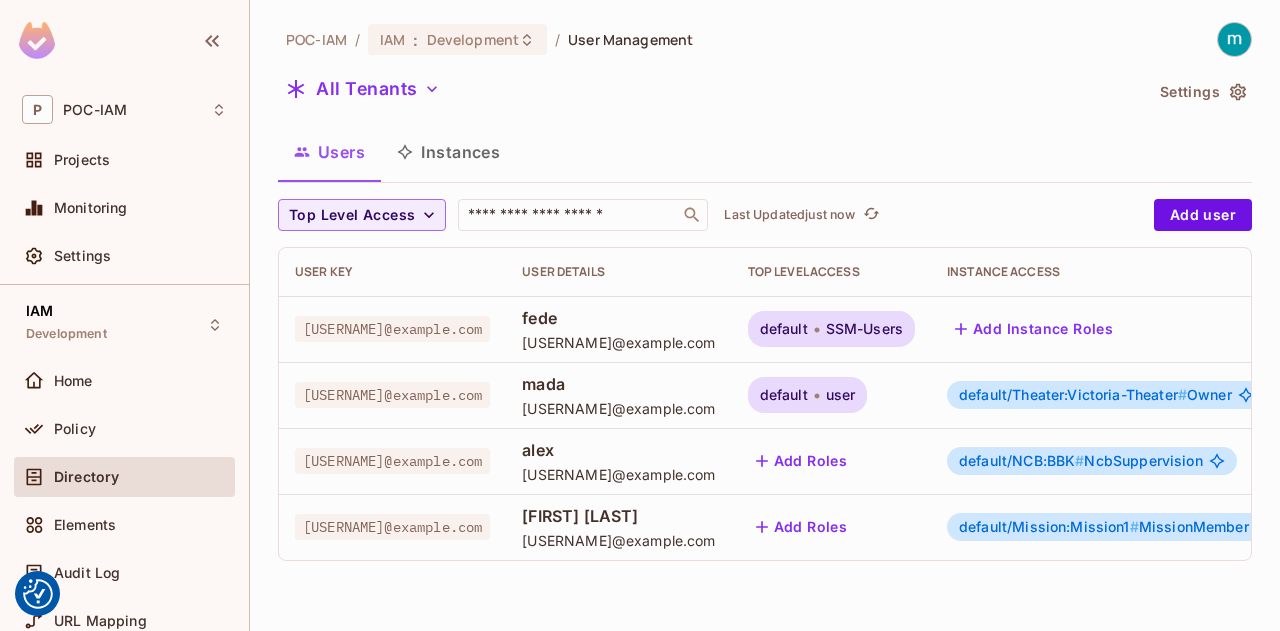 click on "[USERNAME]@example.com" at bounding box center (392, 329) 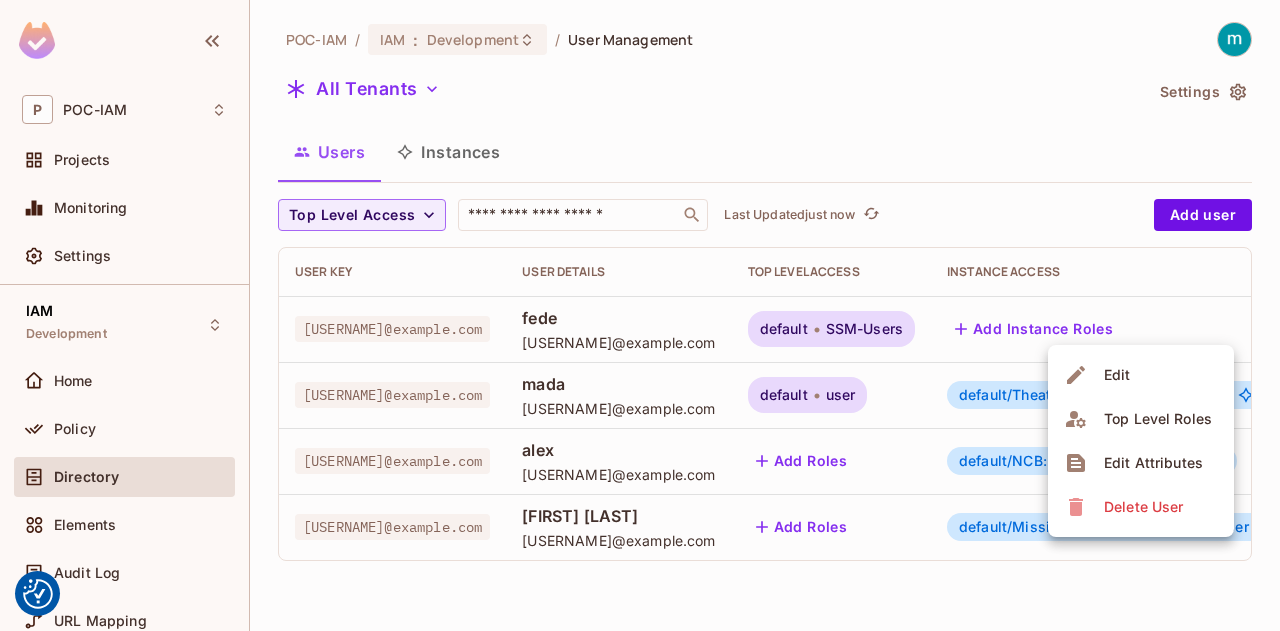 click on "Edit Attributes" at bounding box center (1153, 463) 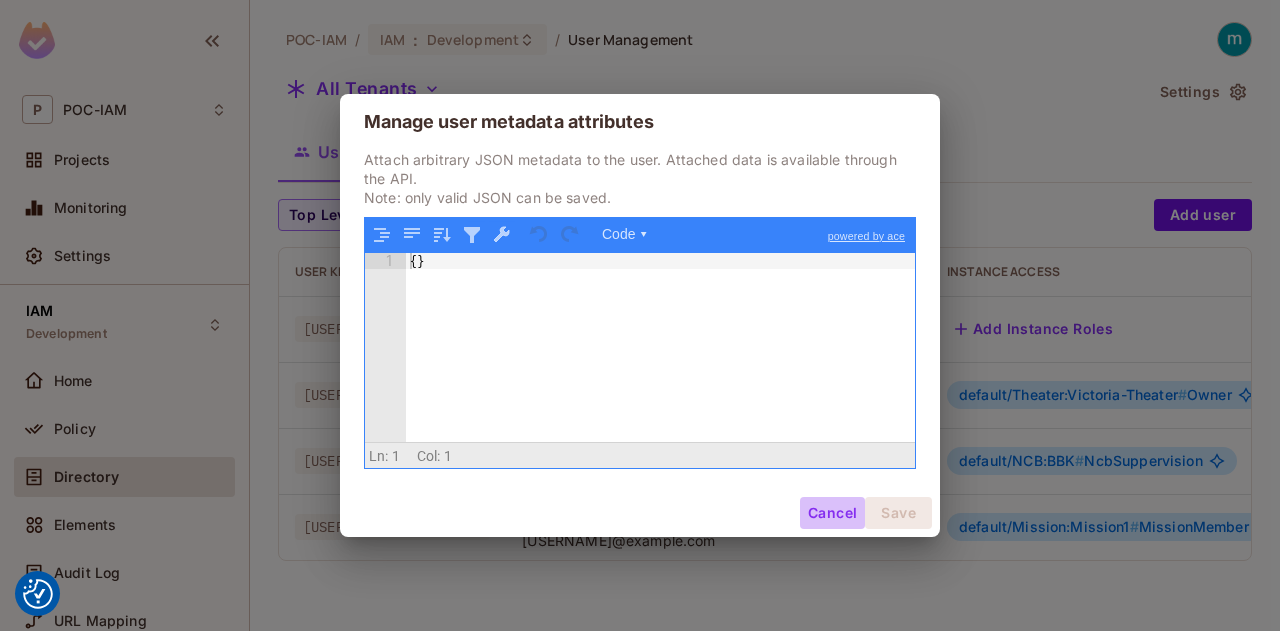 click on "Cancel" at bounding box center [832, 513] 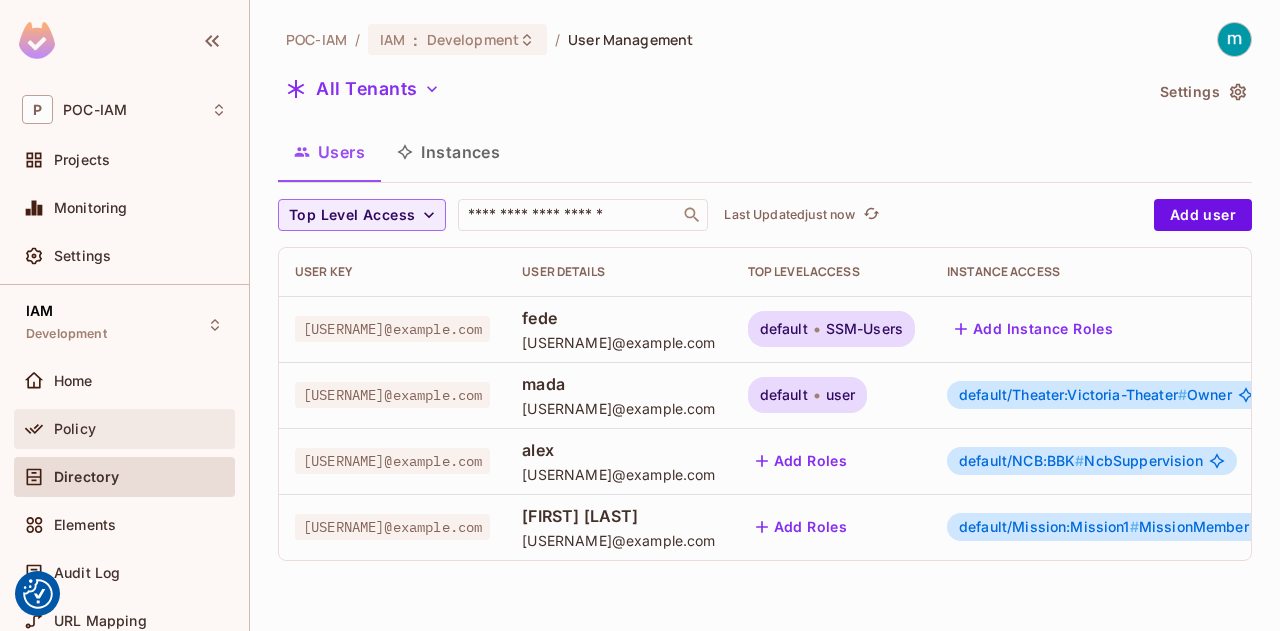 click on "Policy" at bounding box center (140, 429) 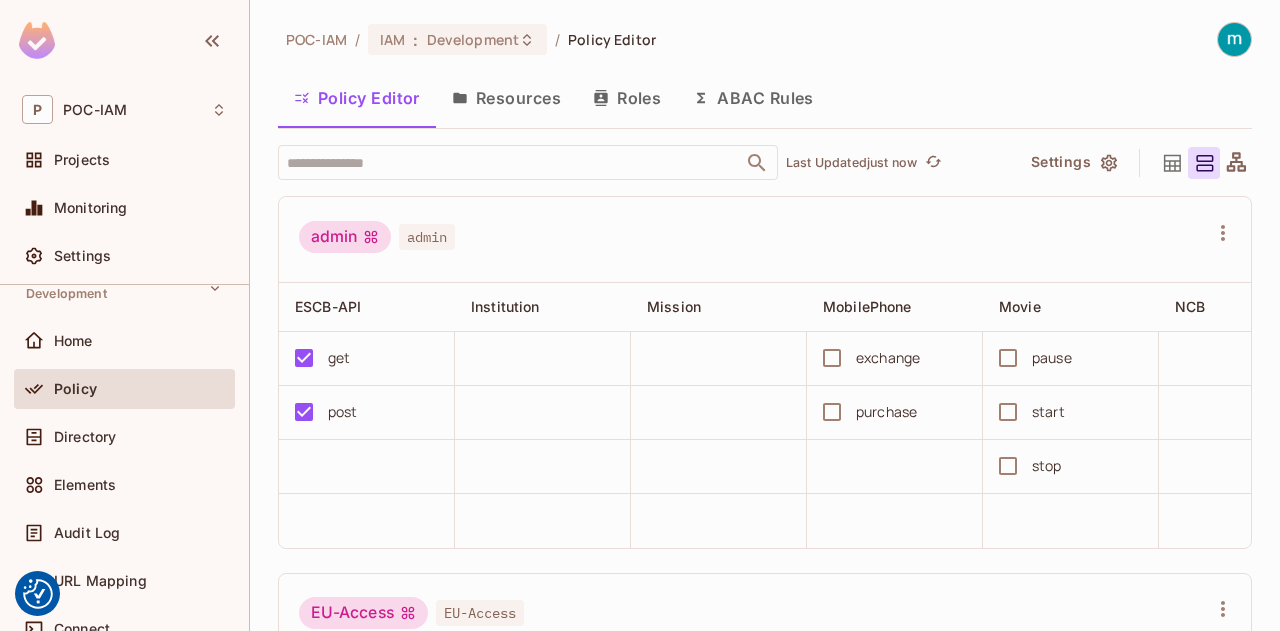 scroll, scrollTop: 43, scrollLeft: 0, axis: vertical 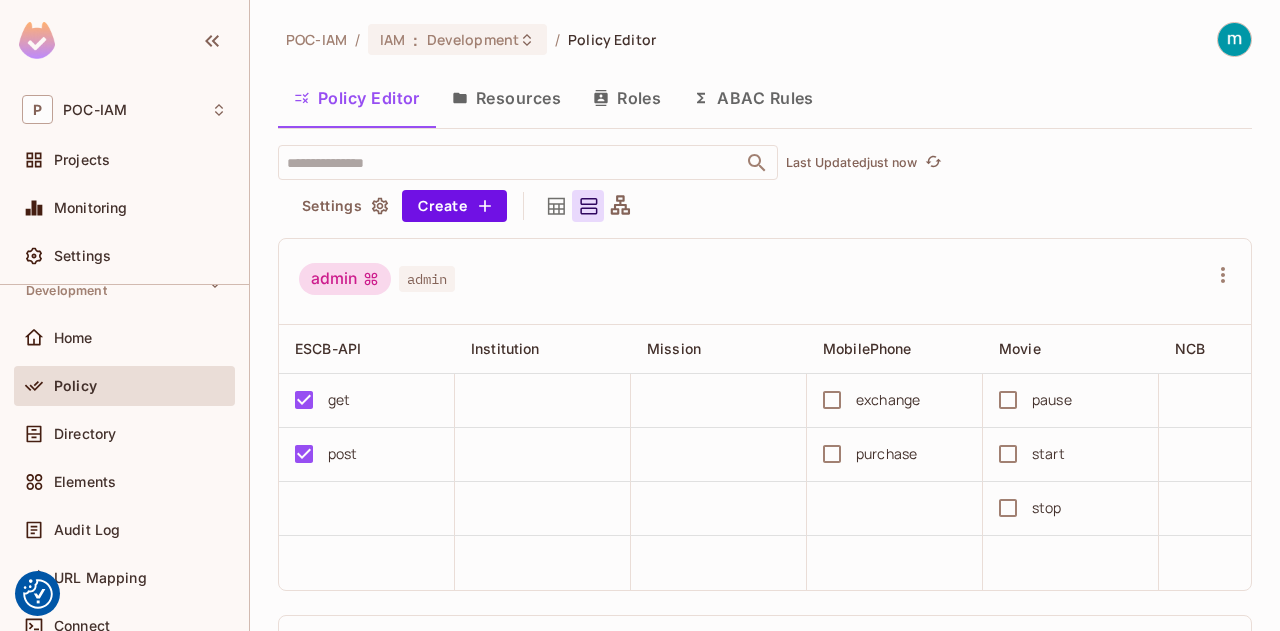 click on "ABAC Rules" at bounding box center (753, 98) 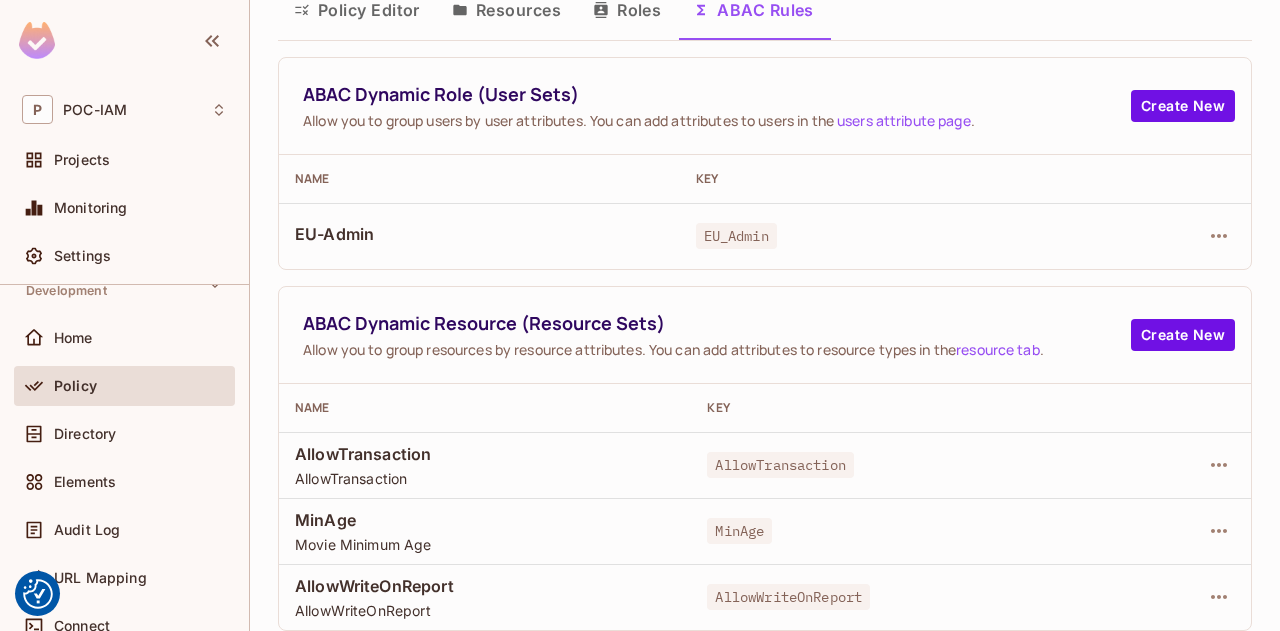 scroll, scrollTop: 0, scrollLeft: 0, axis: both 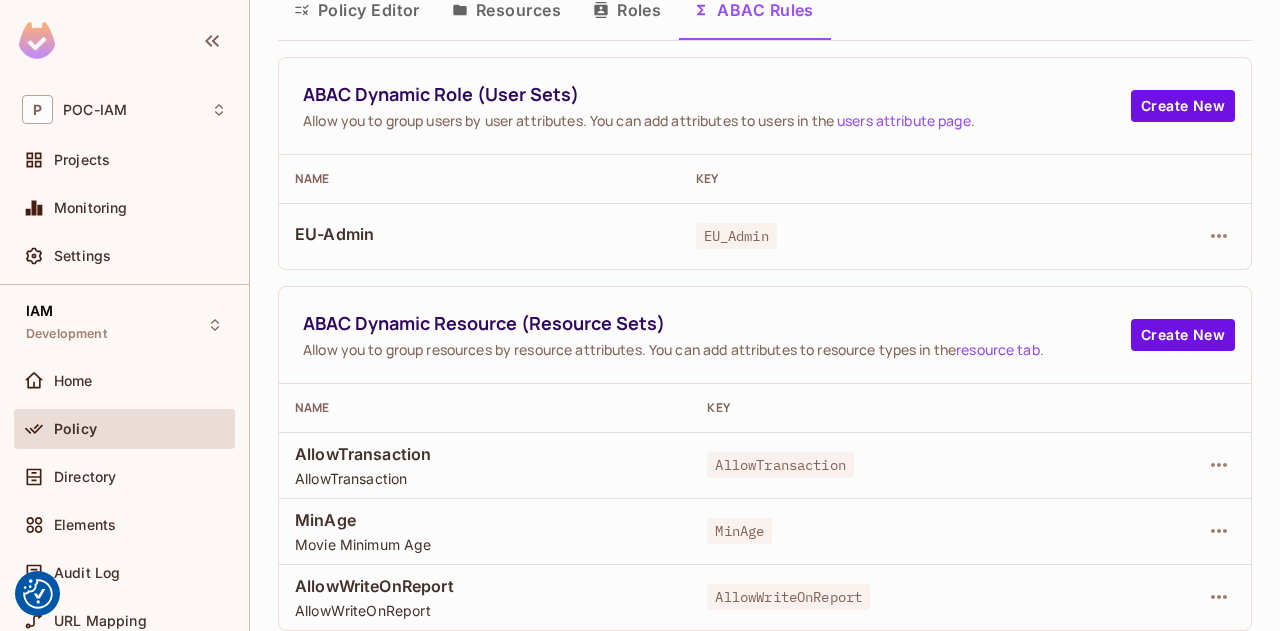 click on "AllowTransaction AllowTransaction" at bounding box center (485, 465) 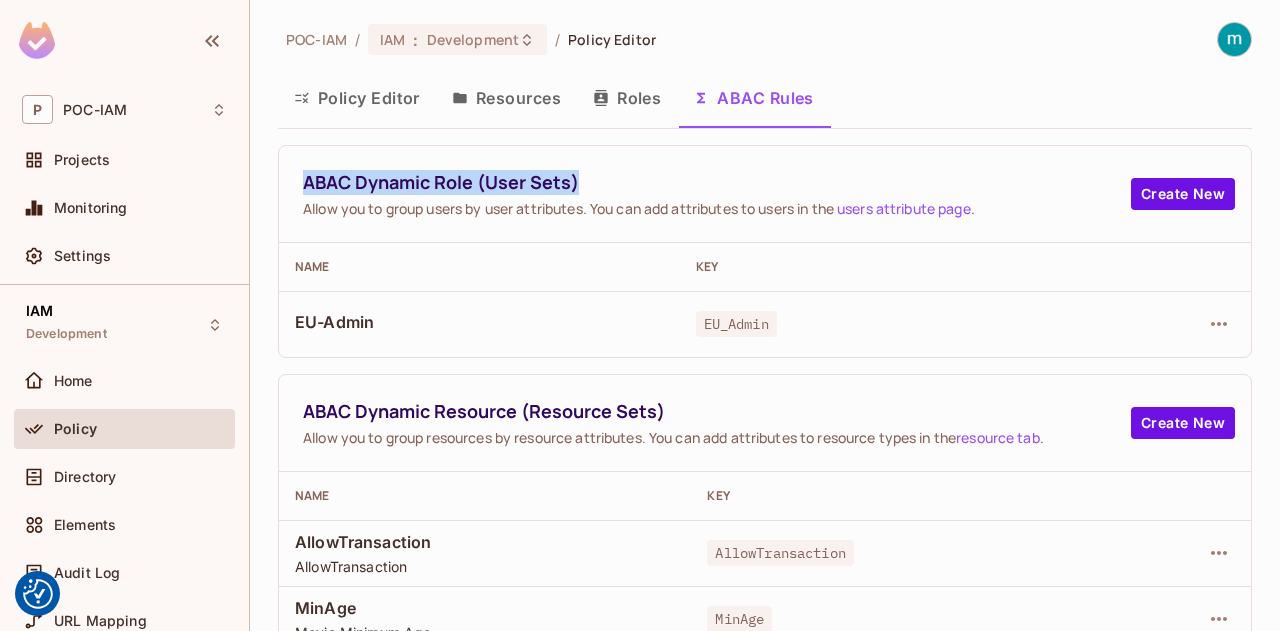 drag, startPoint x: 601, startPoint y: 187, endPoint x: 278, endPoint y: 190, distance: 323.01395 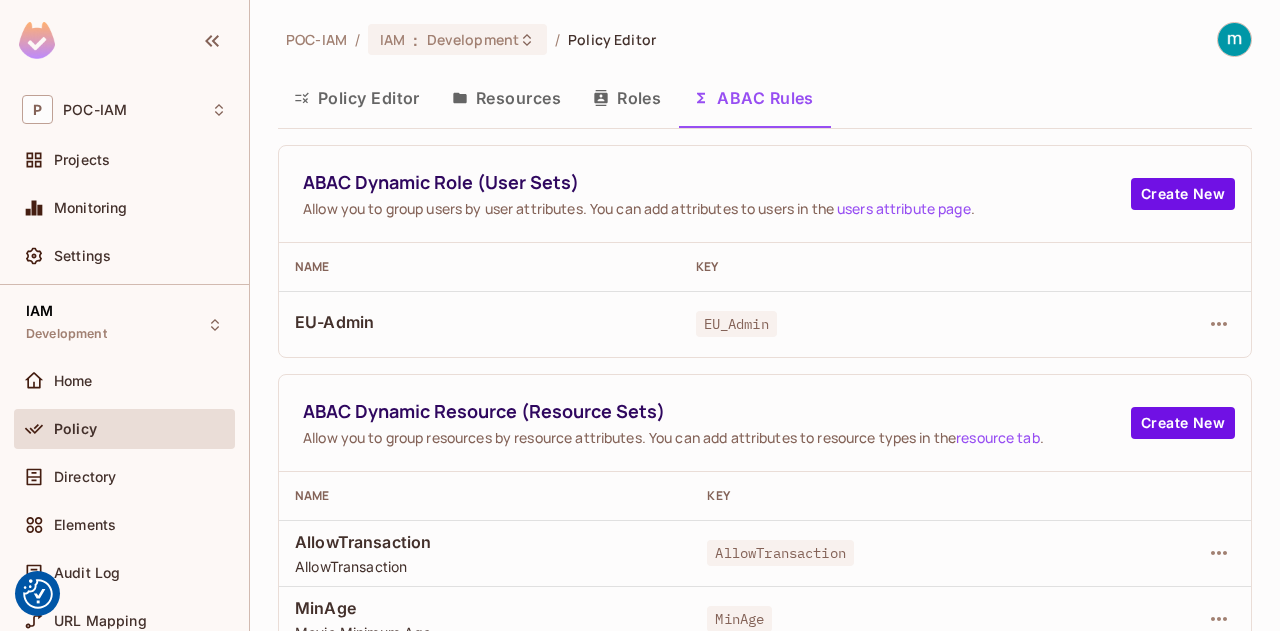 click on "Allow you to group users by user attributes. You can add attributes to users in the   users attribute page ." at bounding box center (717, 208) 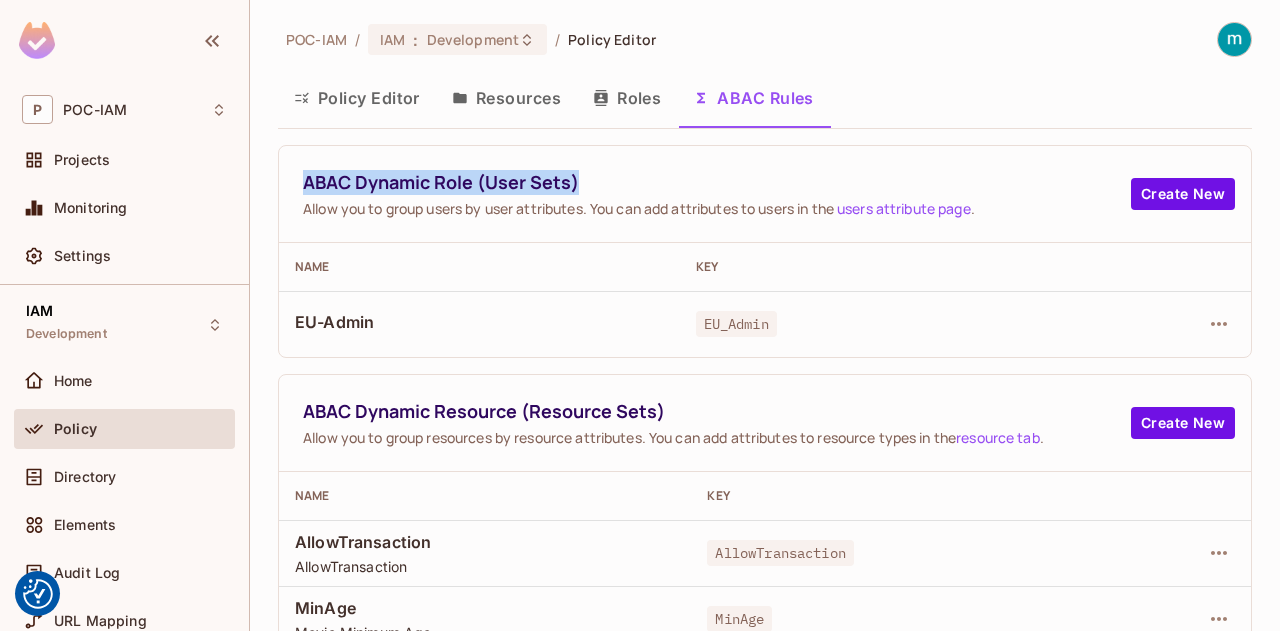 drag, startPoint x: 607, startPoint y: 171, endPoint x: 265, endPoint y: 182, distance: 342.17685 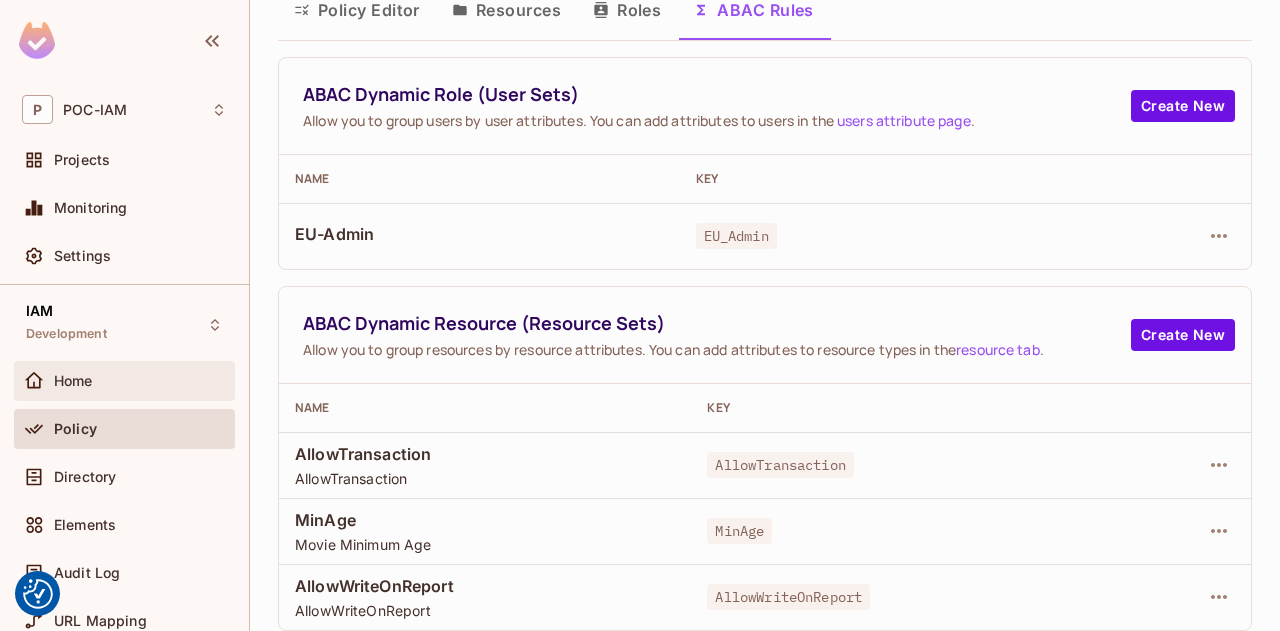 click on "Home" at bounding box center (73, 381) 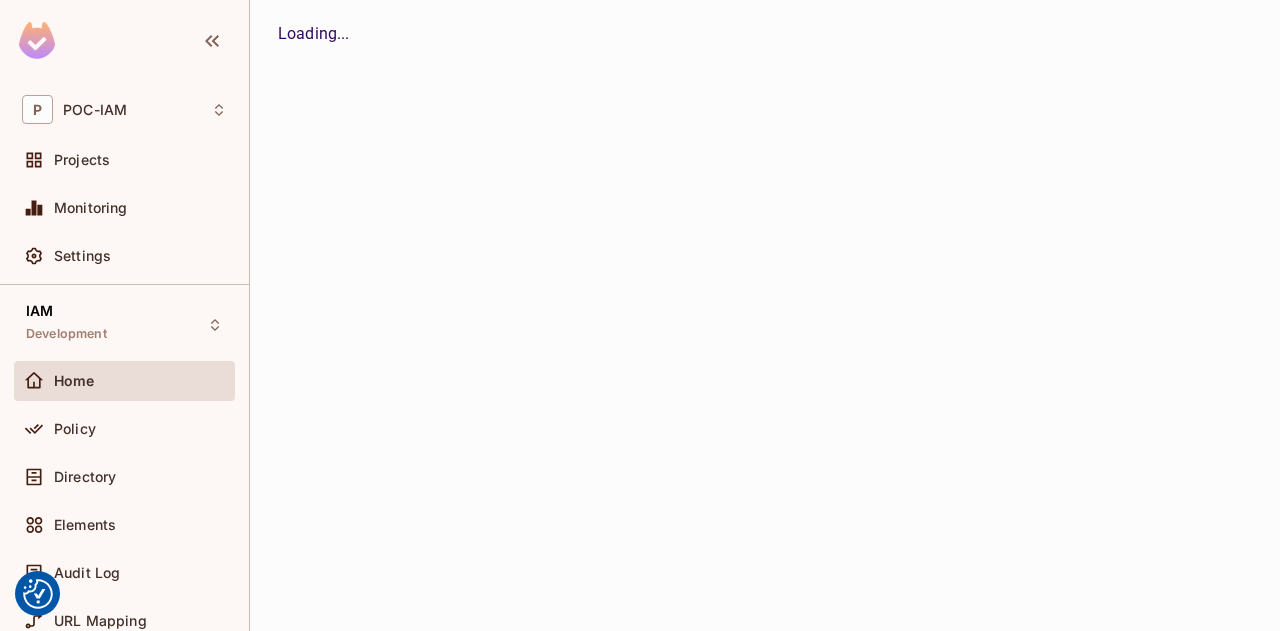 scroll, scrollTop: 0, scrollLeft: 0, axis: both 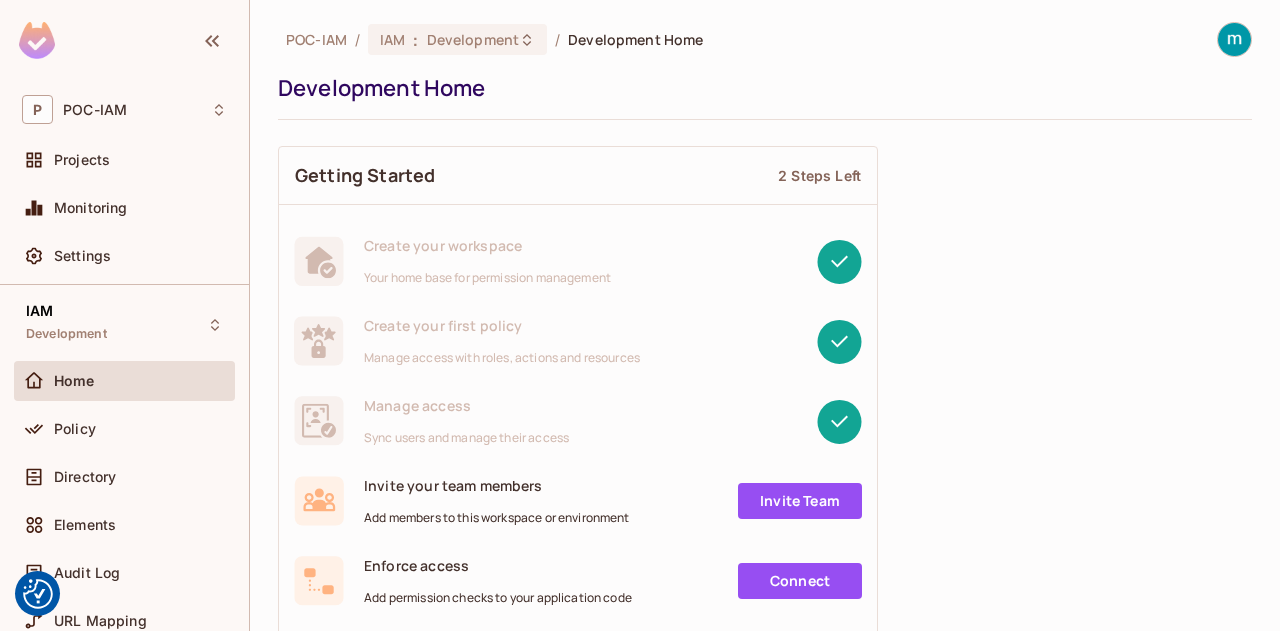 click on "Policy" at bounding box center [124, 433] 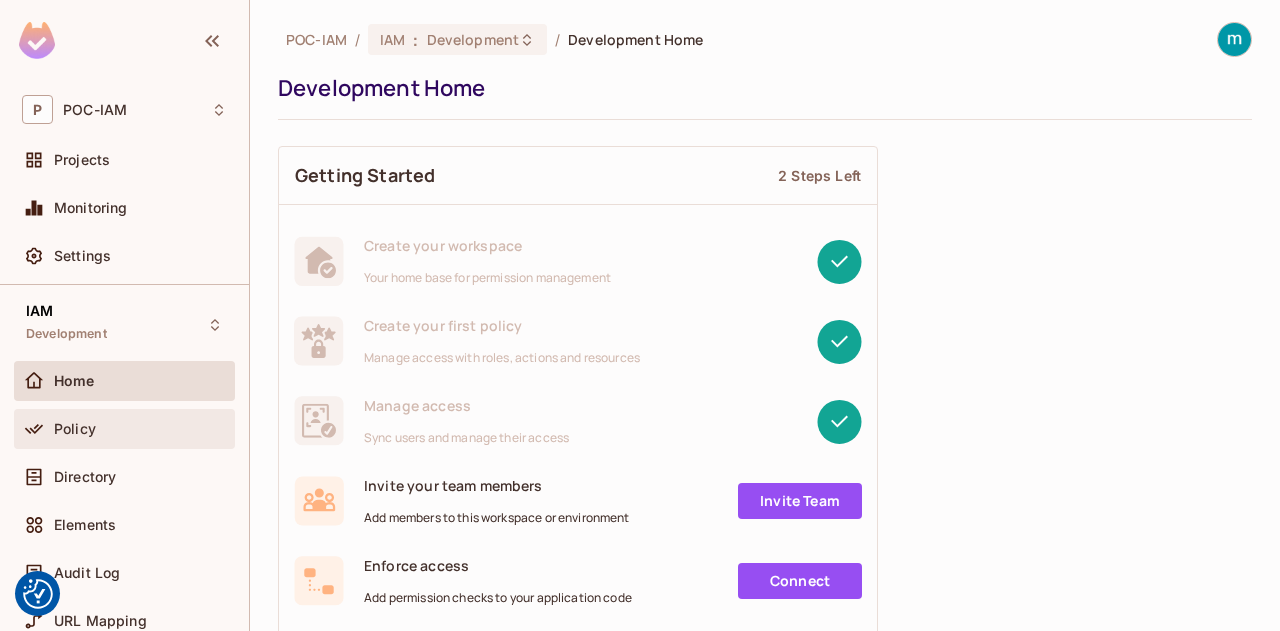 click on "Policy" at bounding box center (124, 429) 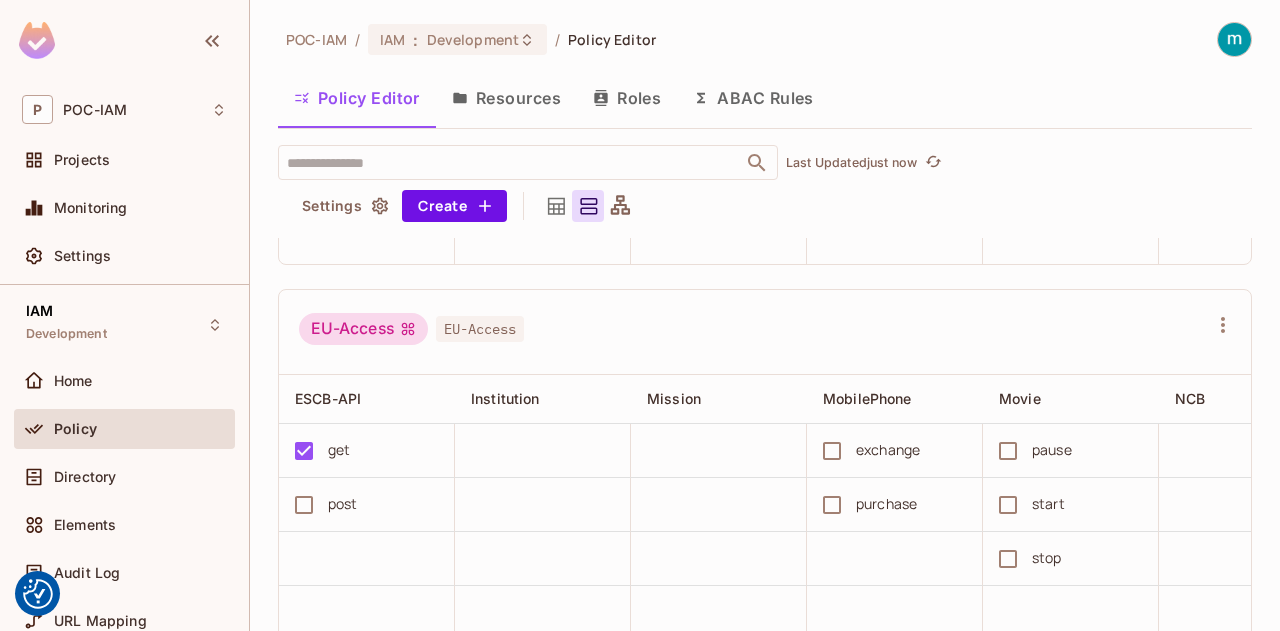 scroll, scrollTop: 0, scrollLeft: 0, axis: both 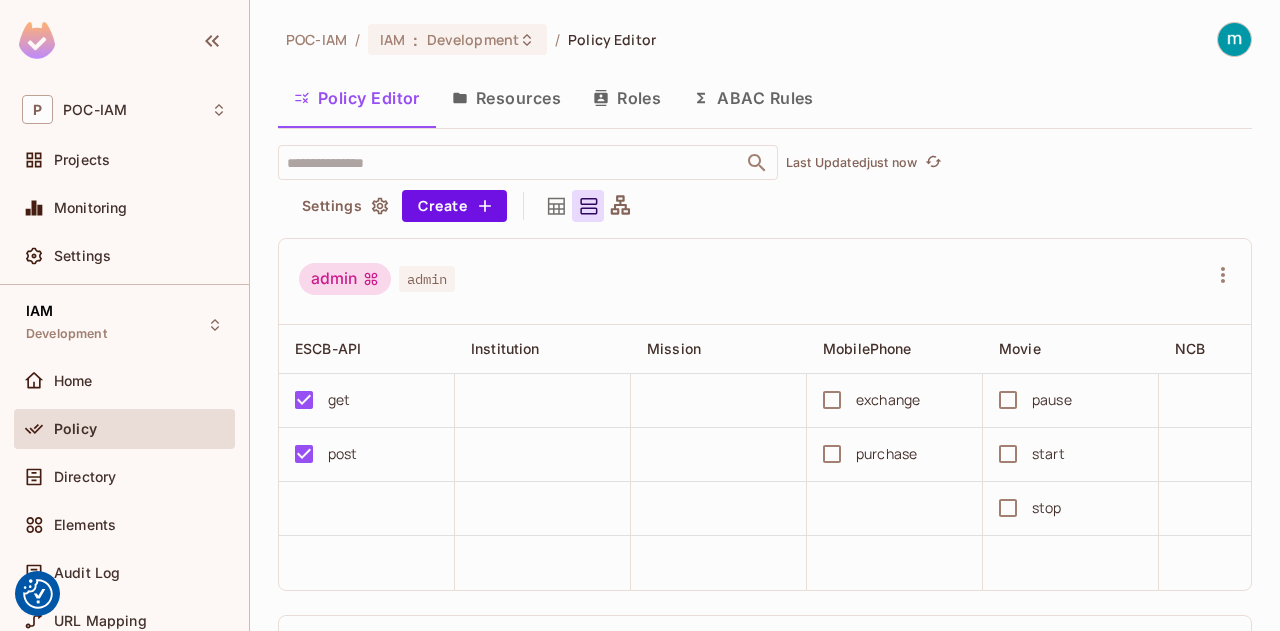 click on "Resources" at bounding box center [506, 98] 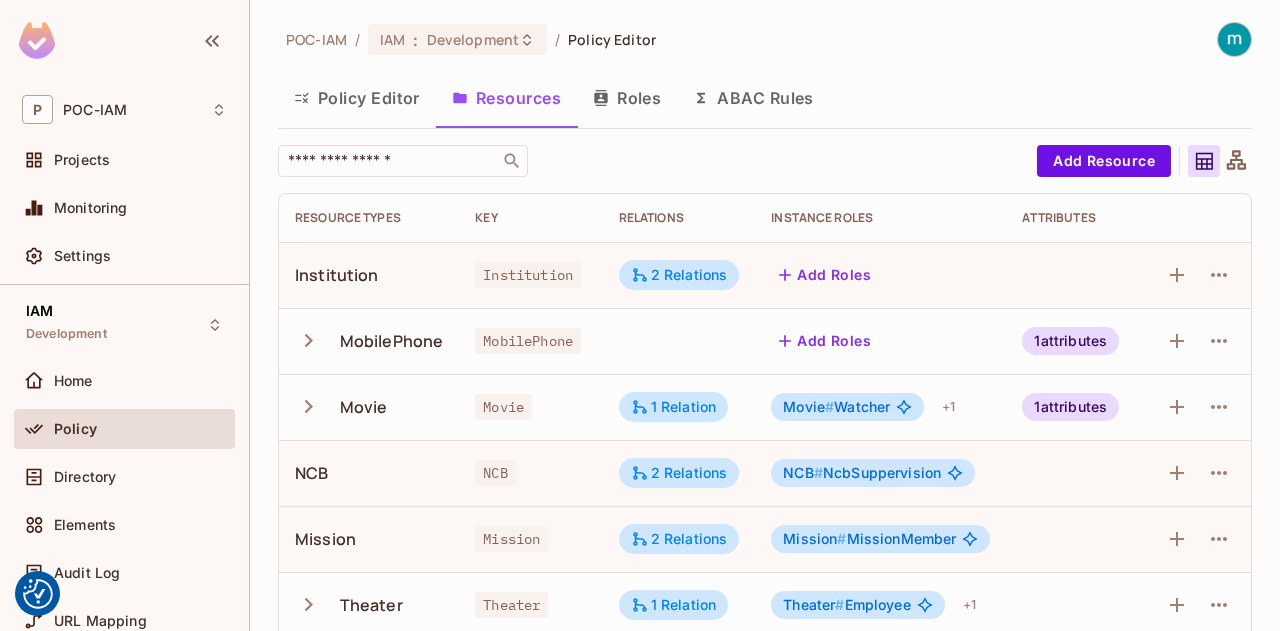 click on "Roles" at bounding box center (627, 98) 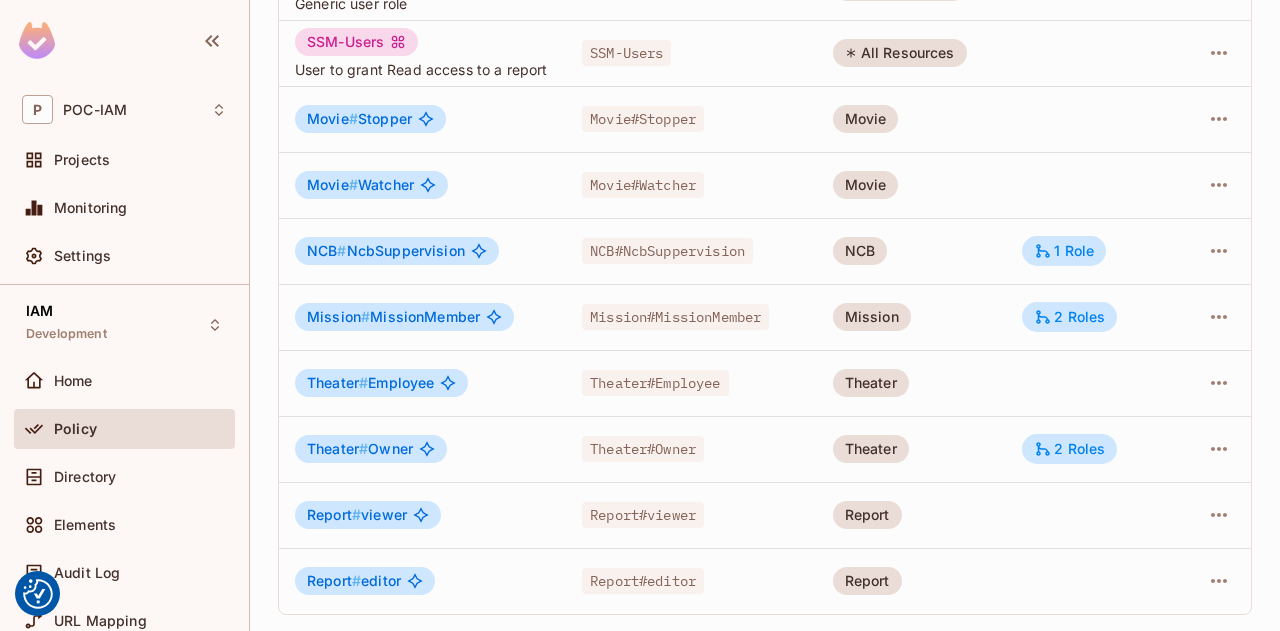 scroll, scrollTop: 0, scrollLeft: 0, axis: both 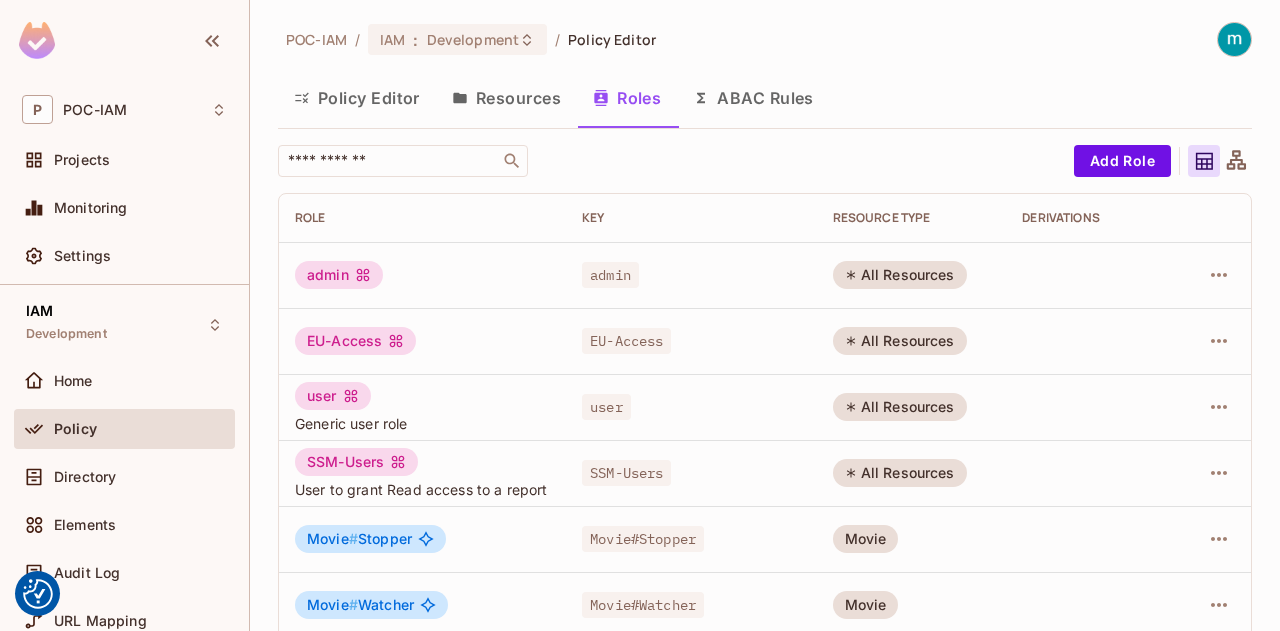 click on "ABAC Rules" at bounding box center (753, 98) 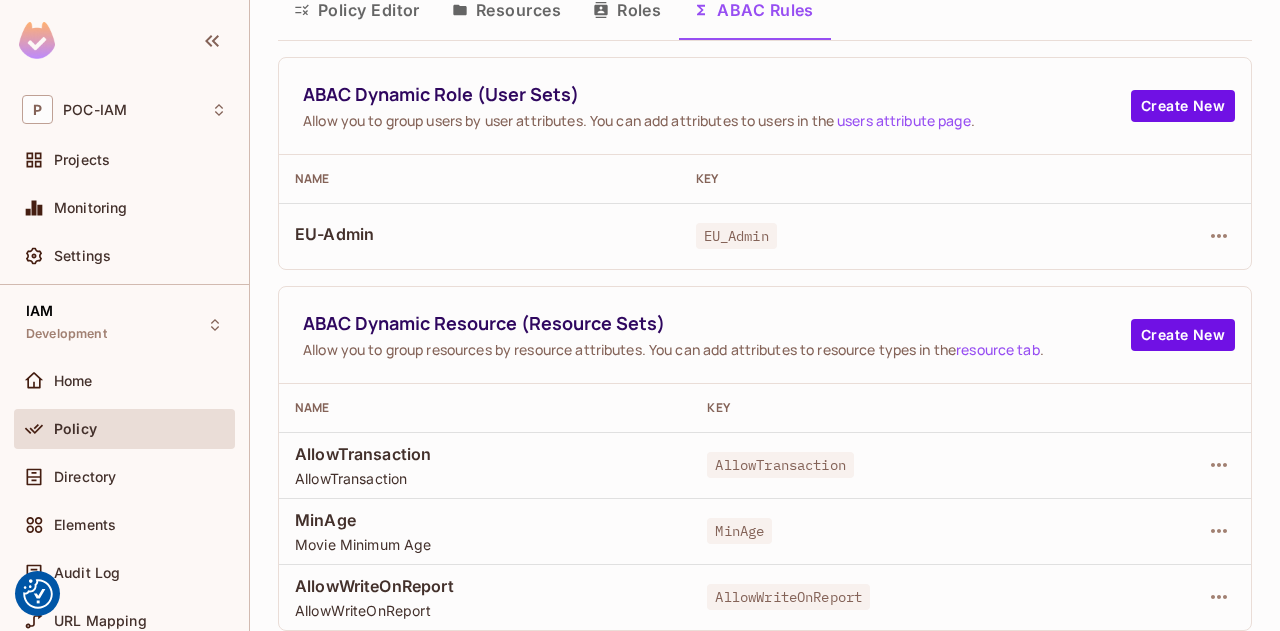 scroll, scrollTop: 0, scrollLeft: 0, axis: both 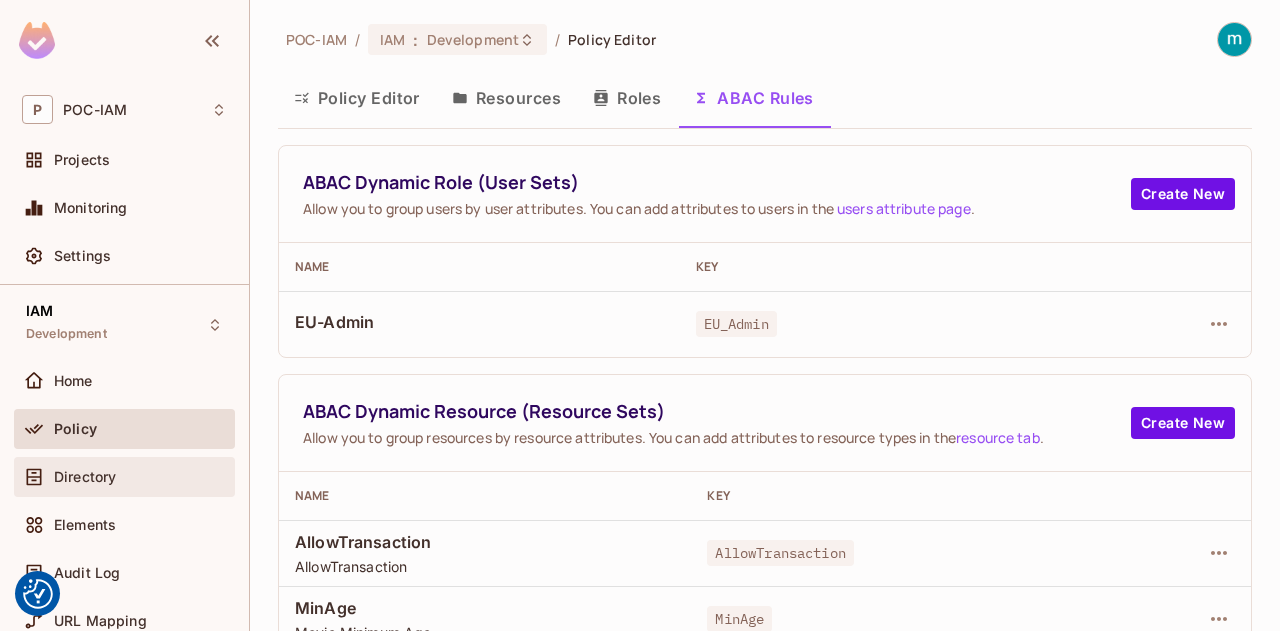 click on "Directory" at bounding box center [85, 477] 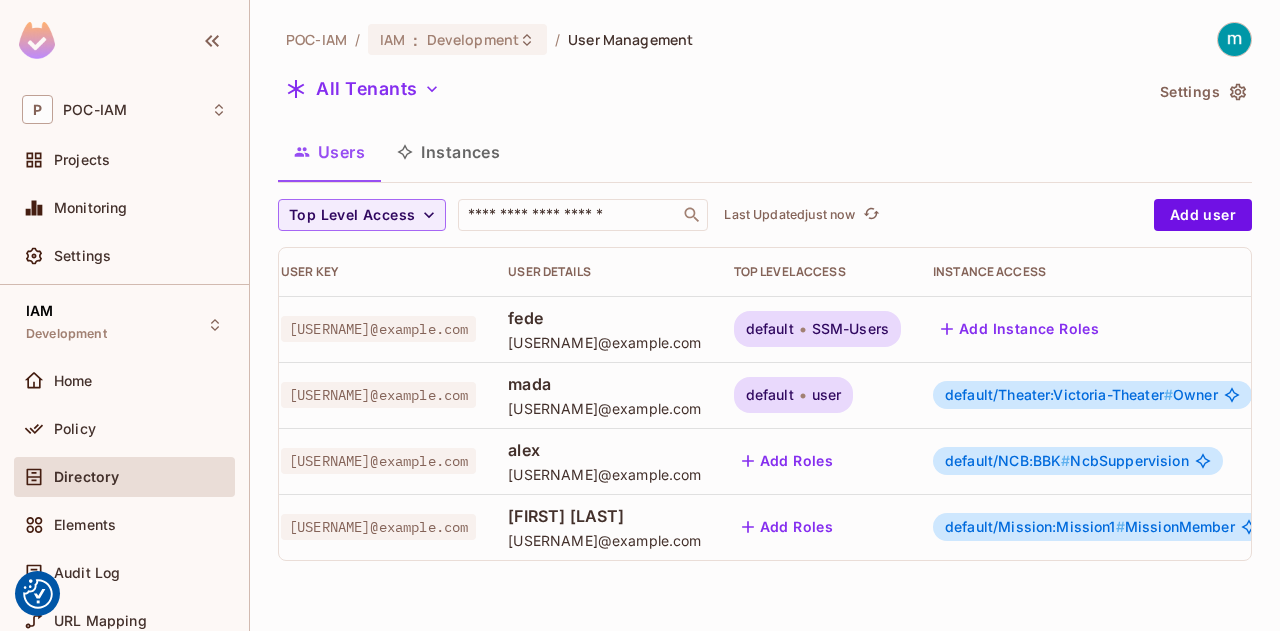 scroll, scrollTop: 0, scrollLeft: 0, axis: both 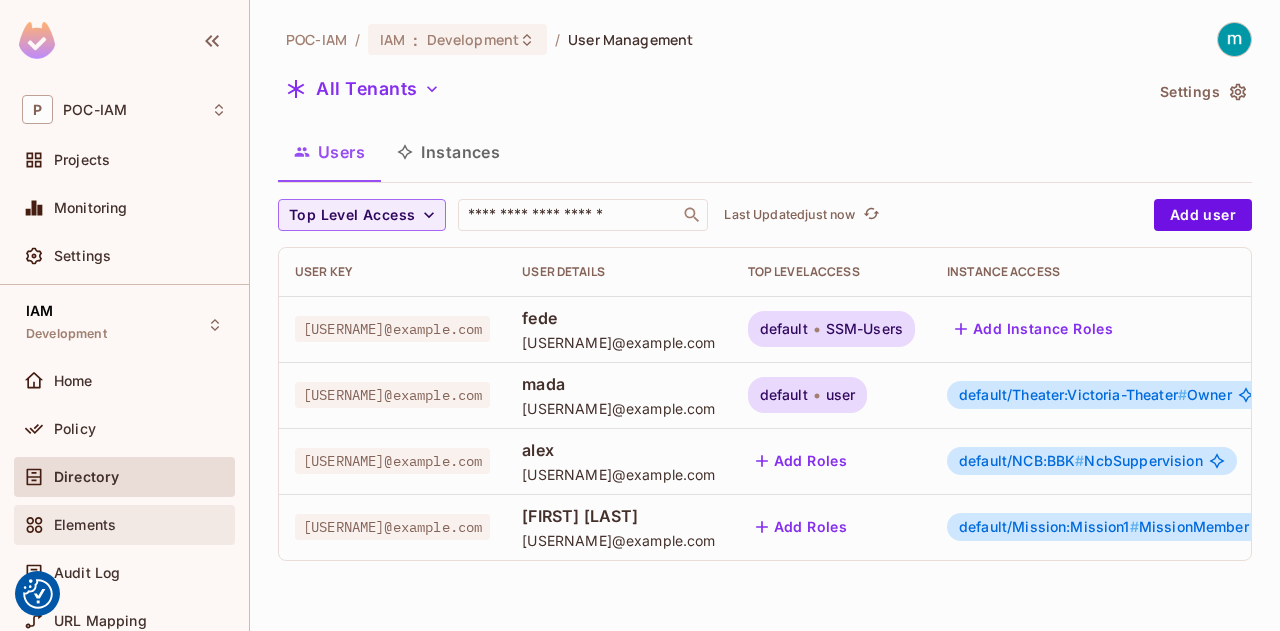 click on "Elements" at bounding box center [124, 525] 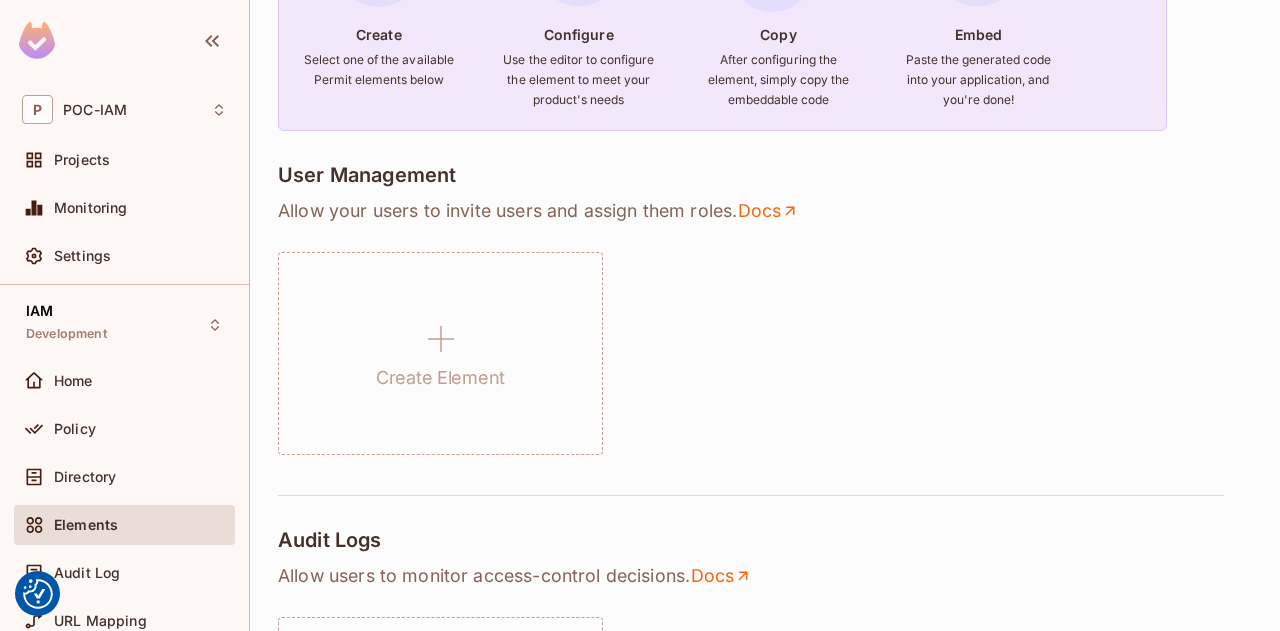 scroll, scrollTop: 0, scrollLeft: 0, axis: both 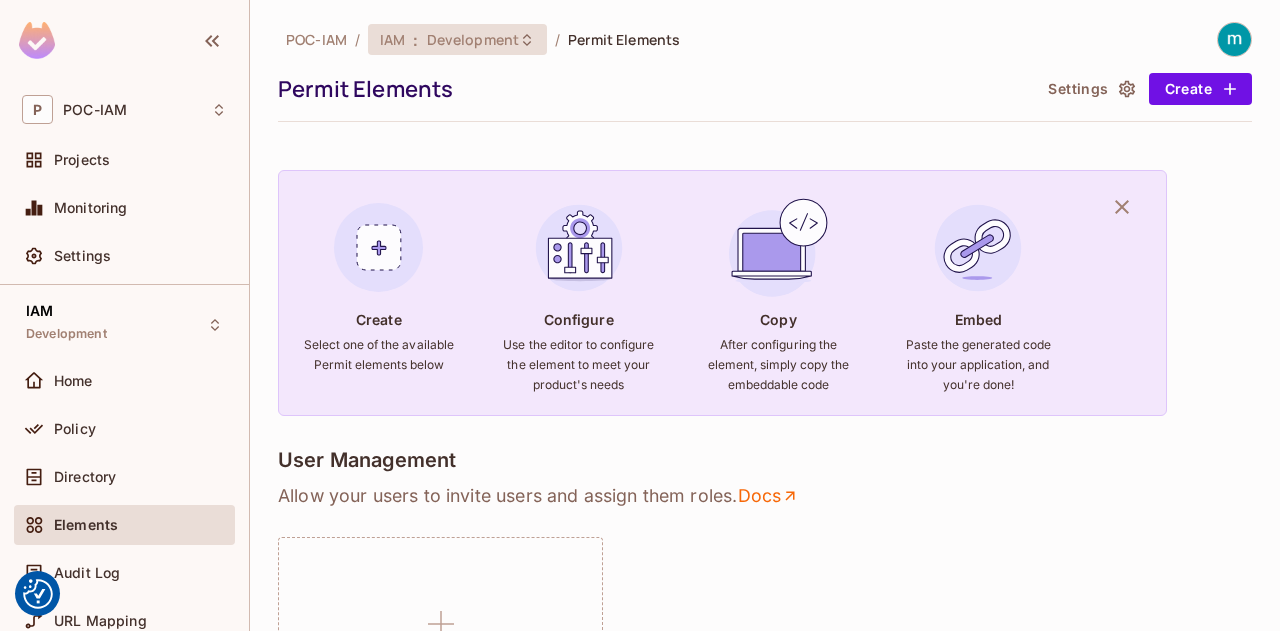 click on "IAM : Development" at bounding box center [445, 39] 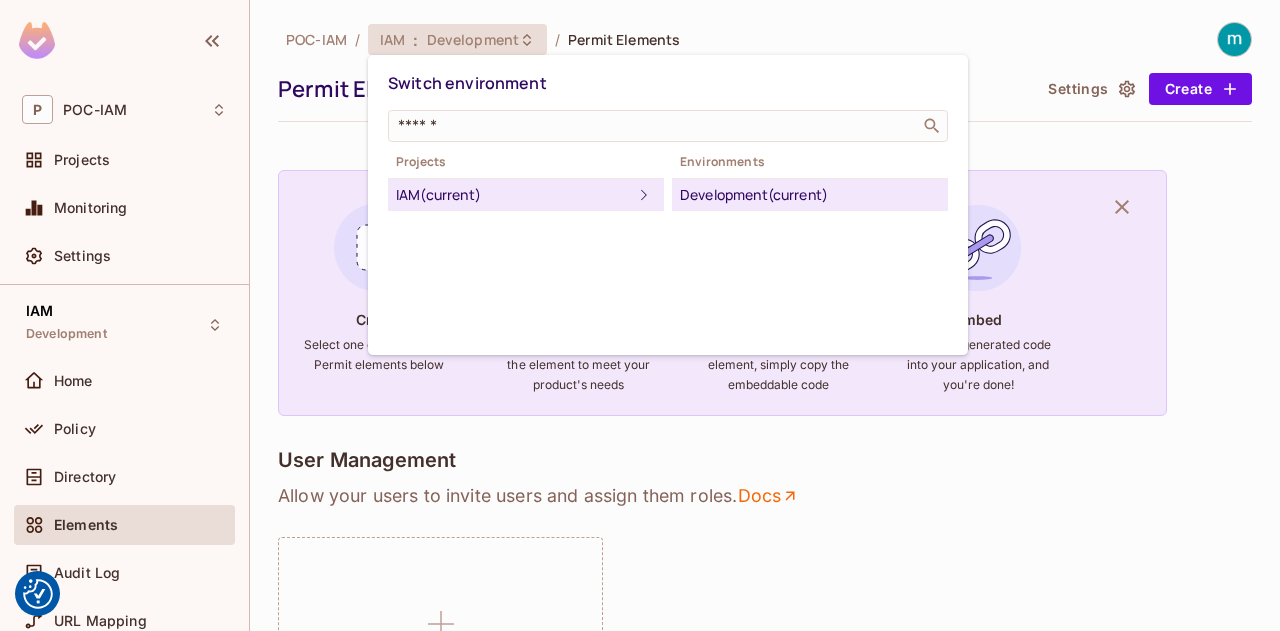 click on "Development  (current)" at bounding box center [810, 195] 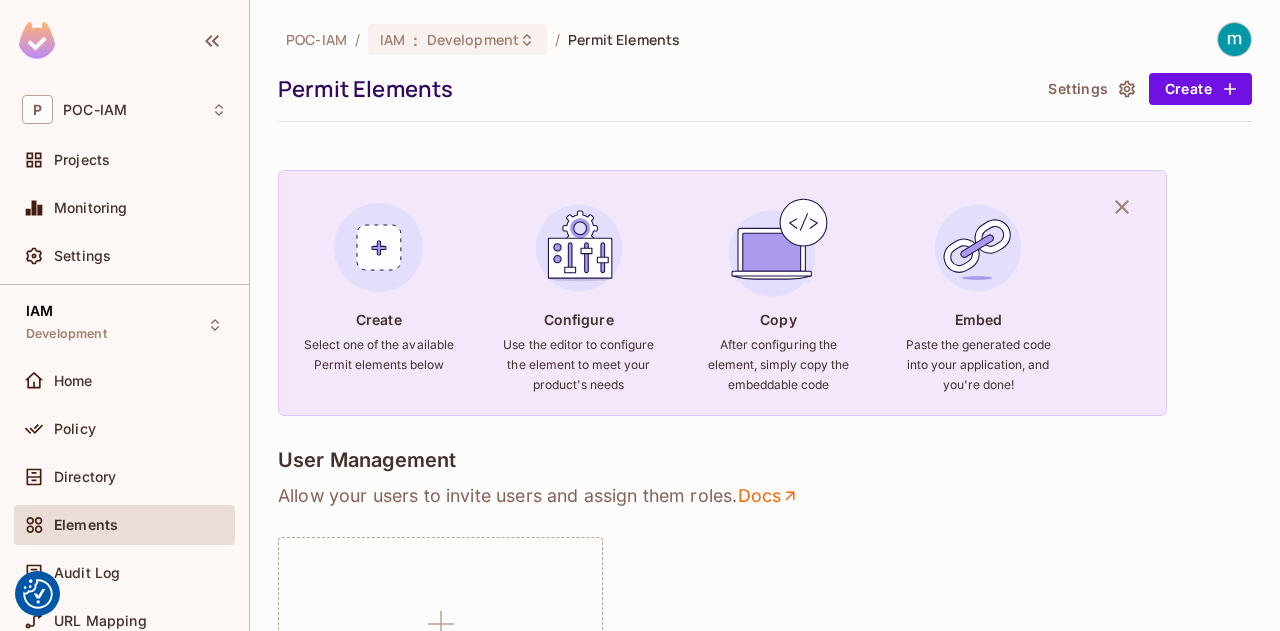 click on "POC-IAM" at bounding box center [316, 39] 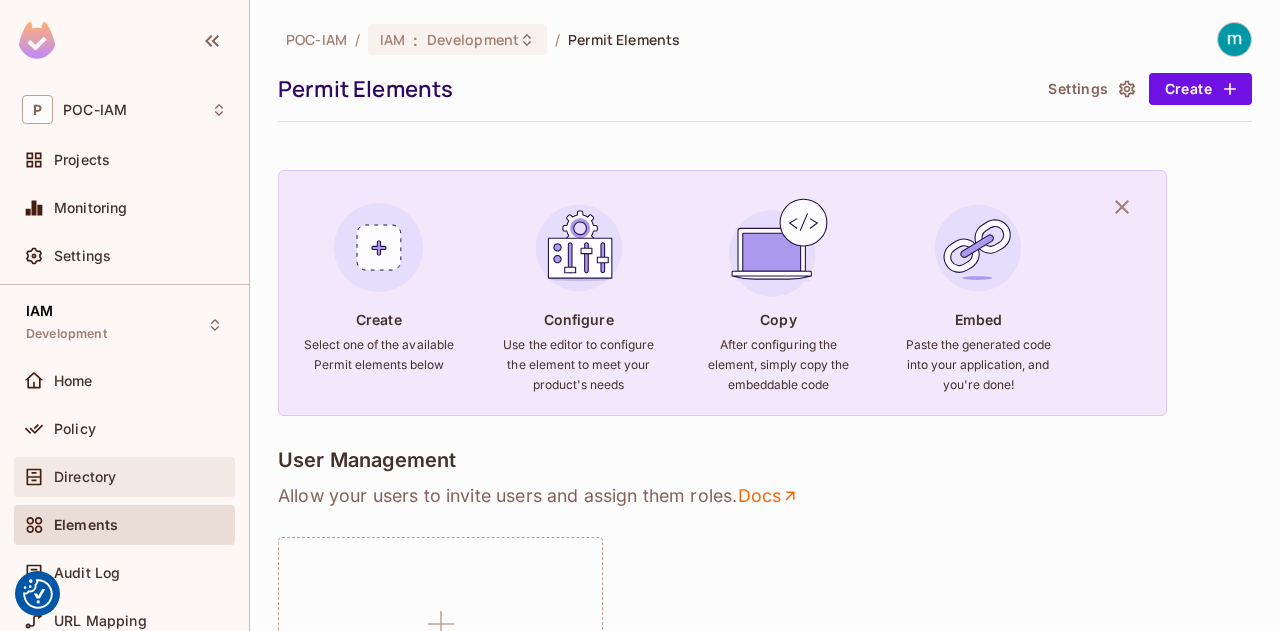 click on "Directory" at bounding box center (85, 477) 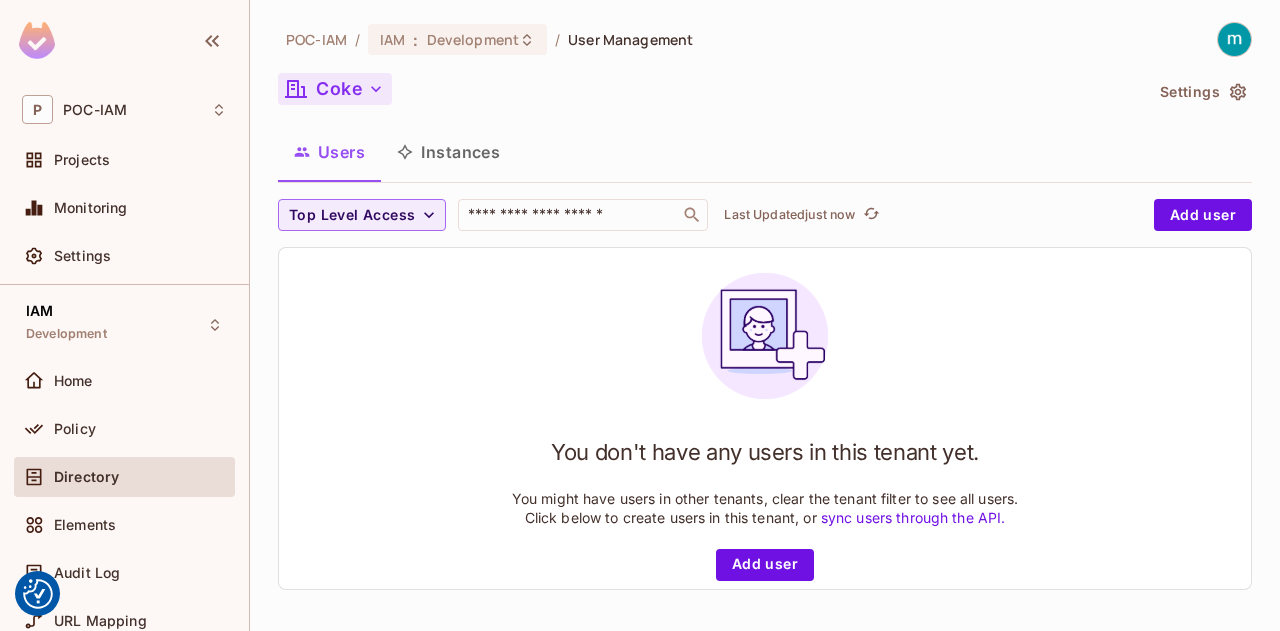 click 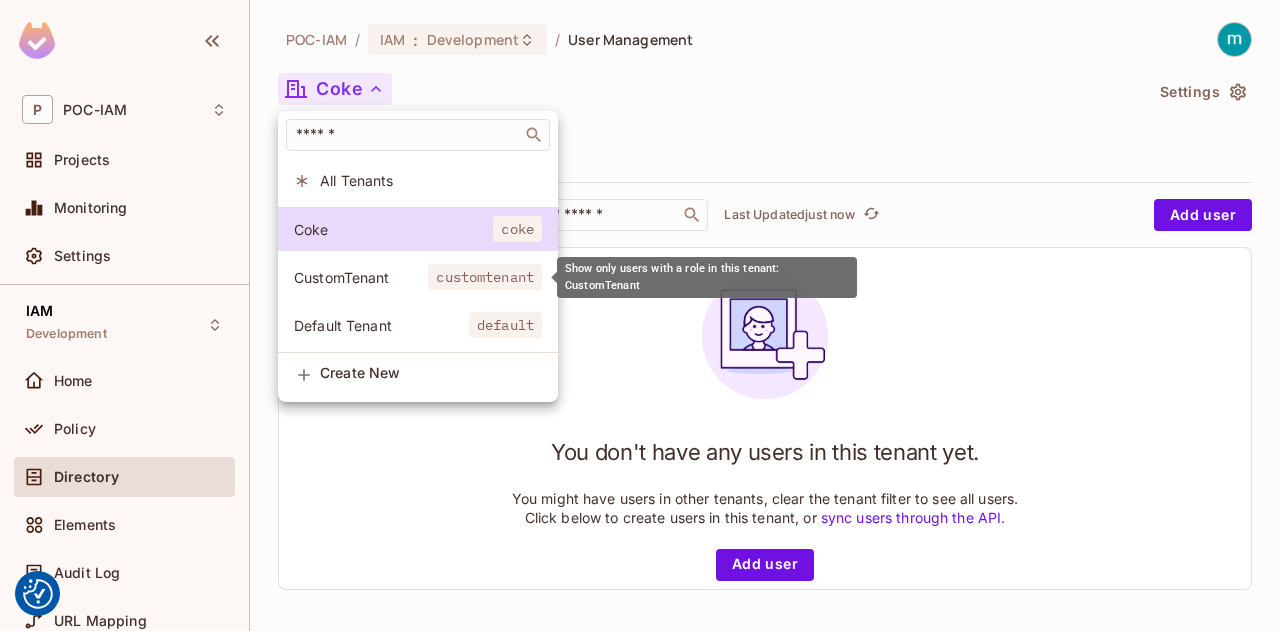click on "CustomTenant customtenant" at bounding box center [418, 277] 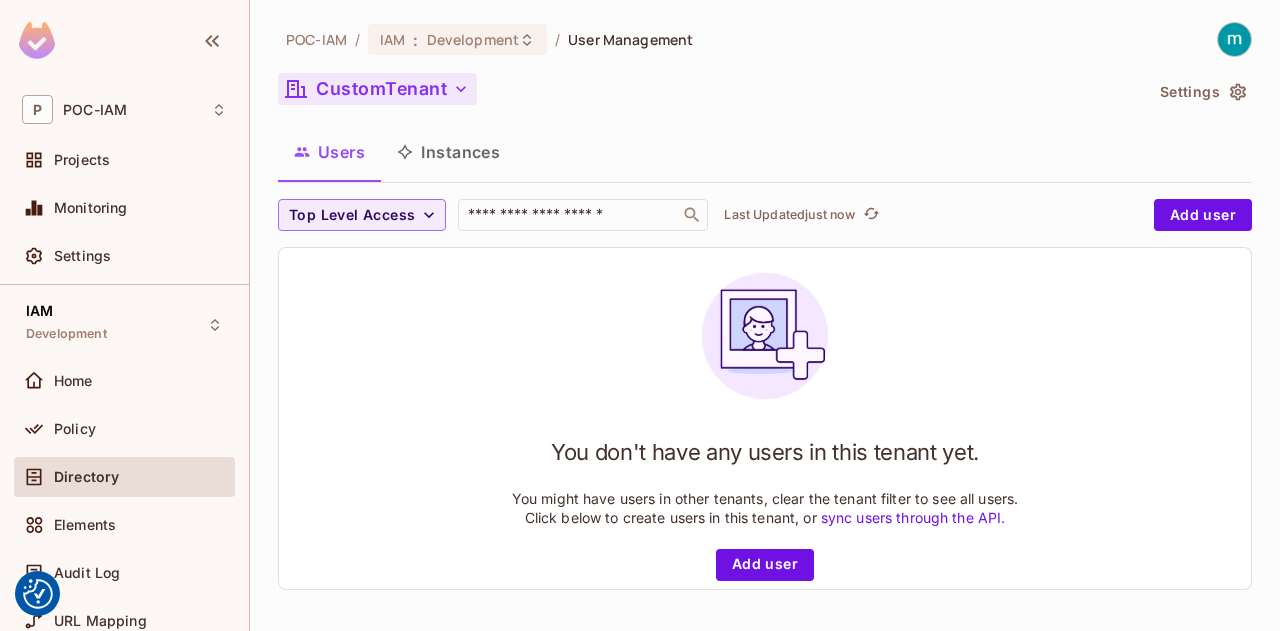 click on "CustomTenant" at bounding box center [377, 89] 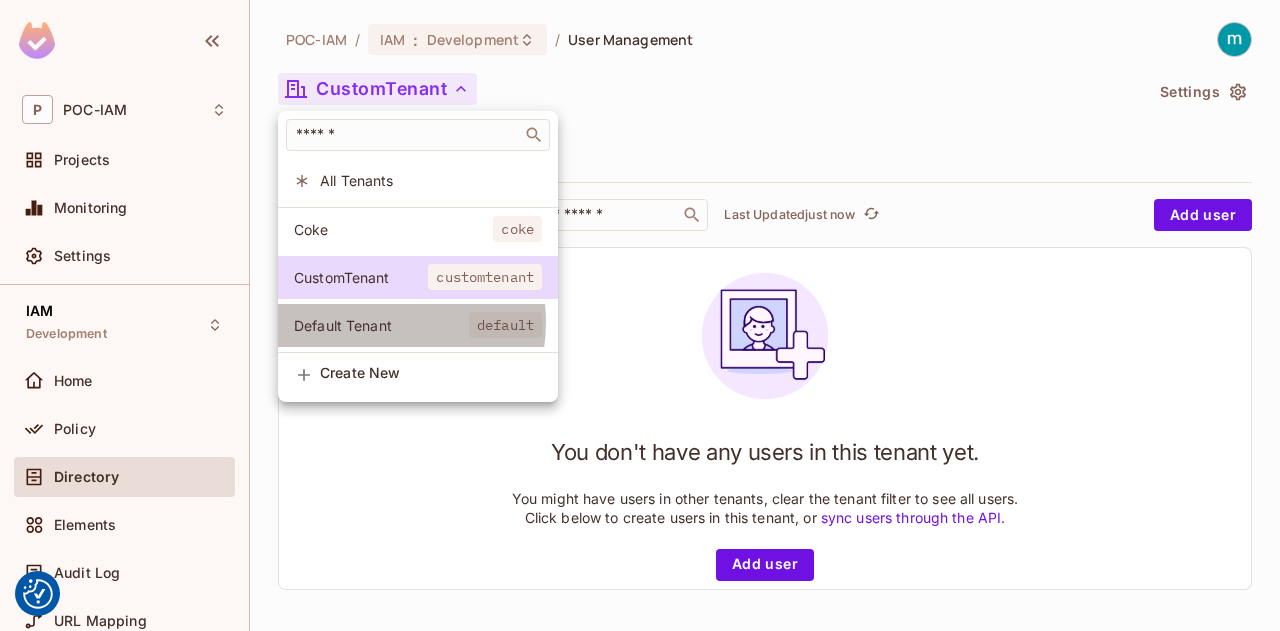 click on "Default Tenant" at bounding box center [381, 325] 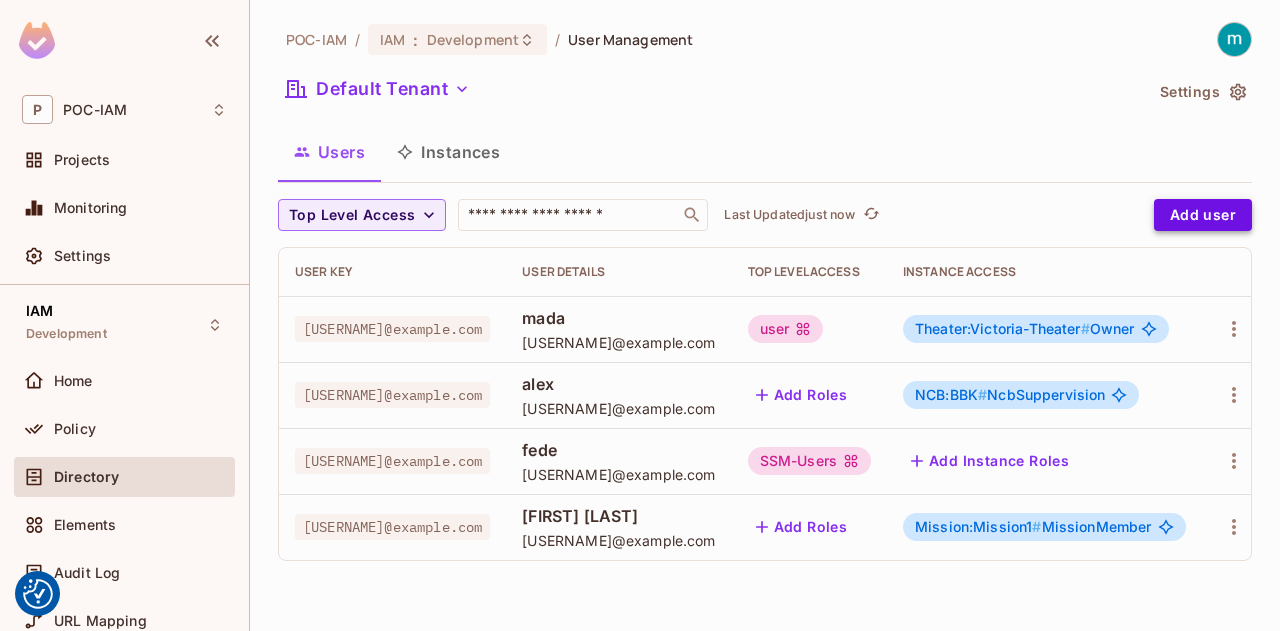 click on "Add user" at bounding box center [1203, 215] 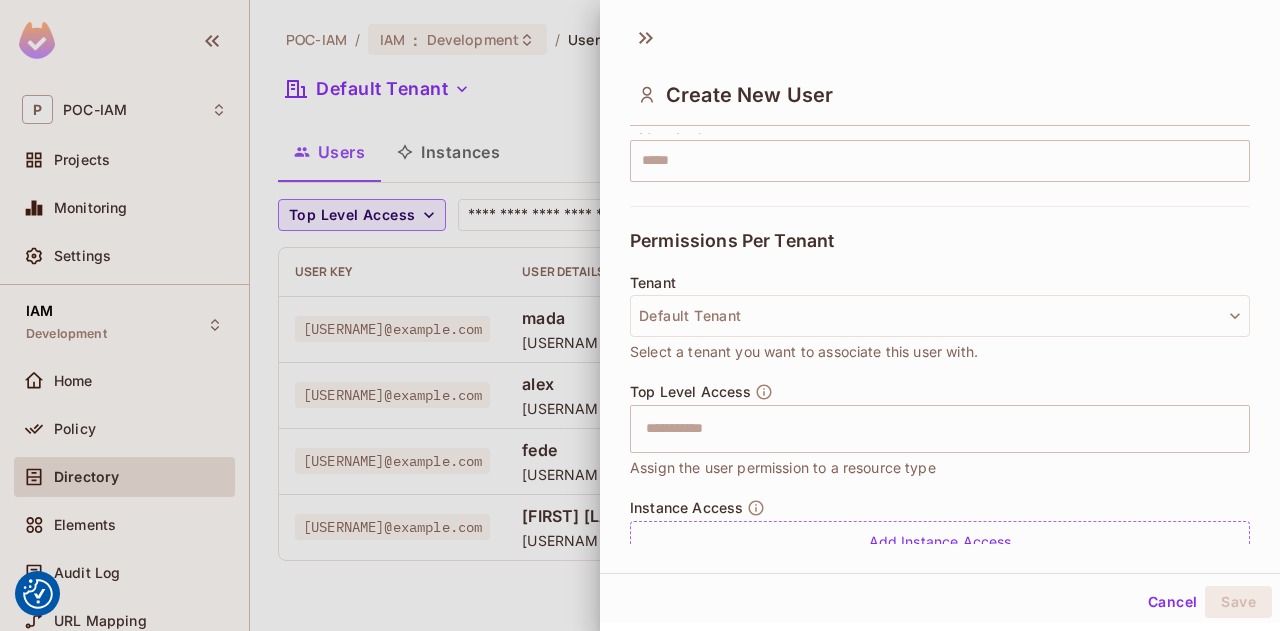 scroll, scrollTop: 433, scrollLeft: 0, axis: vertical 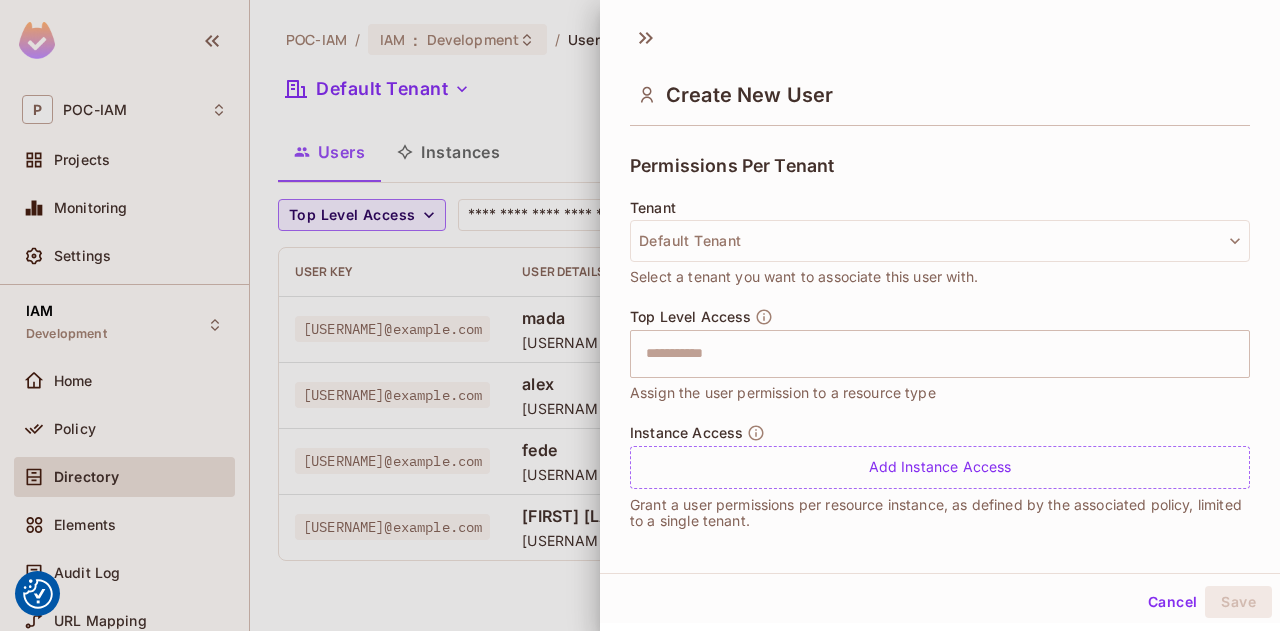 click on "Permissions Per Tenant" at bounding box center (940, 165) 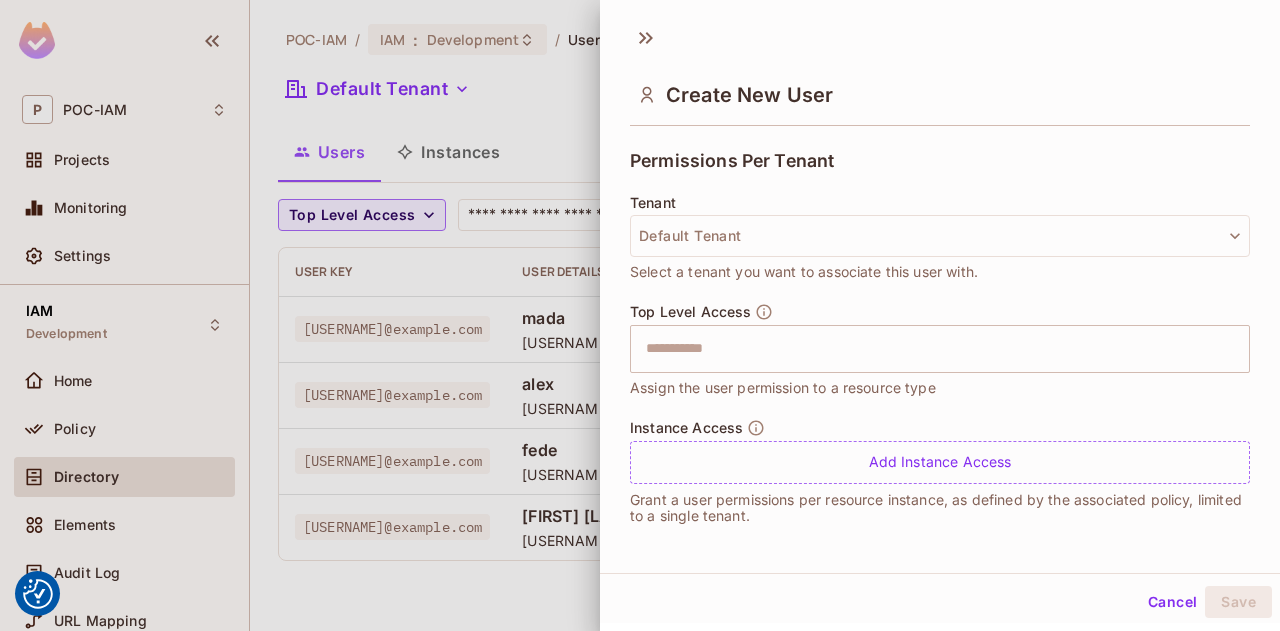 scroll, scrollTop: 433, scrollLeft: 0, axis: vertical 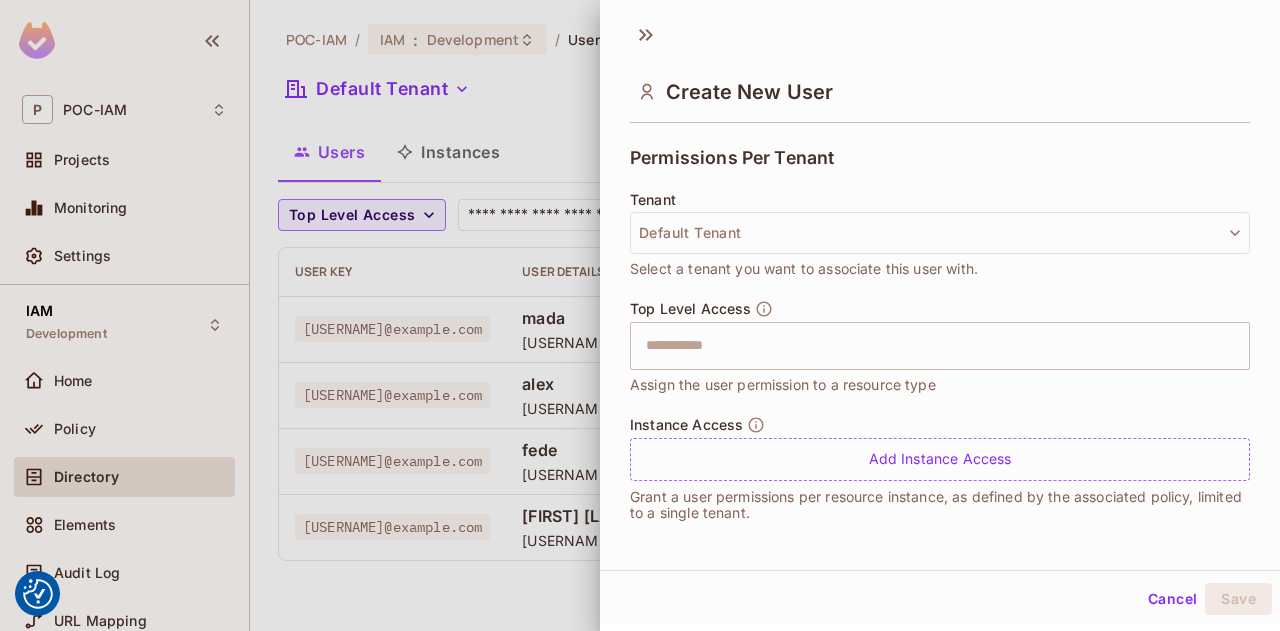 click on "Cancel" at bounding box center (1172, 599) 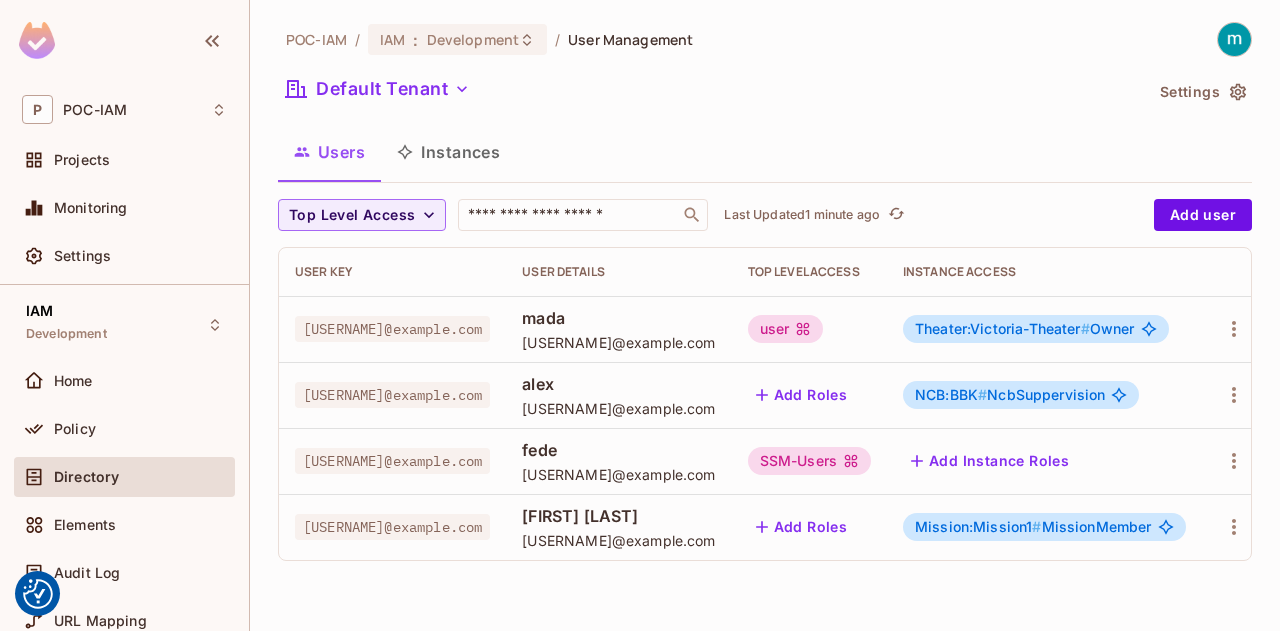 click 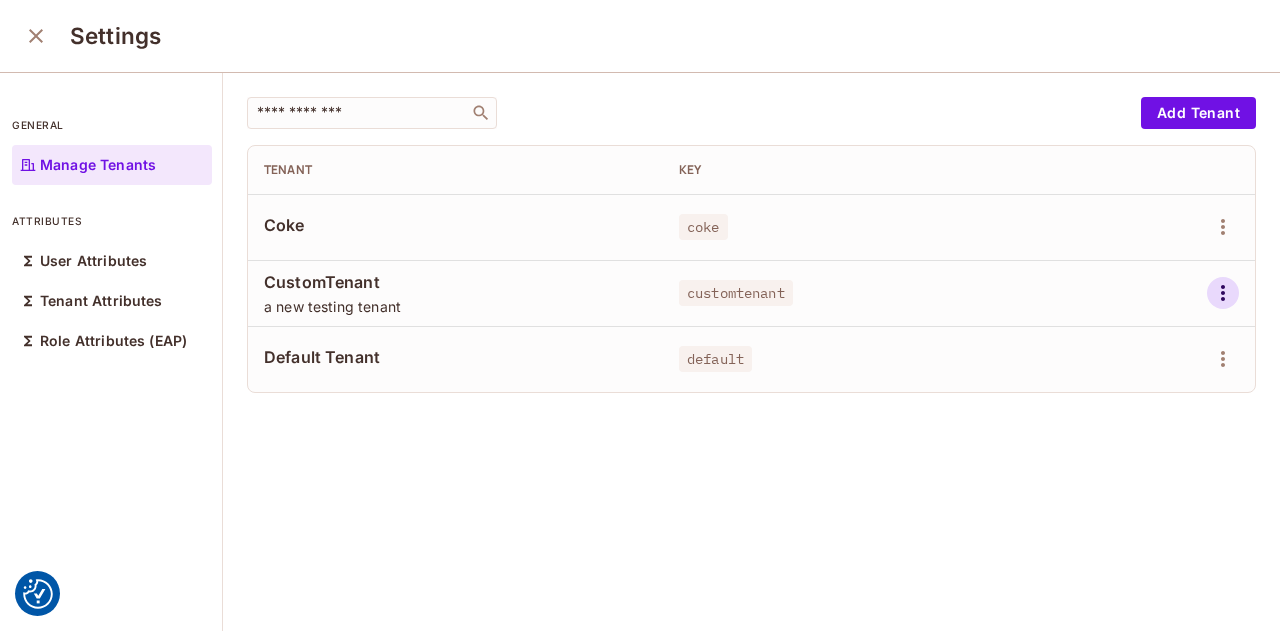 click 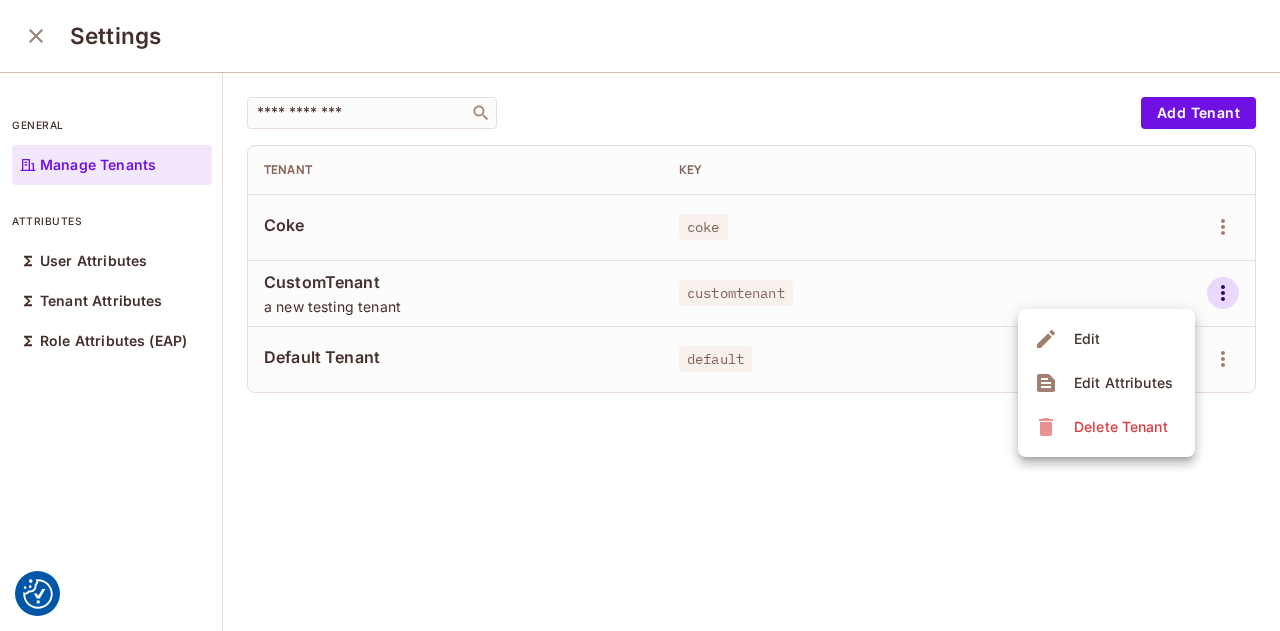 click on "Edit Attributes" at bounding box center (1123, 383) 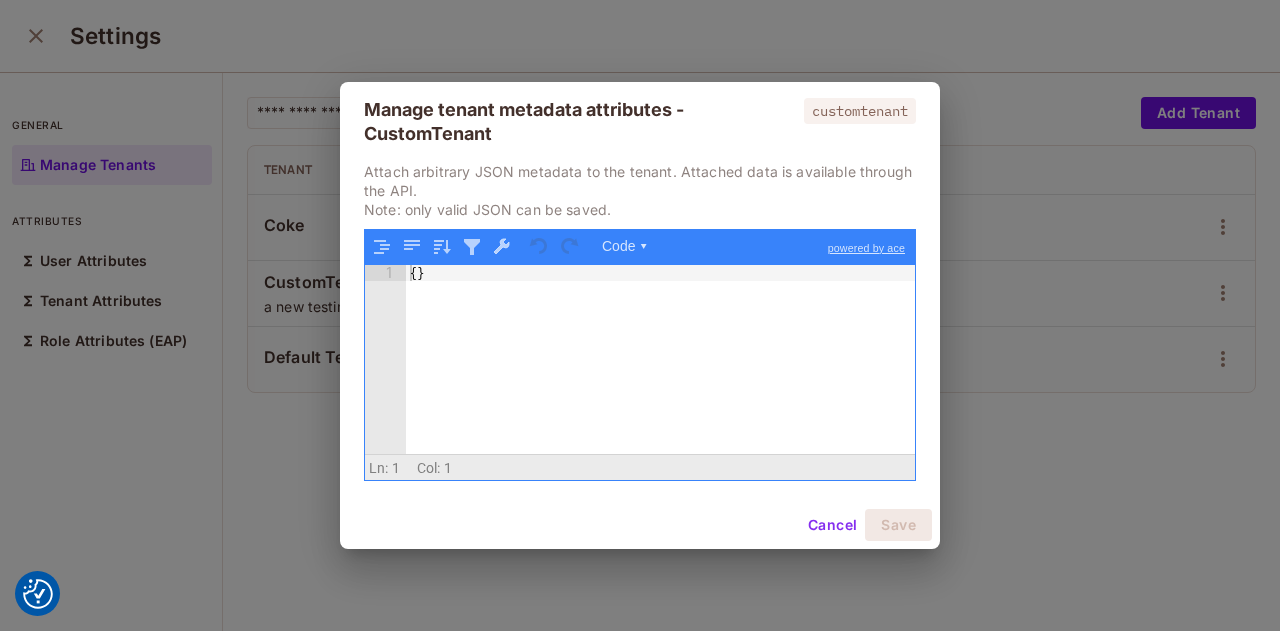 click on "{ }" at bounding box center (660, 376) 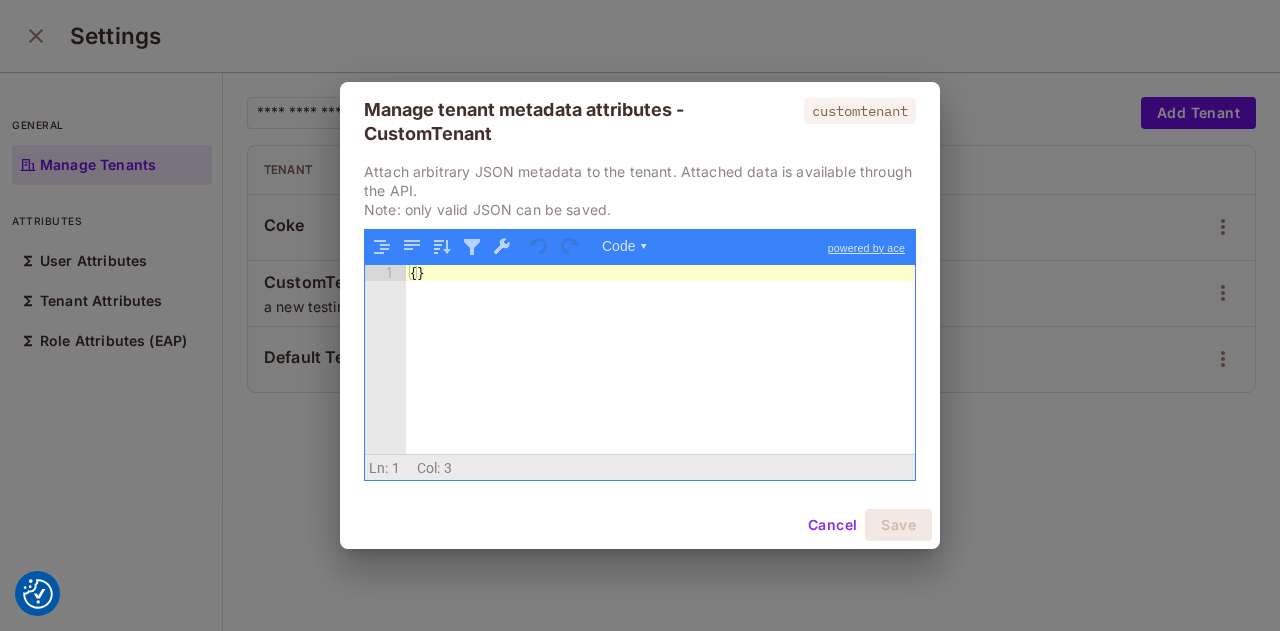 click on "Cancel" at bounding box center (832, 525) 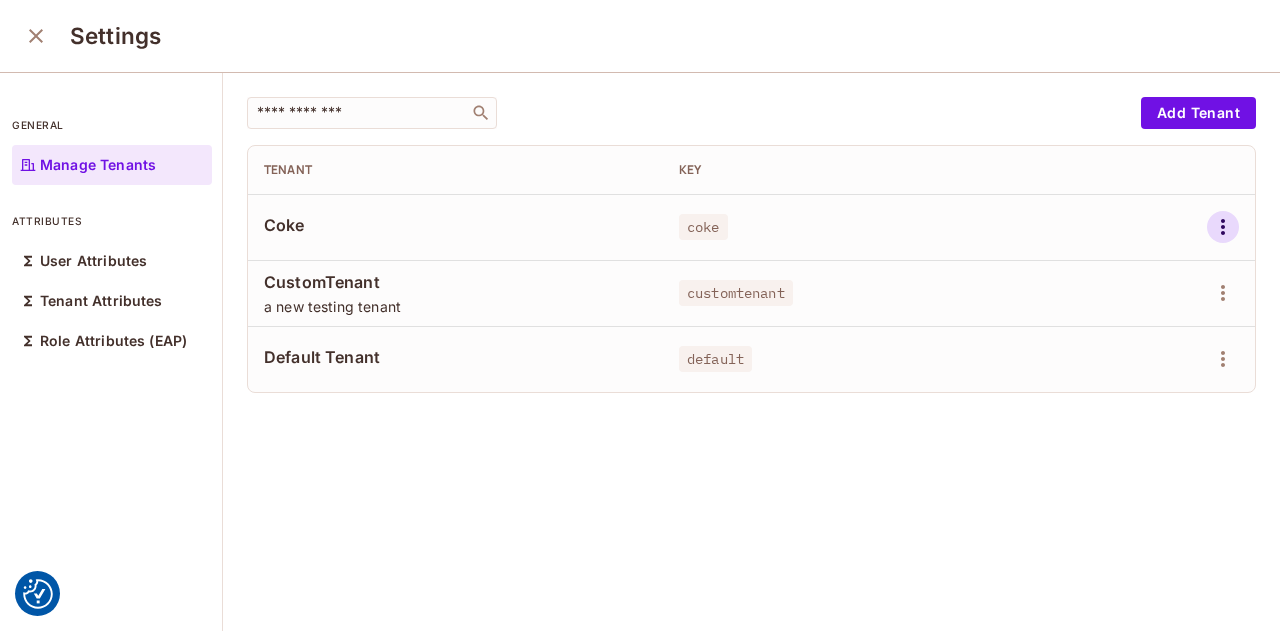 click 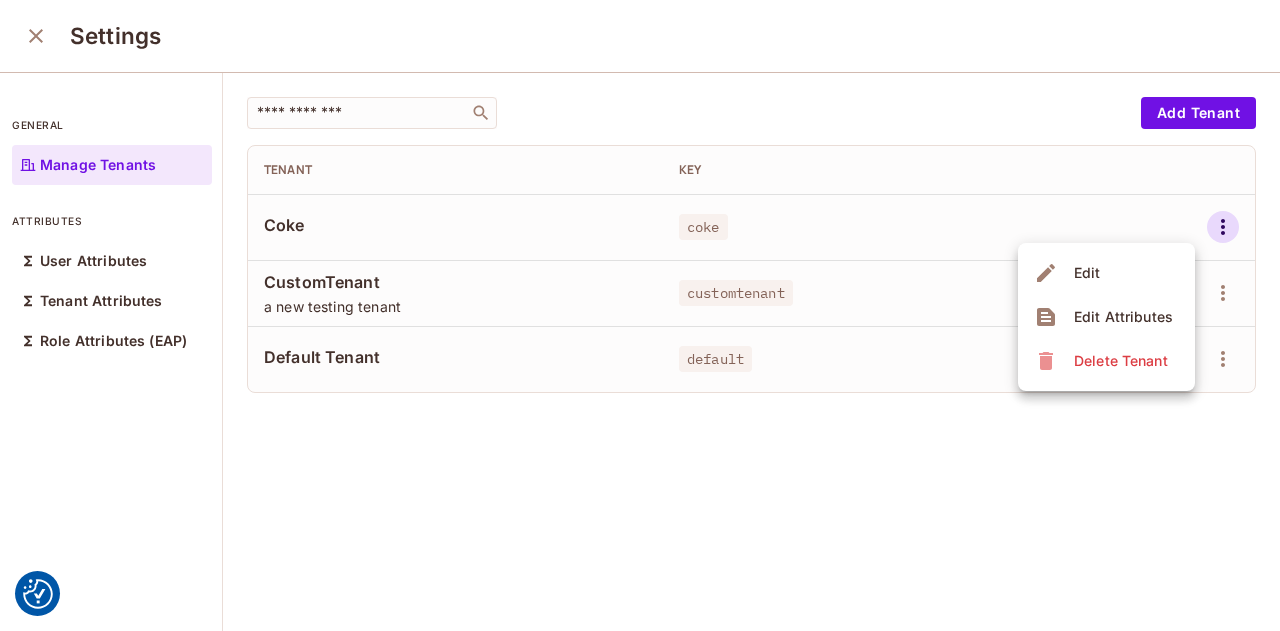 click on "Edit" at bounding box center [1106, 273] 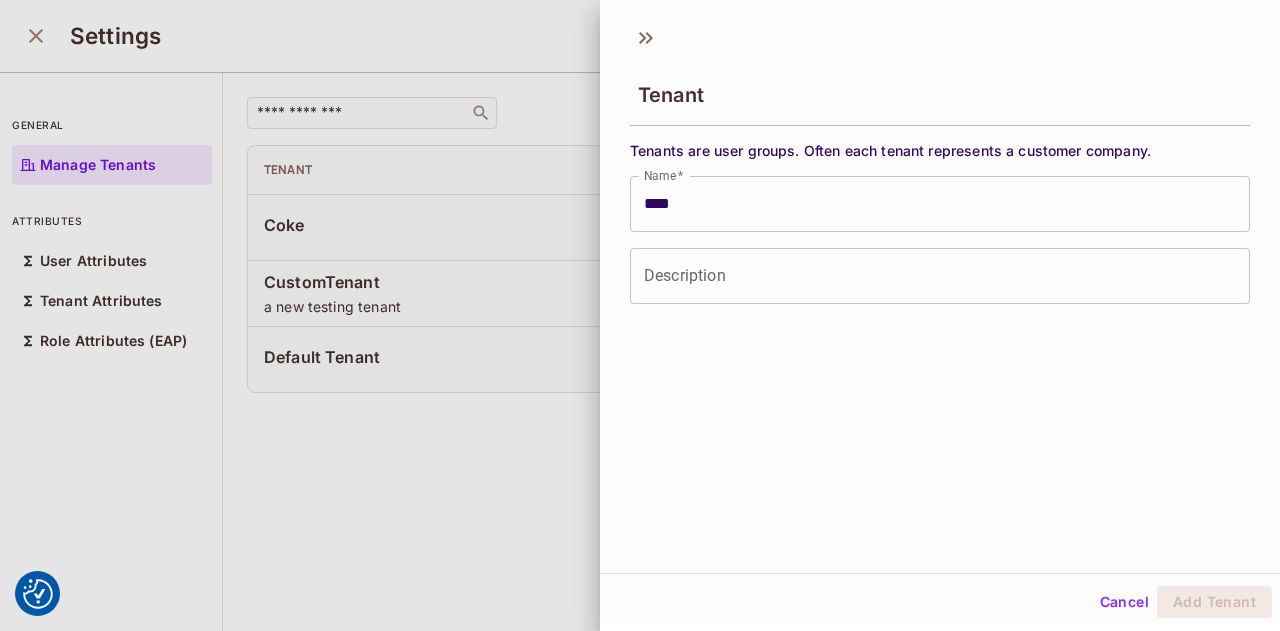 click on "Cancel" at bounding box center [1124, 602] 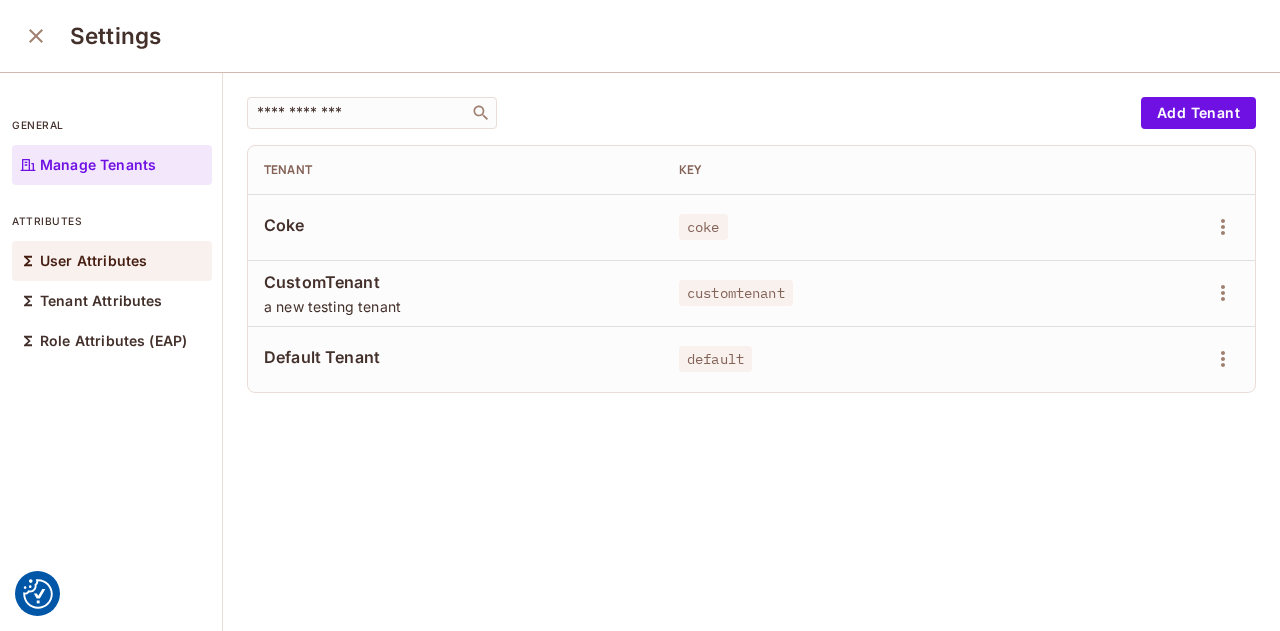 click on "User Attributes" at bounding box center (93, 261) 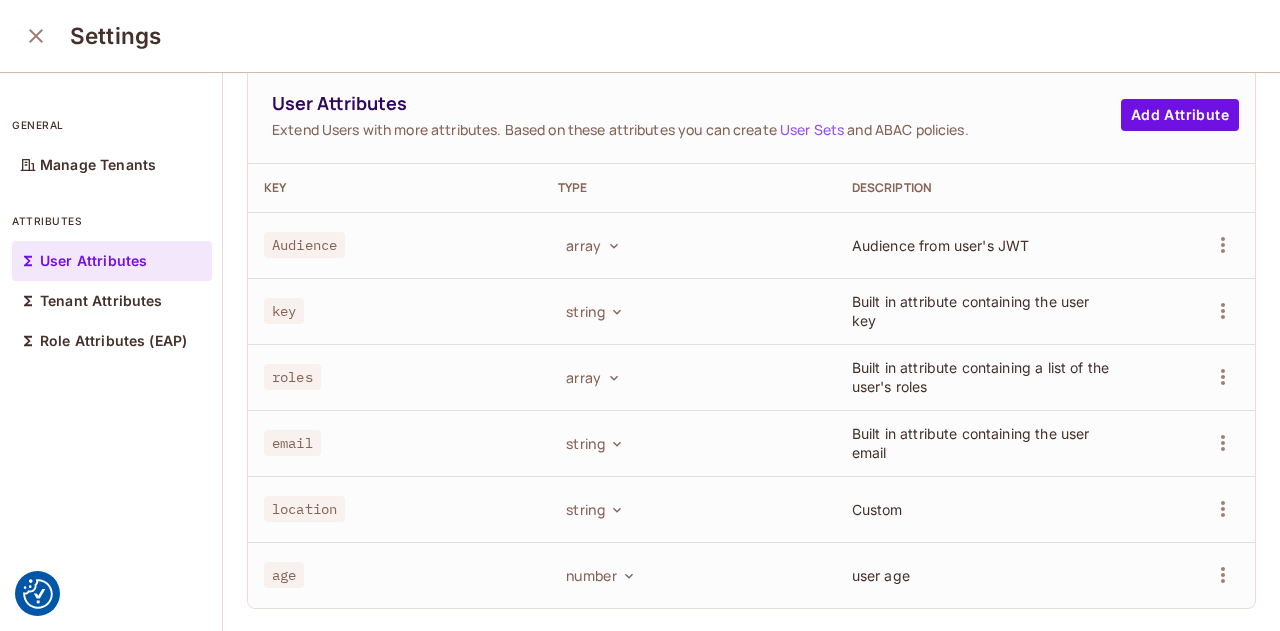 scroll, scrollTop: 46, scrollLeft: 0, axis: vertical 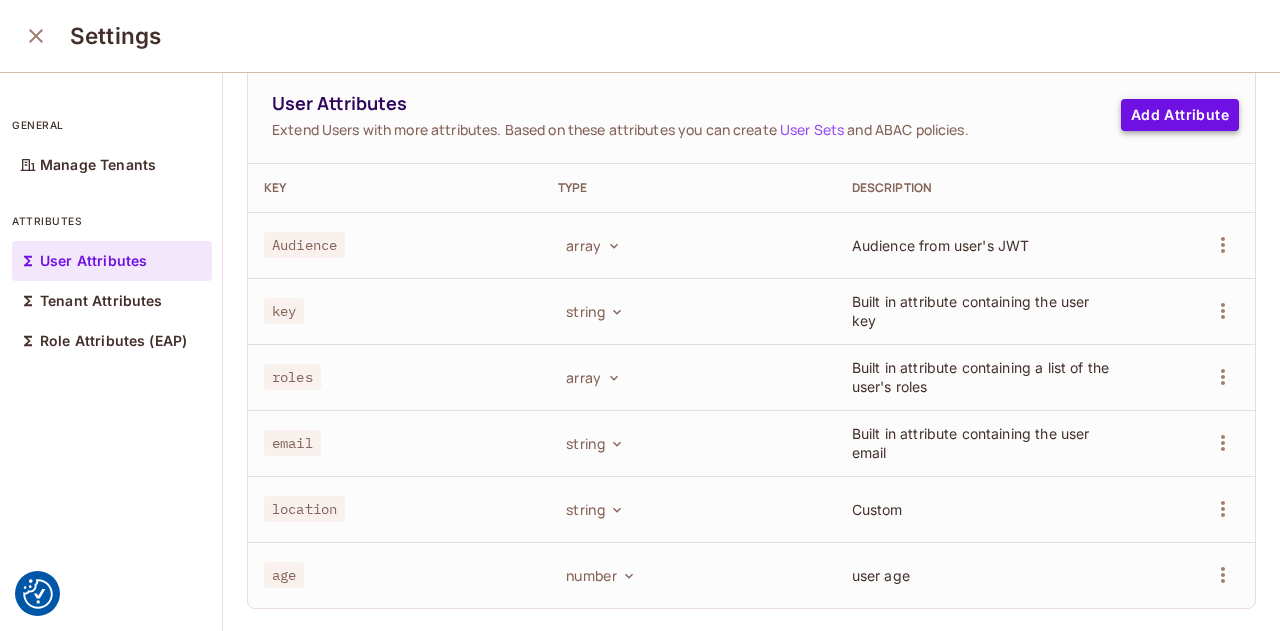 click on "Add Attribute" at bounding box center [1180, 115] 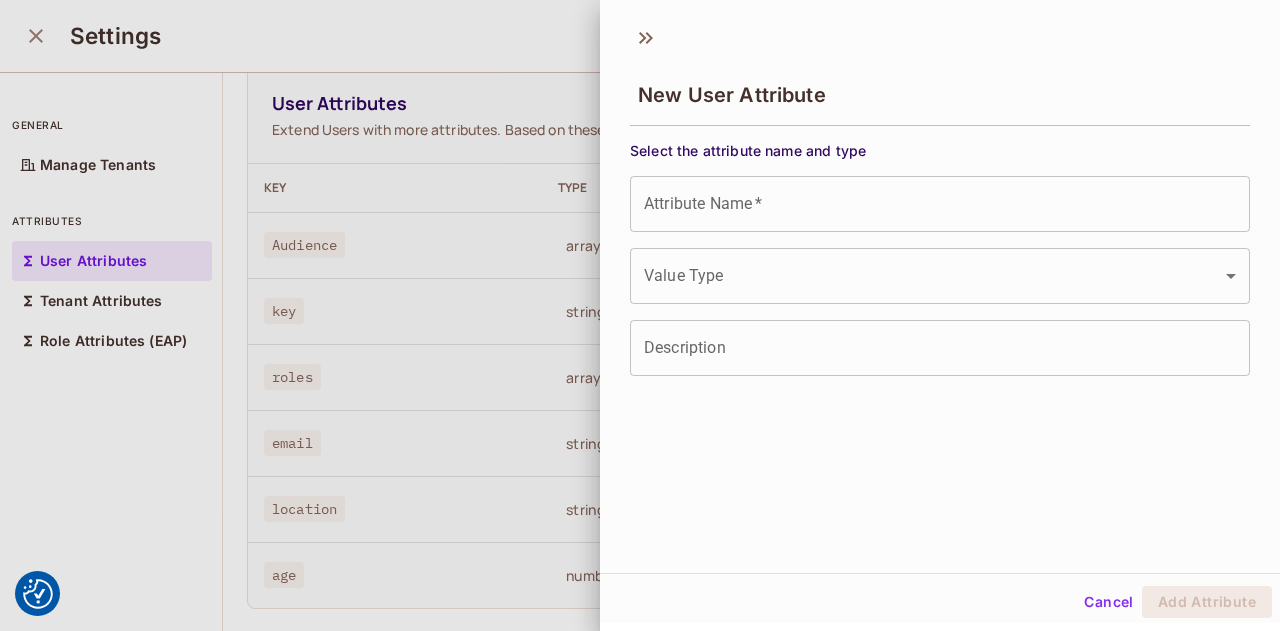 click on "Attribute Name   *" at bounding box center [940, 204] 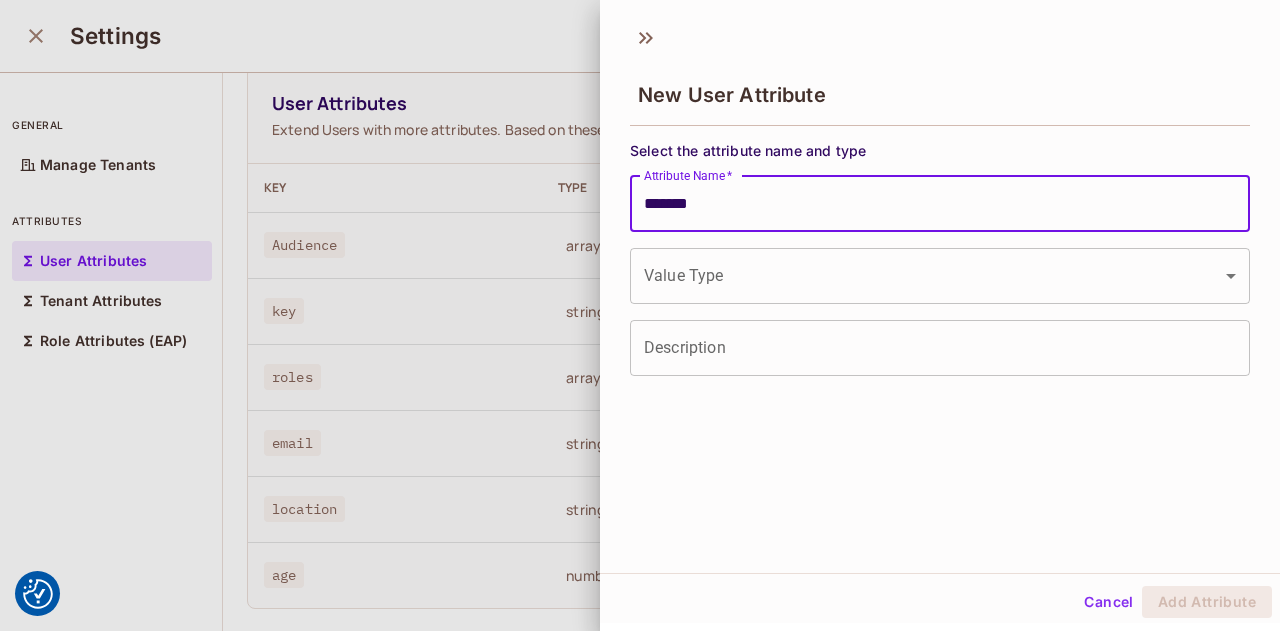 type on "*******" 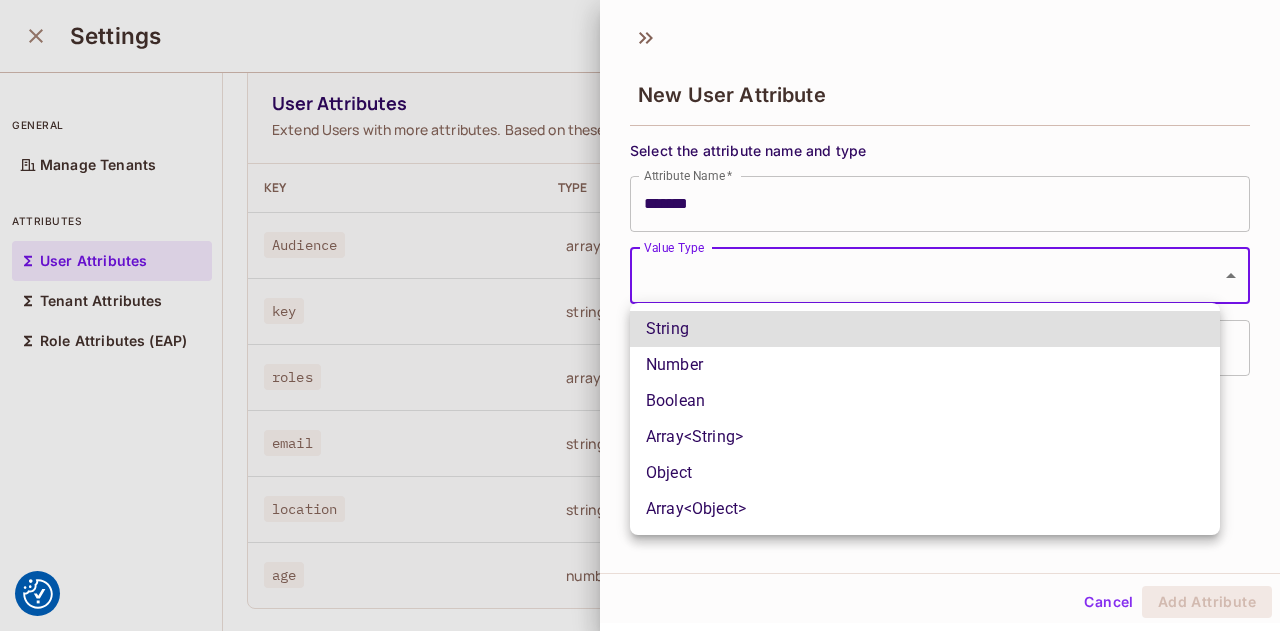 click on "String" at bounding box center (925, 329) 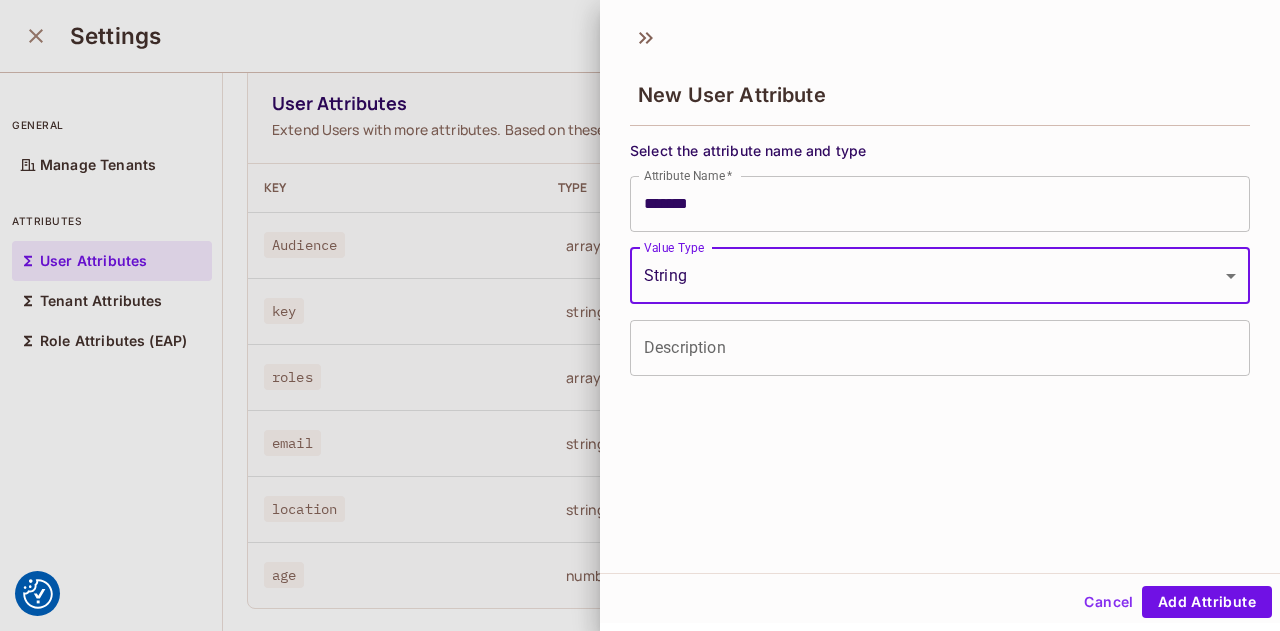 click on "Description" at bounding box center (940, 348) 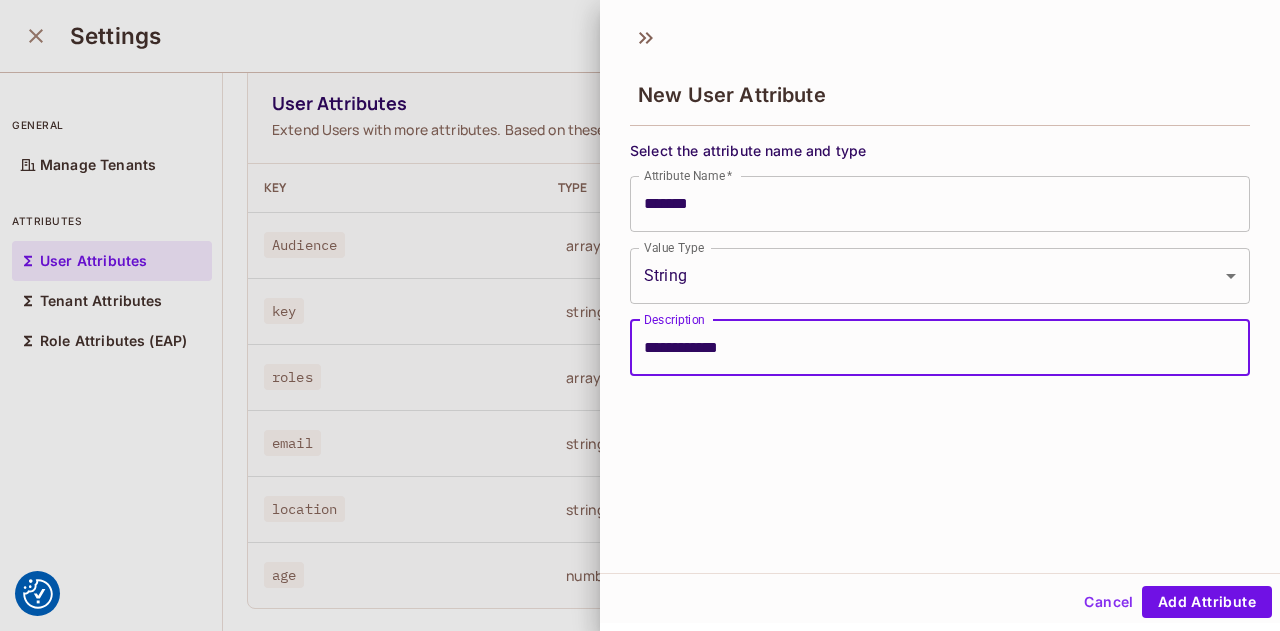type on "**********" 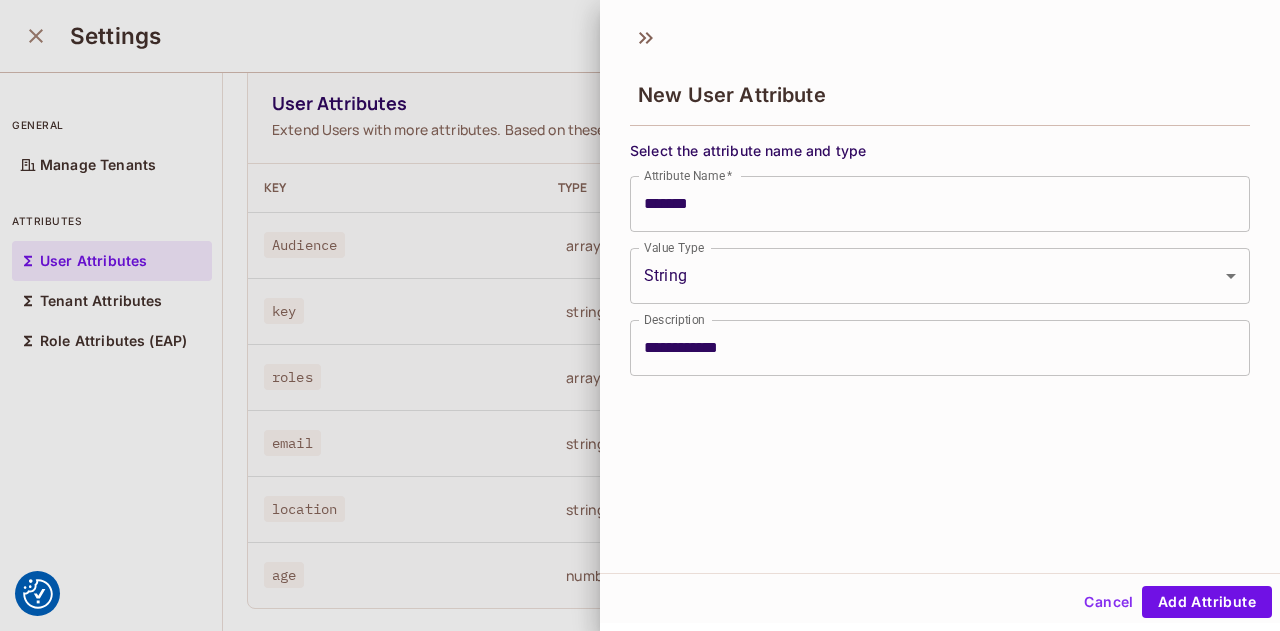 click on "Cancel Add Attribute" at bounding box center [940, 602] 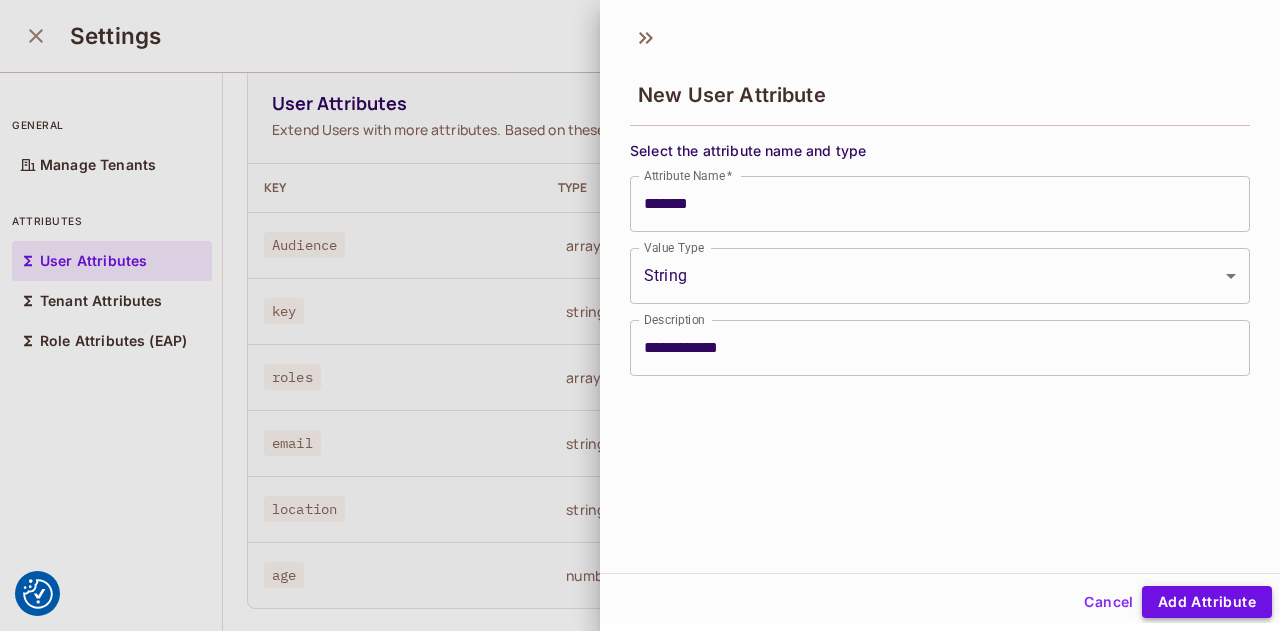 click on "Add Attribute" at bounding box center (1207, 602) 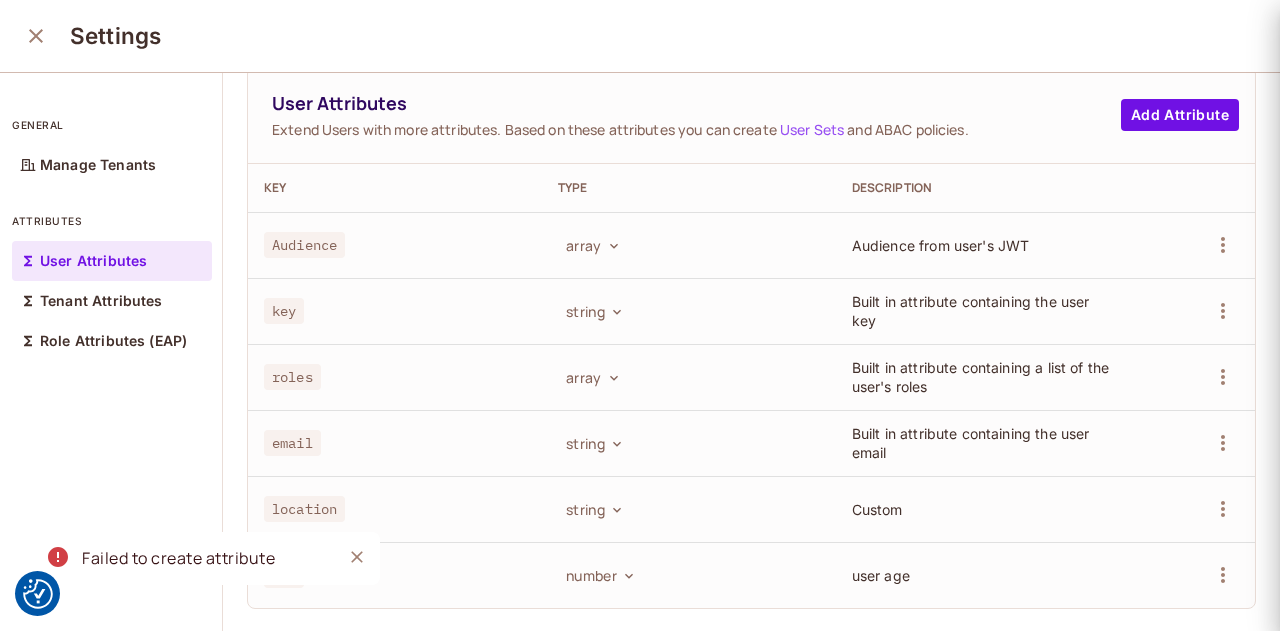 type 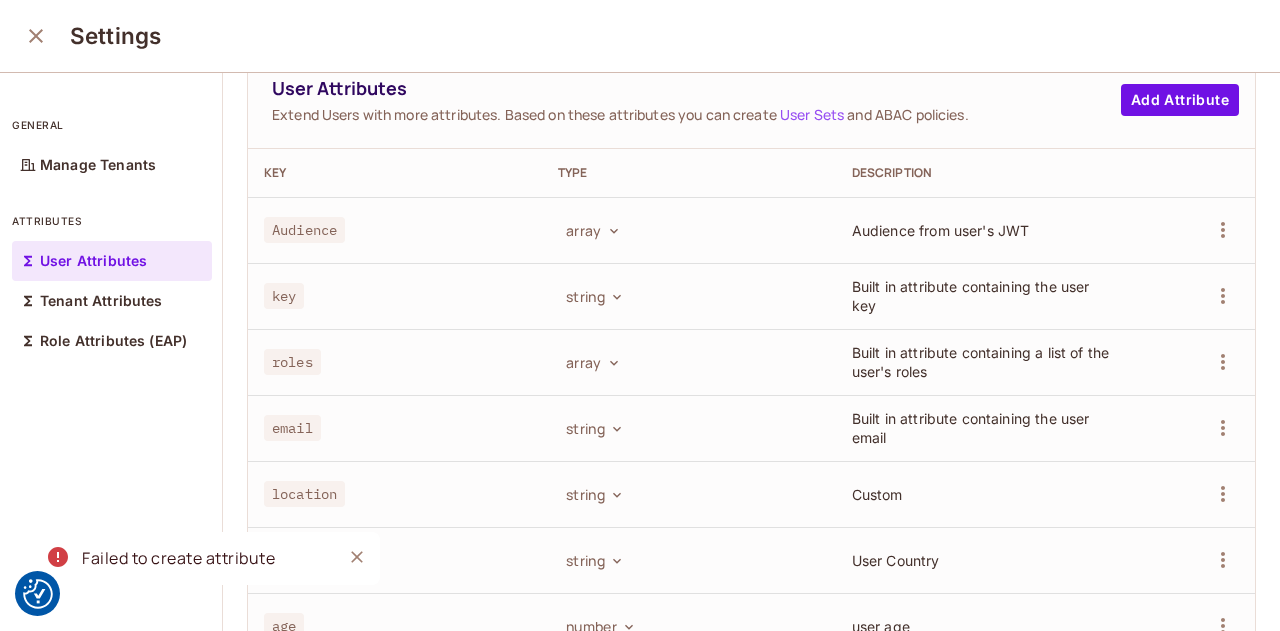click 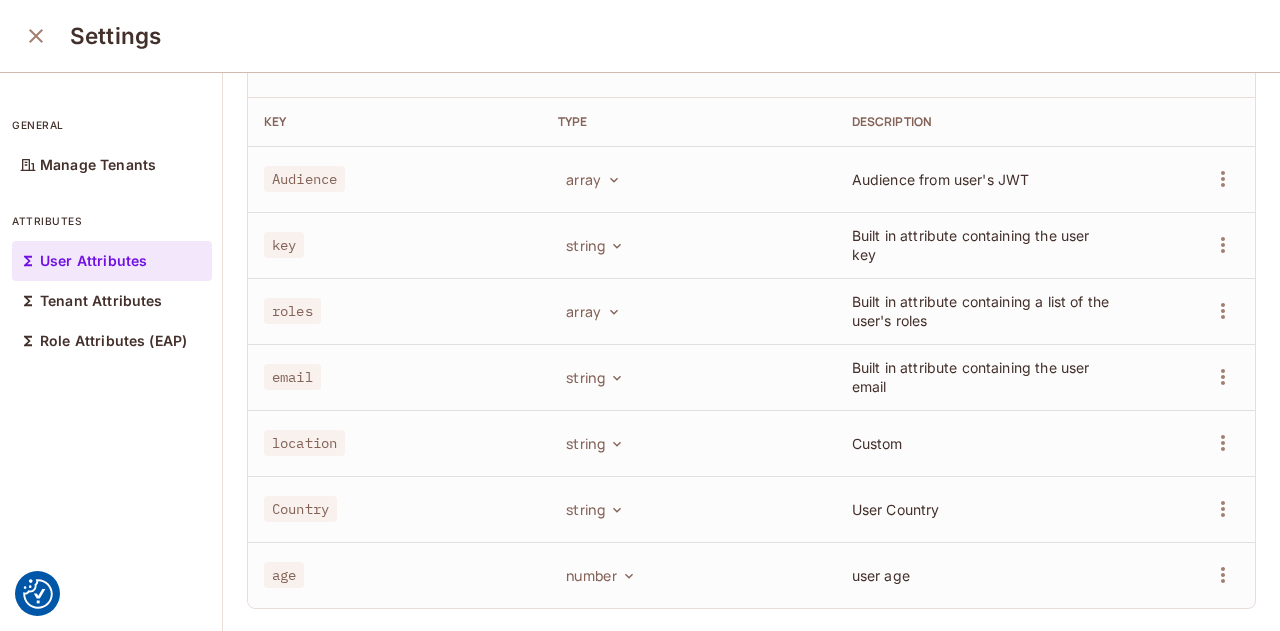 scroll, scrollTop: 112, scrollLeft: 0, axis: vertical 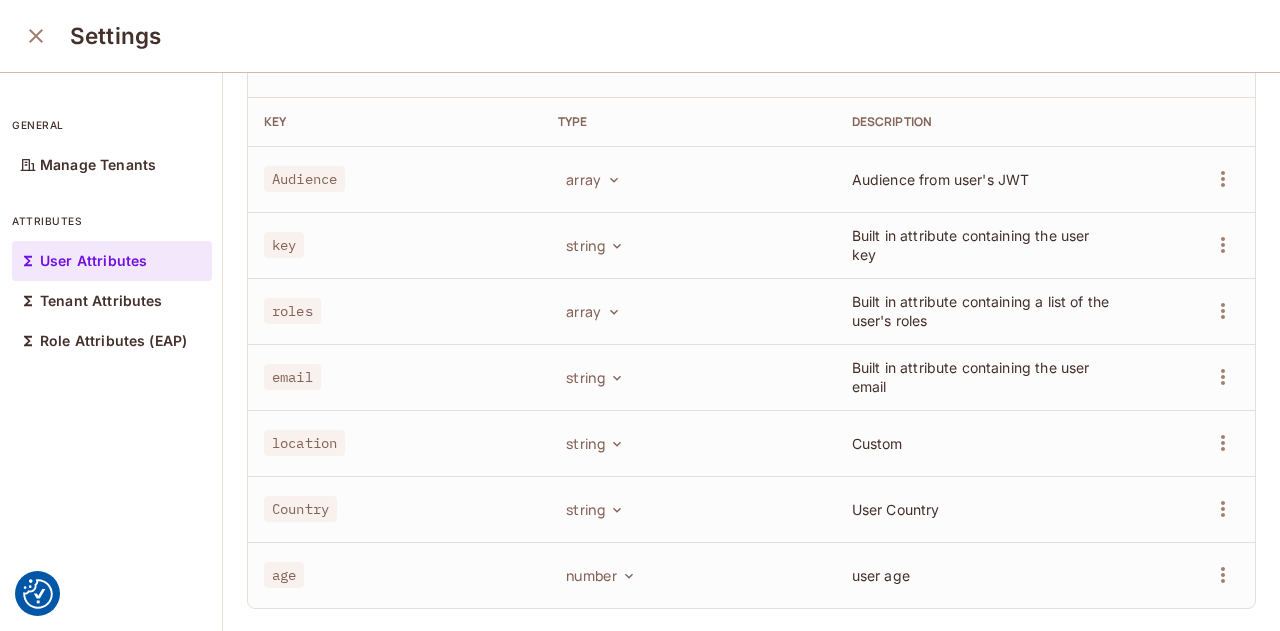 click at bounding box center (1192, 509) 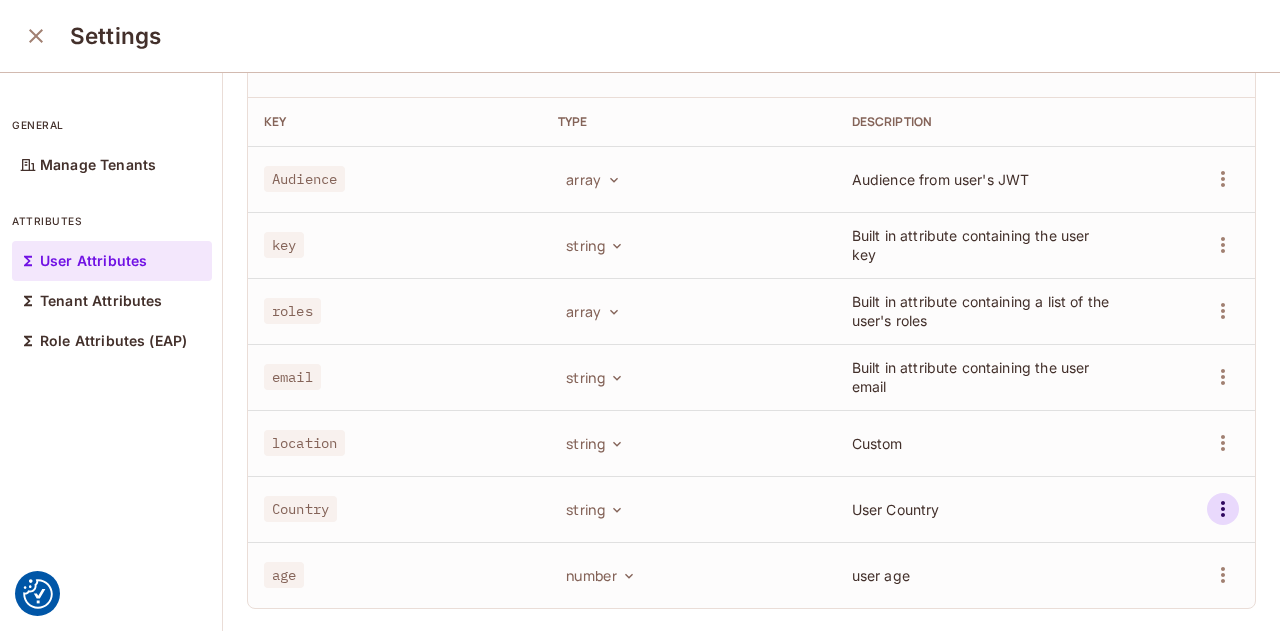 click 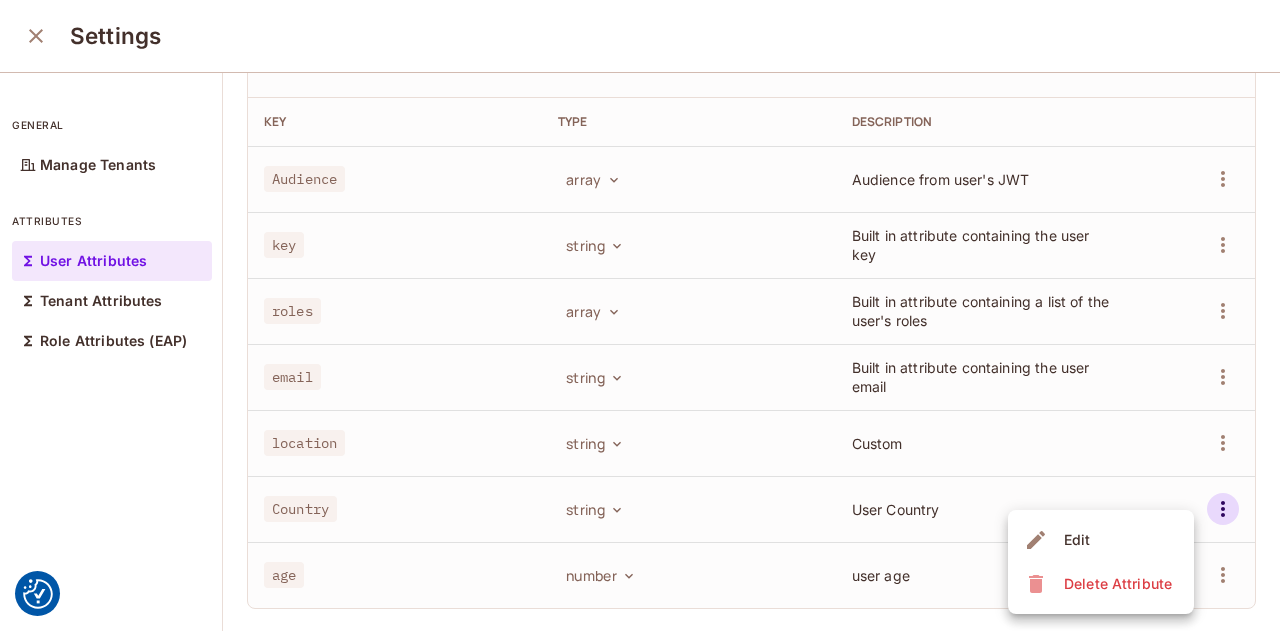 click at bounding box center [640, 315] 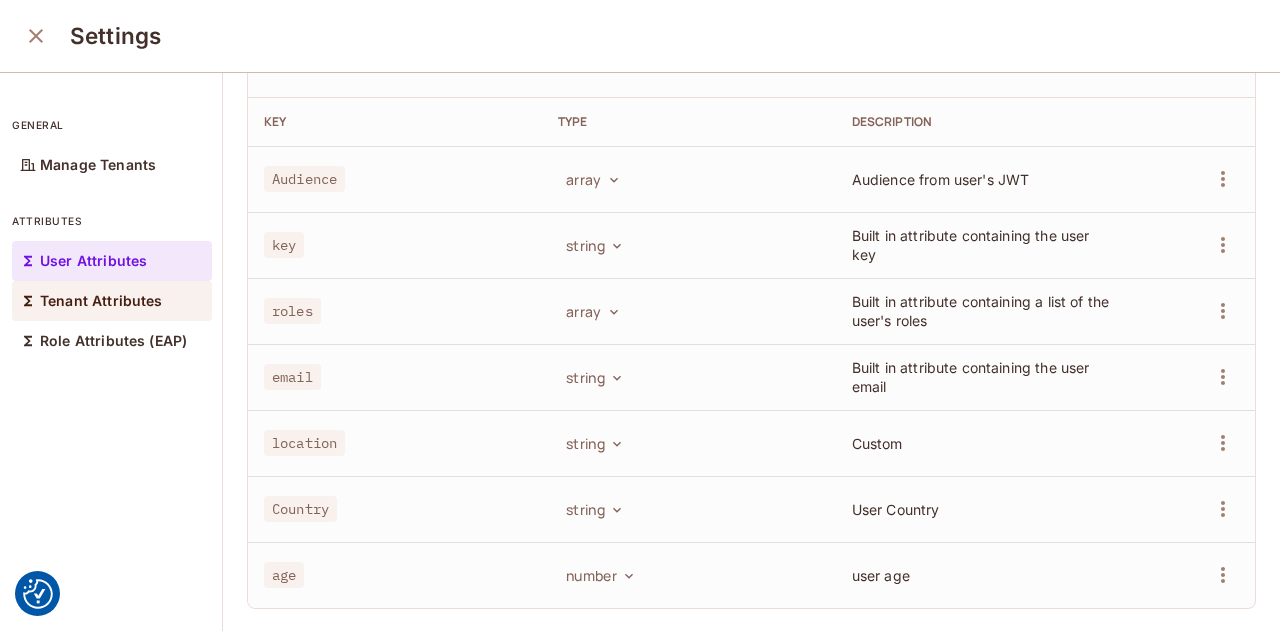 click on "Tenant Attributes" at bounding box center [101, 301] 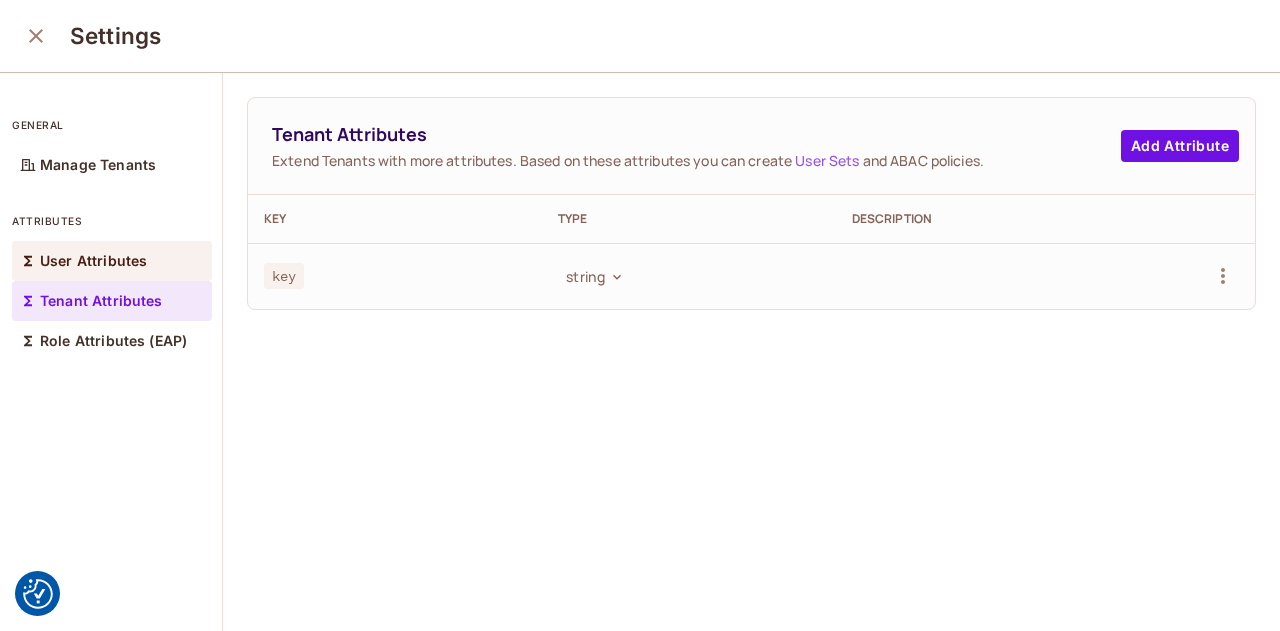 click on "User Attributes" at bounding box center (93, 261) 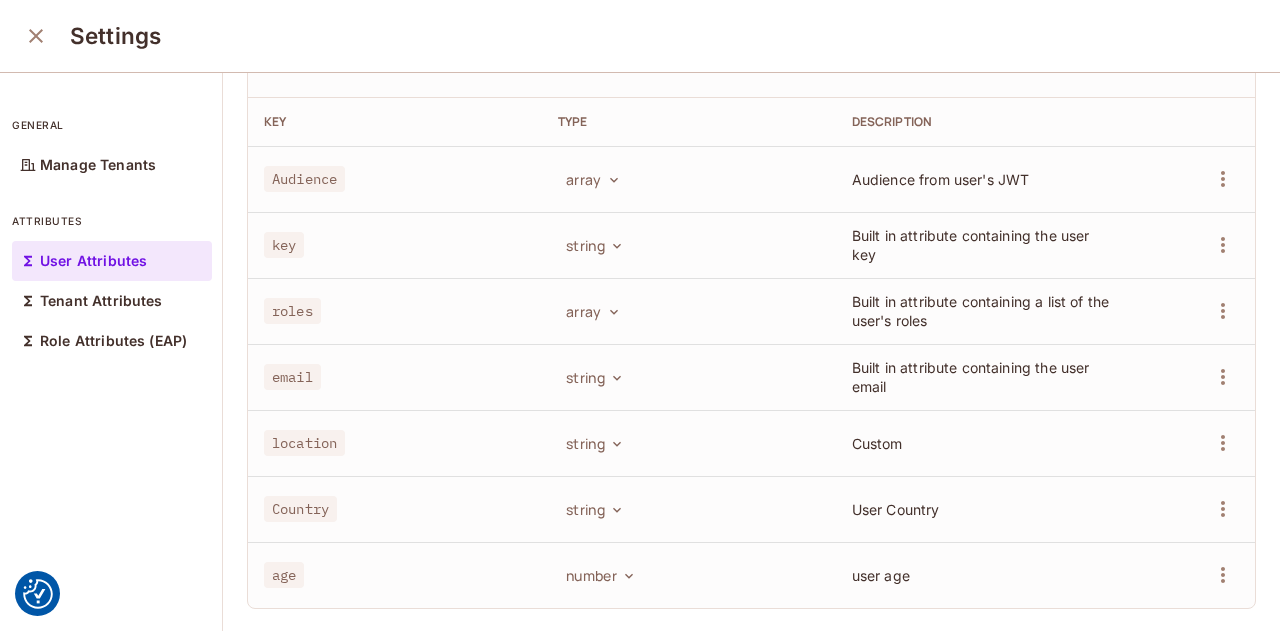 scroll, scrollTop: 112, scrollLeft: 0, axis: vertical 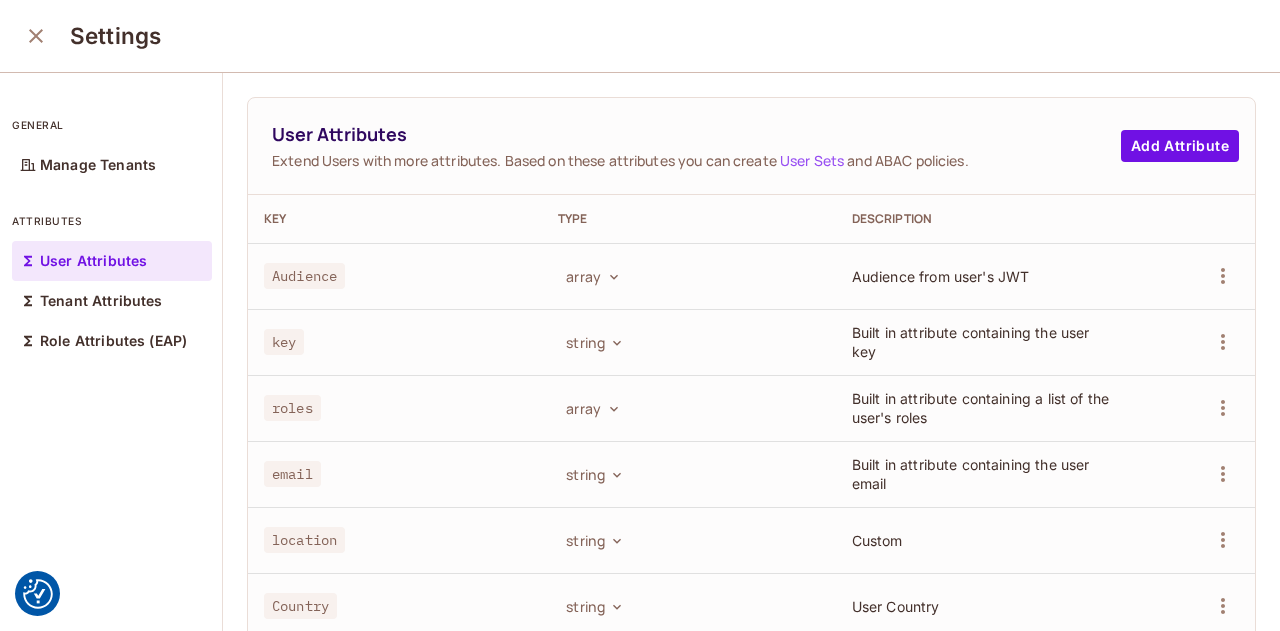 click 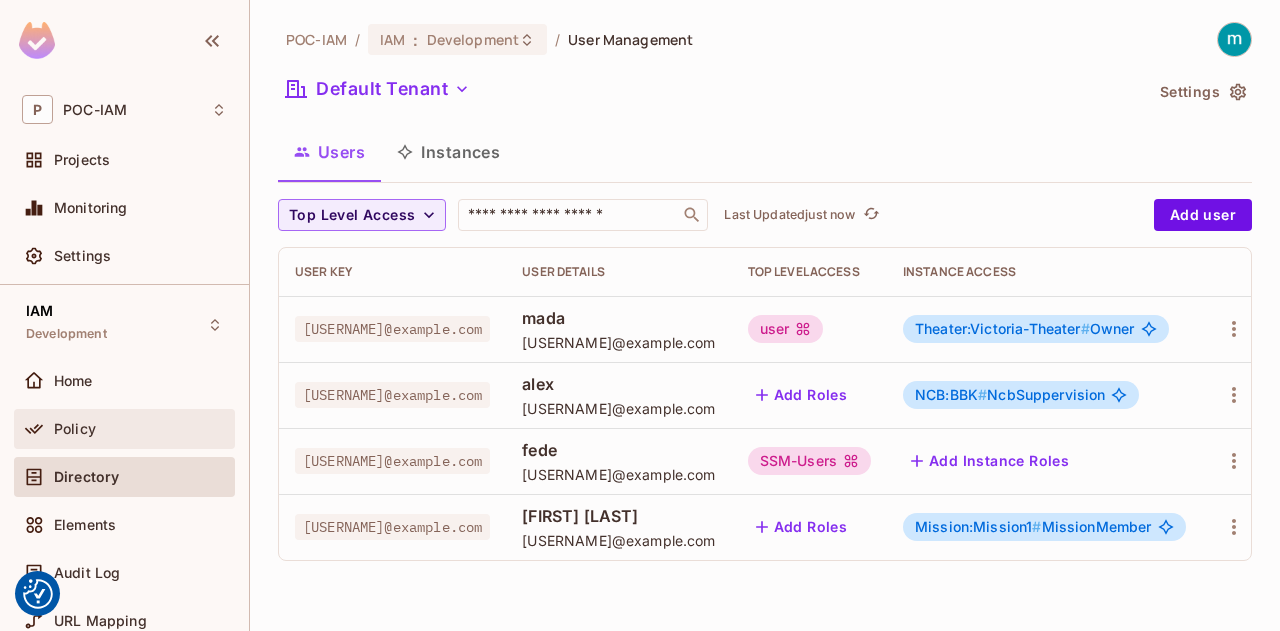 click on "Policy" at bounding box center [140, 429] 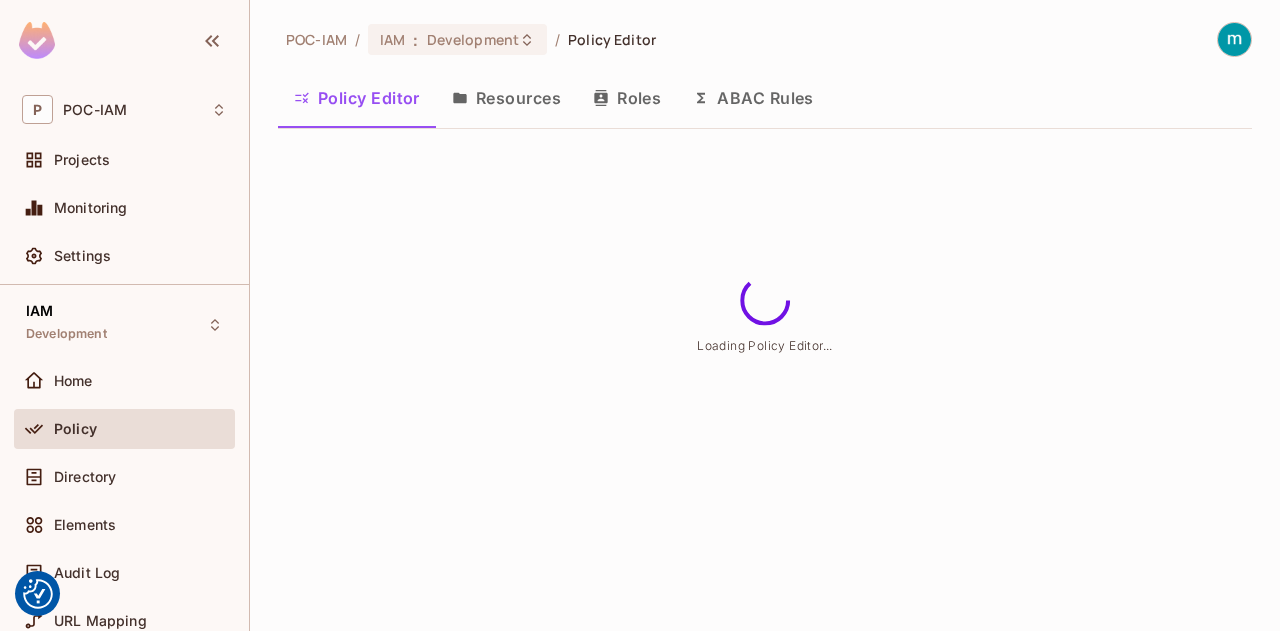 click on "ABAC Rules" at bounding box center [753, 98] 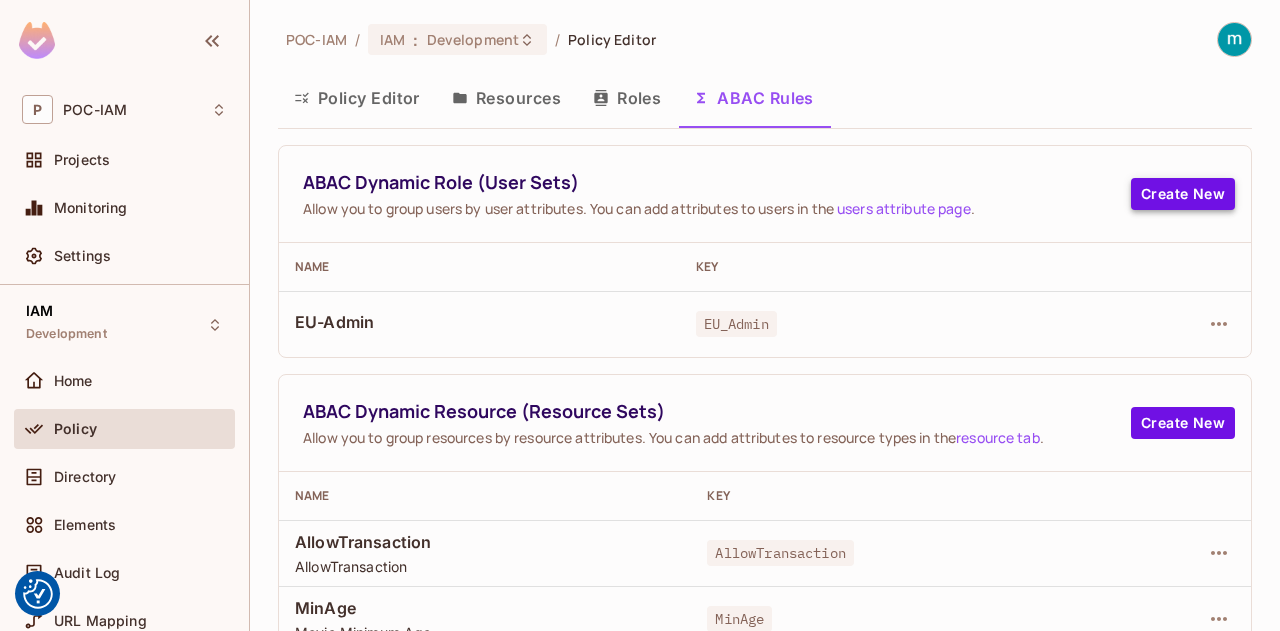 click on "Create New" at bounding box center (1183, 194) 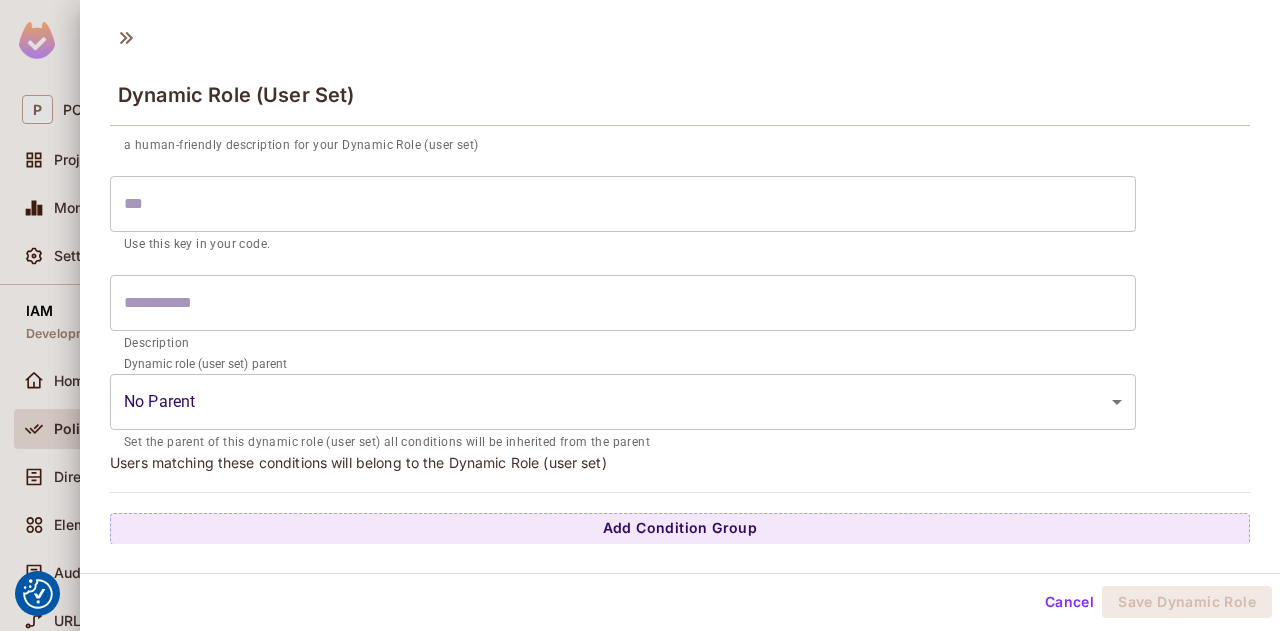 scroll, scrollTop: 88, scrollLeft: 0, axis: vertical 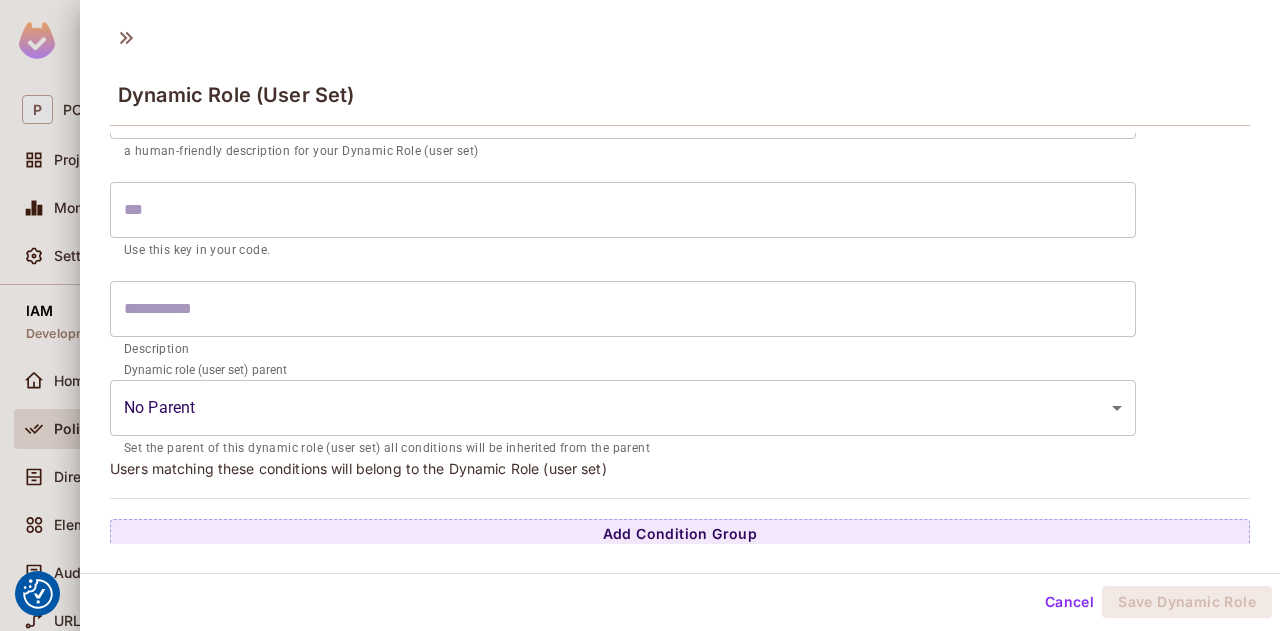 click on "​ a human-friendly description for your Dynamic Role (user set)  ​ Use this key in your code. ​ Description Dynamic role (user set) parent No Parent ​ Set the parent of this dynamic role (user set) all conditions will be inherited from the parent Users matching these conditions will belong to the Dynamic Role (user set) Add Condition Group" at bounding box center (680, 312) 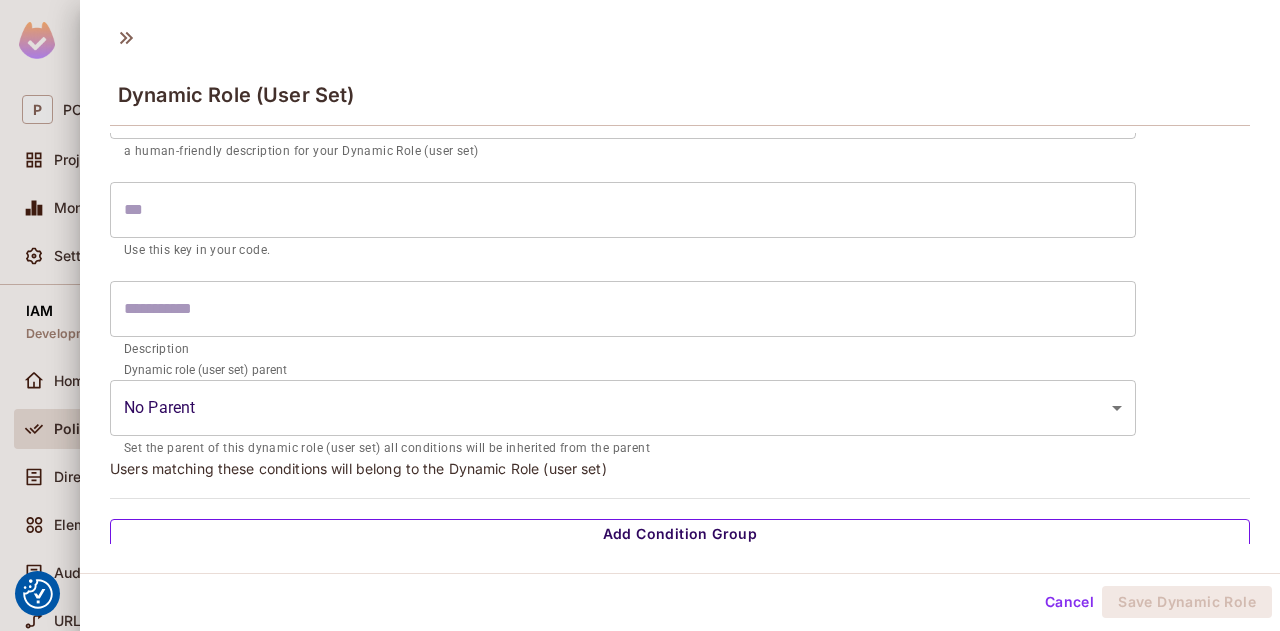 click on "Add Condition Group" at bounding box center (680, 535) 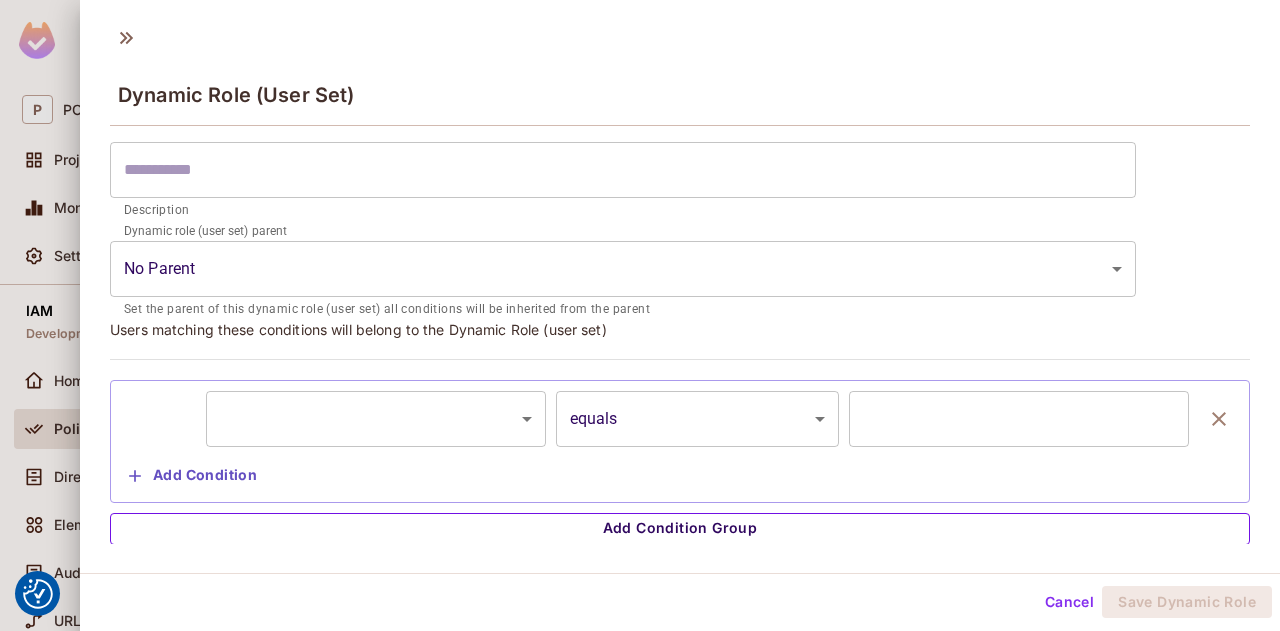 scroll, scrollTop: 226, scrollLeft: 0, axis: vertical 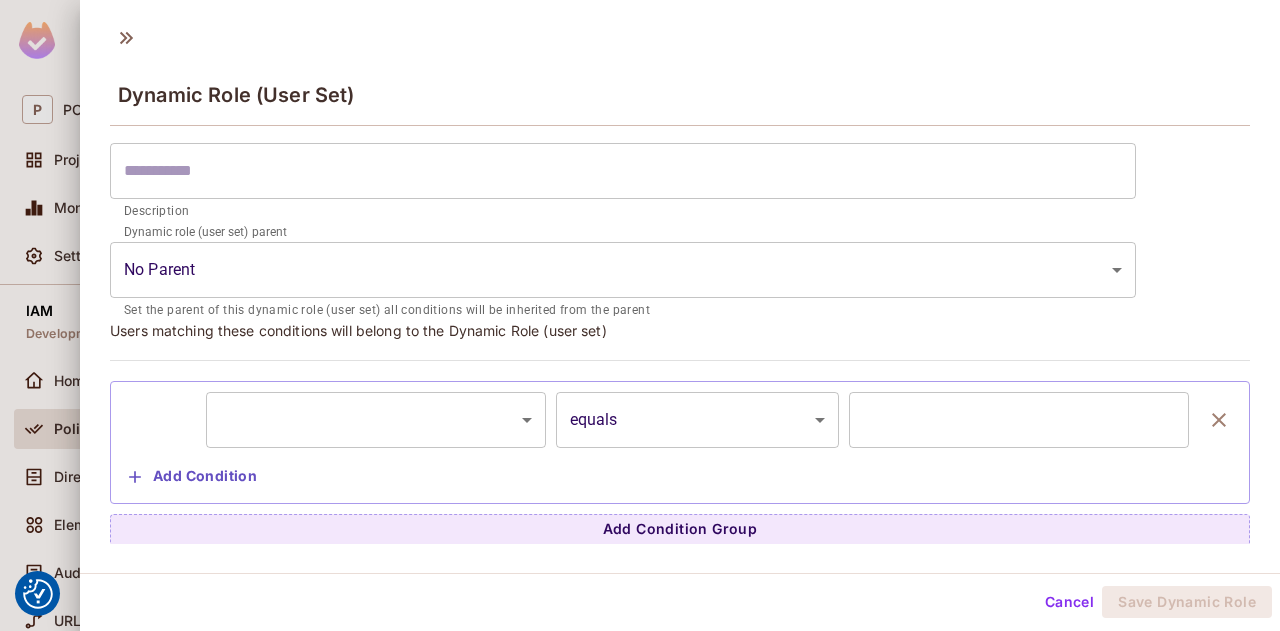 click on "We use cookies to enhance your browsing experience, serve personalized ads or content, and analyze our traffic.
By clicking "Accept All", you consent to our use of cookies.        Customize   Reject All   Accept All                    Customize Consent Preferences             We use cookies to help you navigate efficiently and perform certain functions. You will find detailed information about all cookies under each consent category below. The cookies that are categorized as "Necessary" are stored on your browser as they are essential for enabling the basic functionalities of the site. ...  Show more        Necessary Always Active Necessary cookies are required to enable the basic features of this site, such as providing secure log-in or adjusting your consent preferences. These cookies do not store any personally identifiable data. Cookie __hssrc Duration session Description Cookie __hssc Duration 1 hour Description Cookie __cf_bm Duration 1 hour Description Cookie Duration lidc" at bounding box center (640, 315) 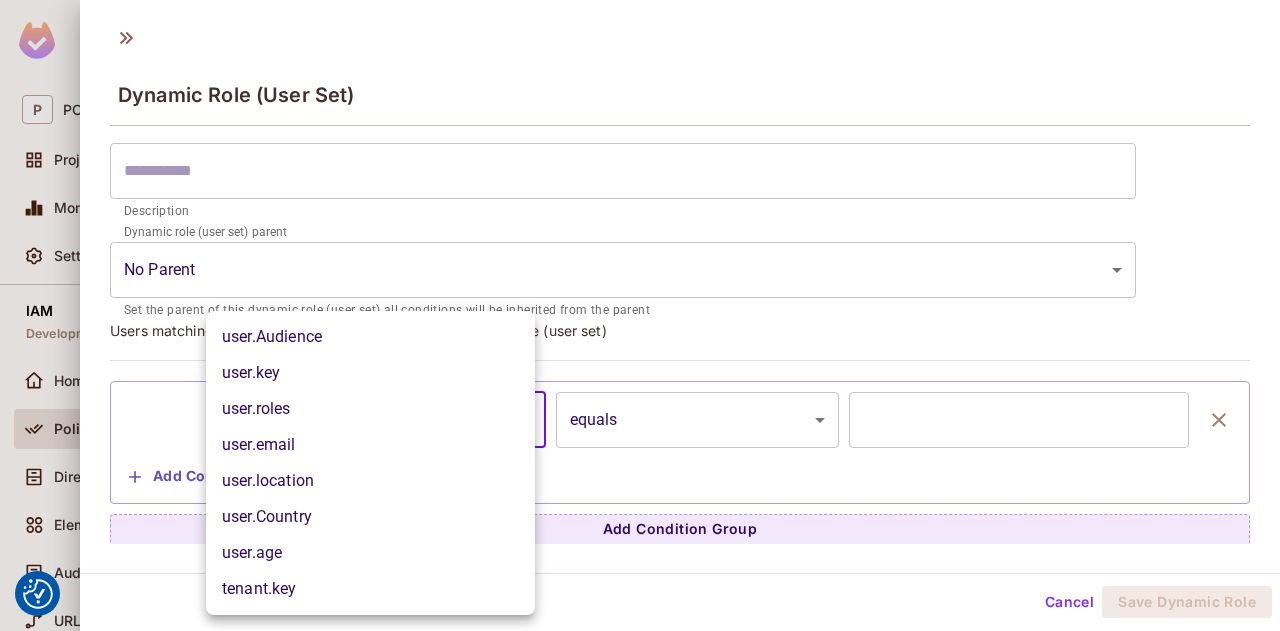 click at bounding box center [640, 315] 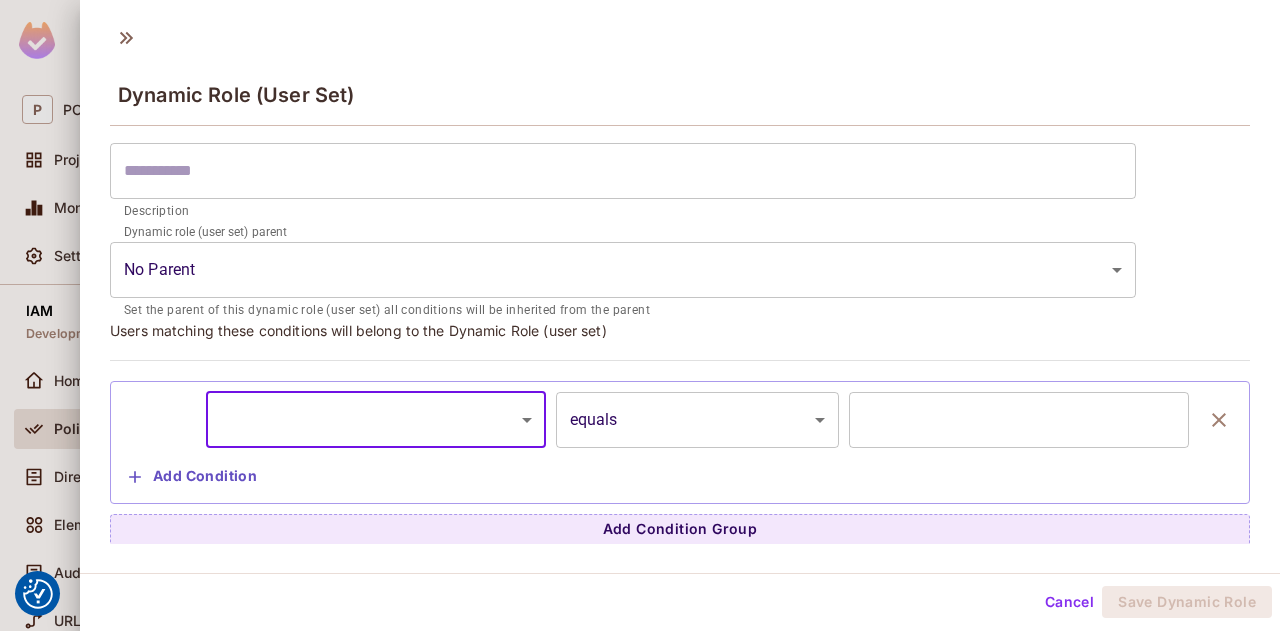 click on "We use cookies to enhance your browsing experience, serve personalized ads or content, and analyze our traffic.
By clicking "Accept All", you consent to our use of cookies.        Customize   Reject All   Accept All                    Customize Consent Preferences             We use cookies to help you navigate efficiently and perform certain functions. You will find detailed information about all cookies under each consent category below. The cookies that are categorized as "Necessary" are stored on your browser as they are essential for enabling the basic functionalities of the site. ...  Show more        Necessary Always Active Necessary cookies are required to enable the basic features of this site, such as providing secure log-in or adjusting your consent preferences. These cookies do not store any personally identifiable data. Cookie __hssrc Duration session Description Cookie __hssc Duration 1 hour Description Cookie __cf_bm Duration 1 hour Description Cookie Duration lidc" at bounding box center (640, 315) 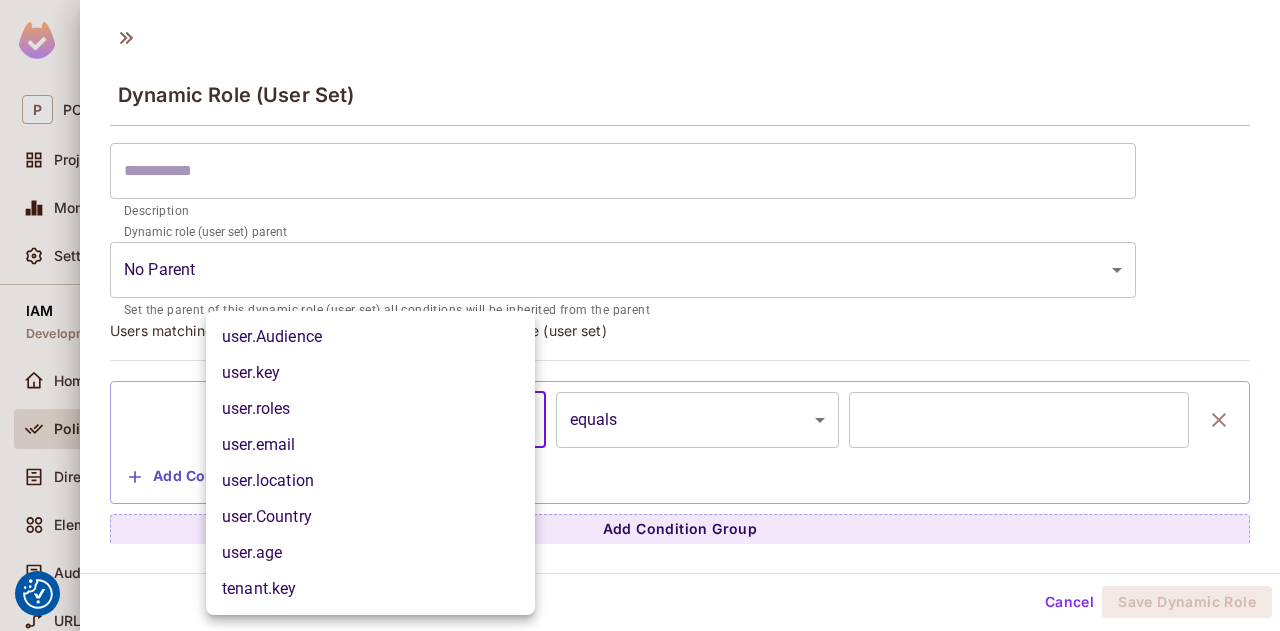 click at bounding box center (640, 315) 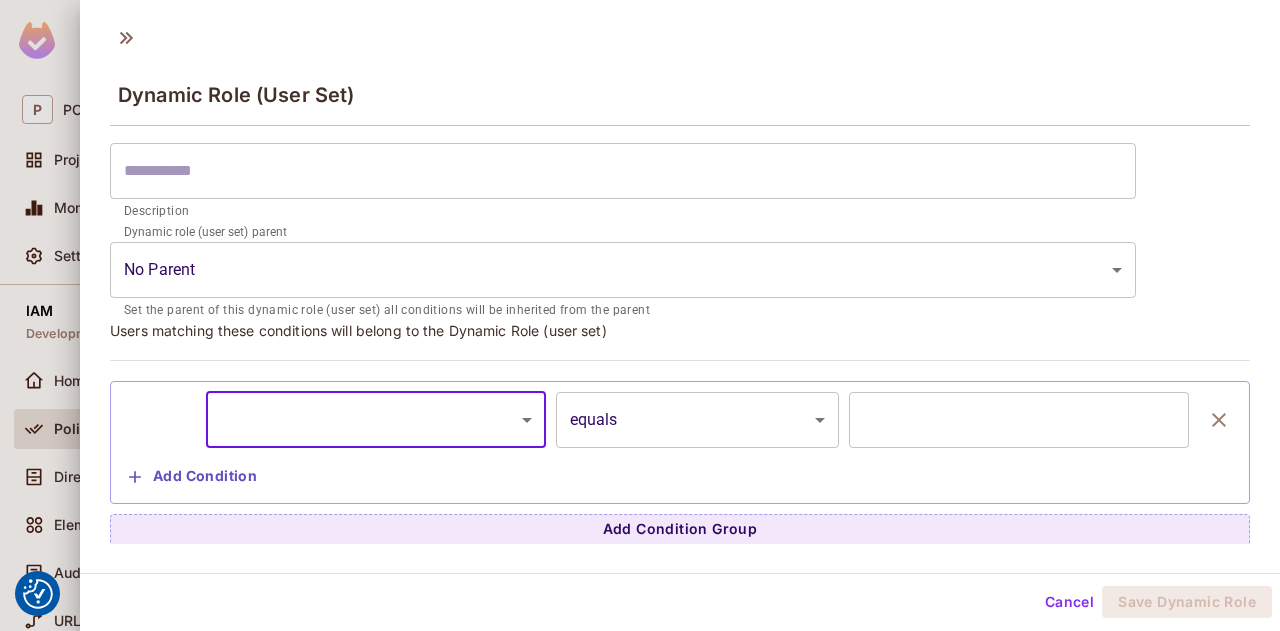 click on "Cancel" at bounding box center (1069, 602) 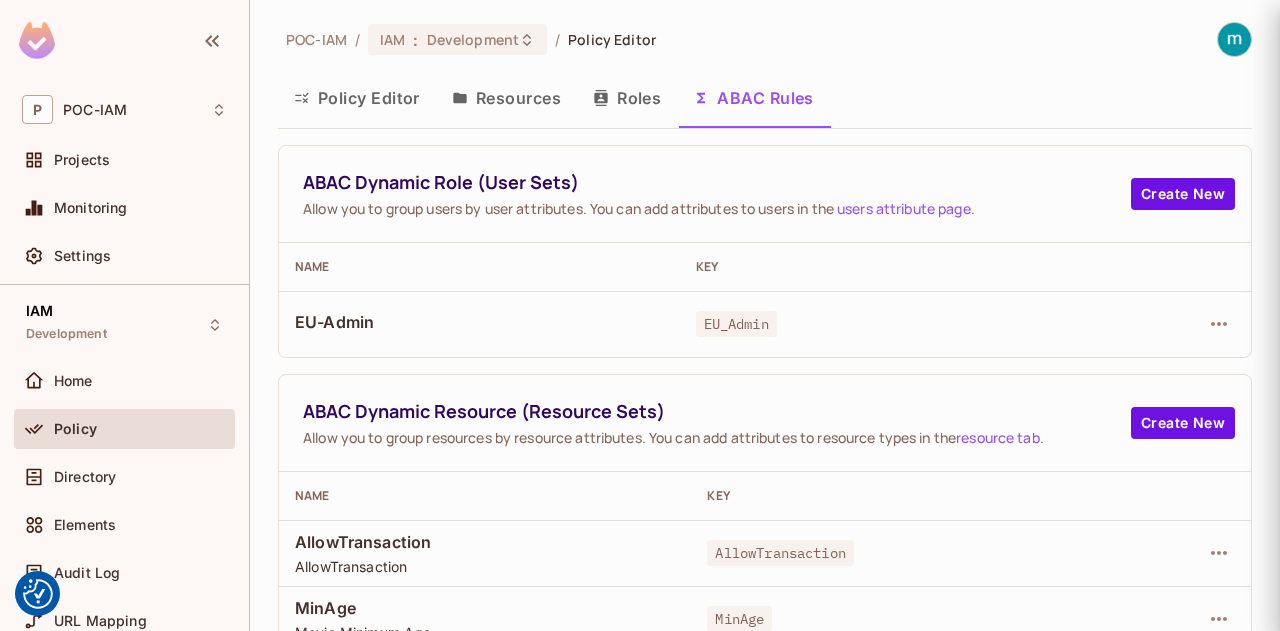 scroll, scrollTop: 94, scrollLeft: 0, axis: vertical 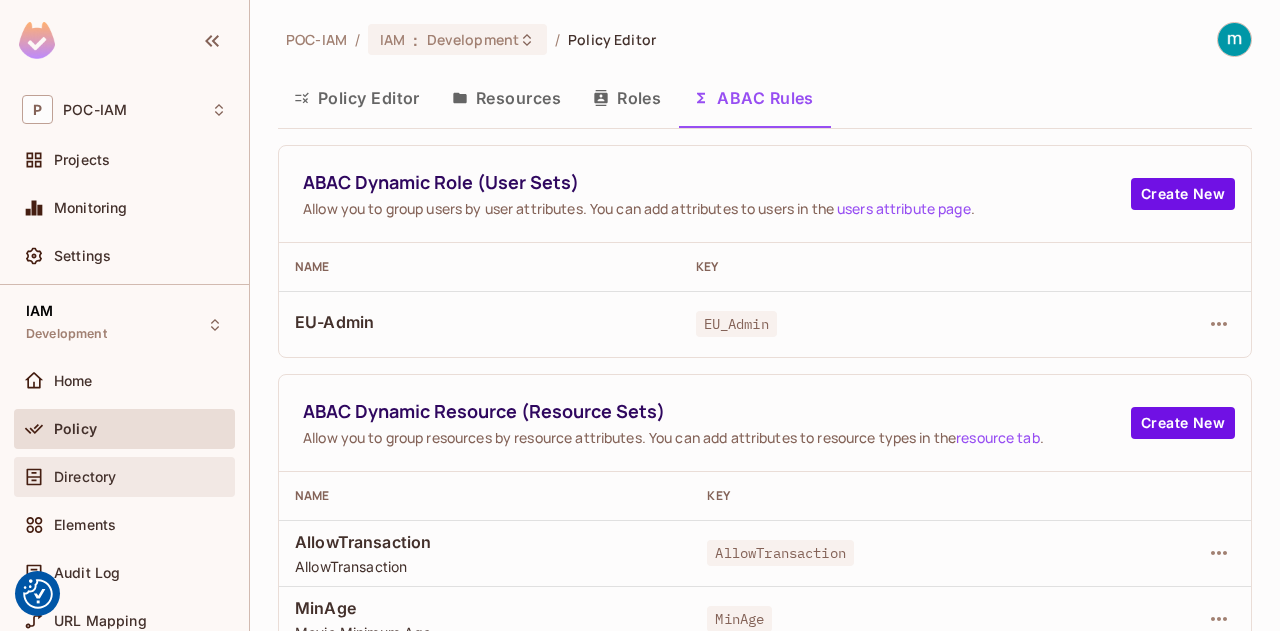 click on "Directory" at bounding box center (124, 477) 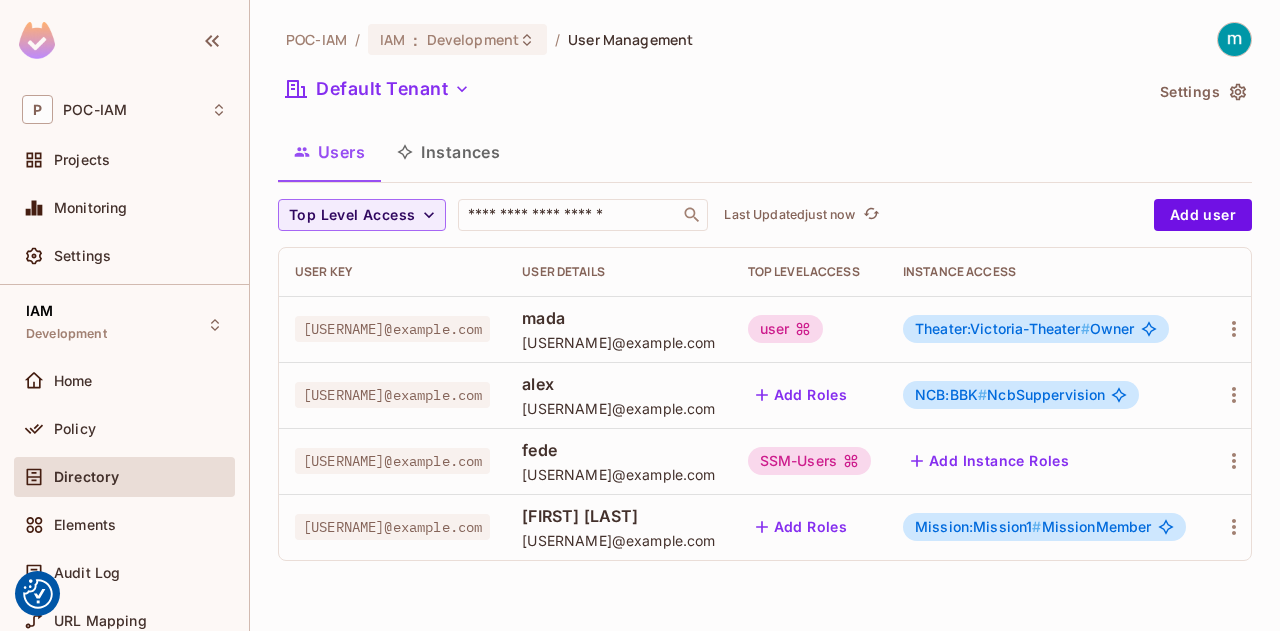 click at bounding box center [1234, 329] 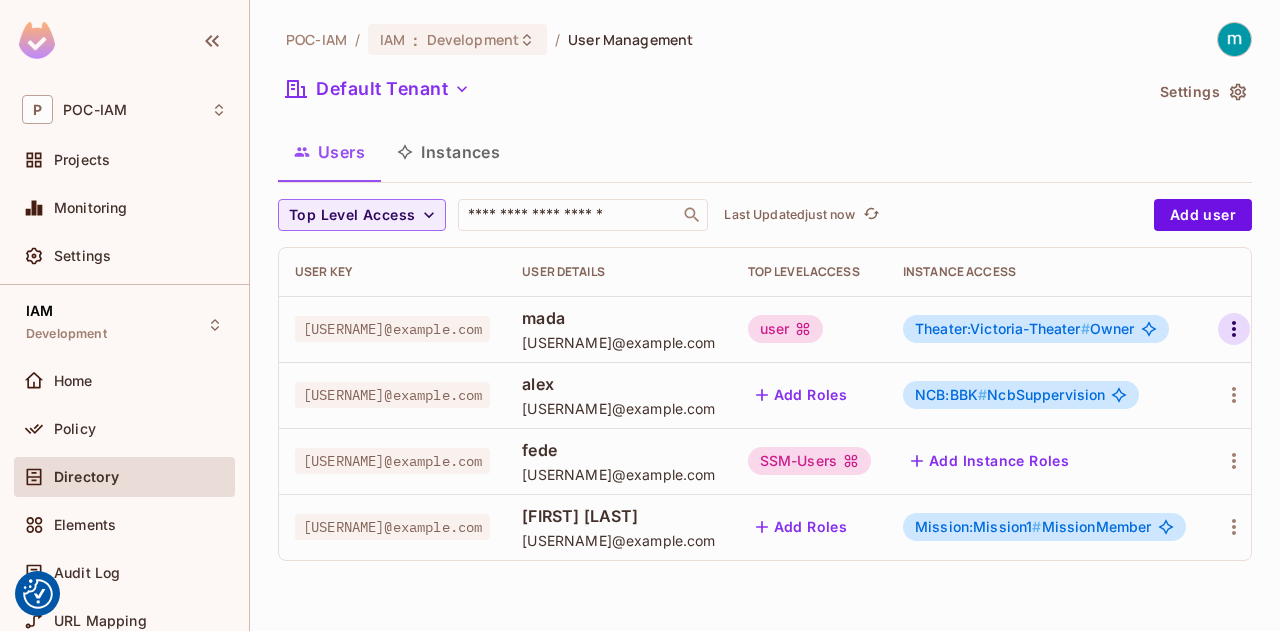 click 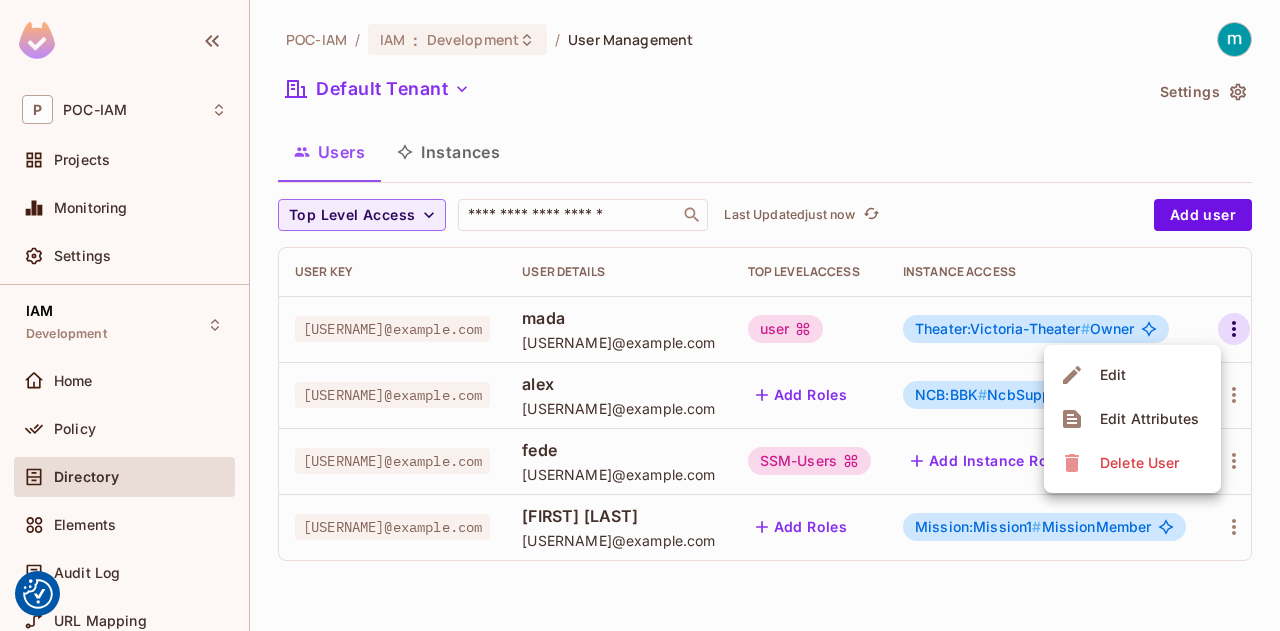 click on "Edit" at bounding box center [1113, 375] 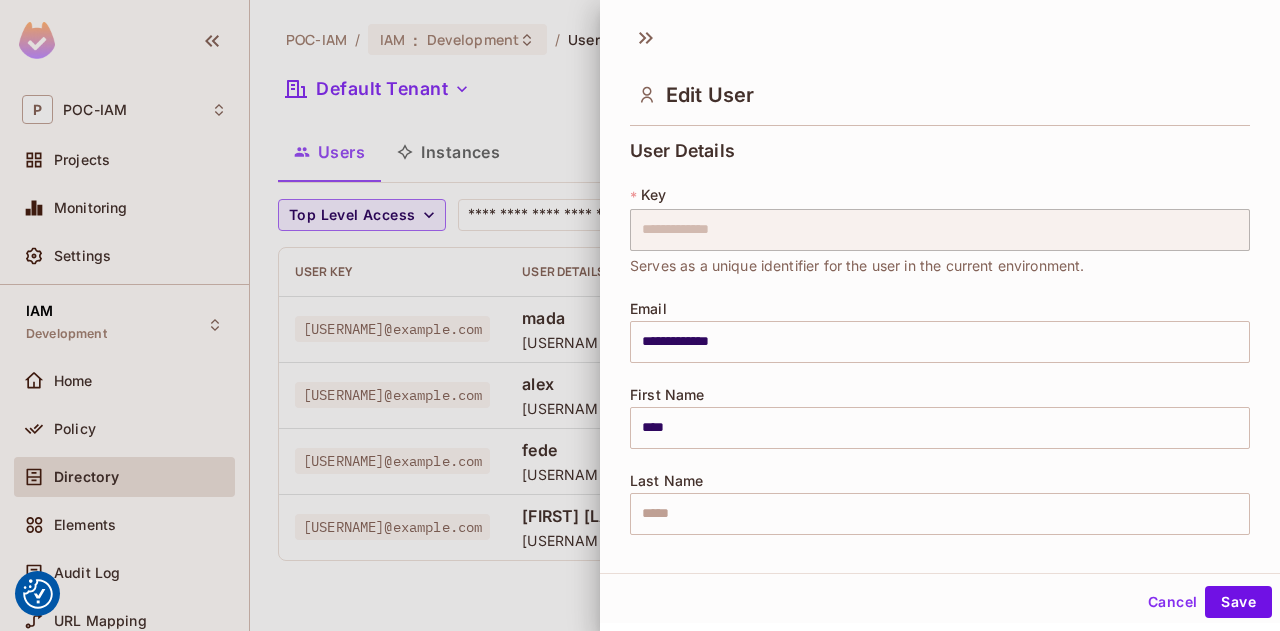 scroll, scrollTop: 3, scrollLeft: 0, axis: vertical 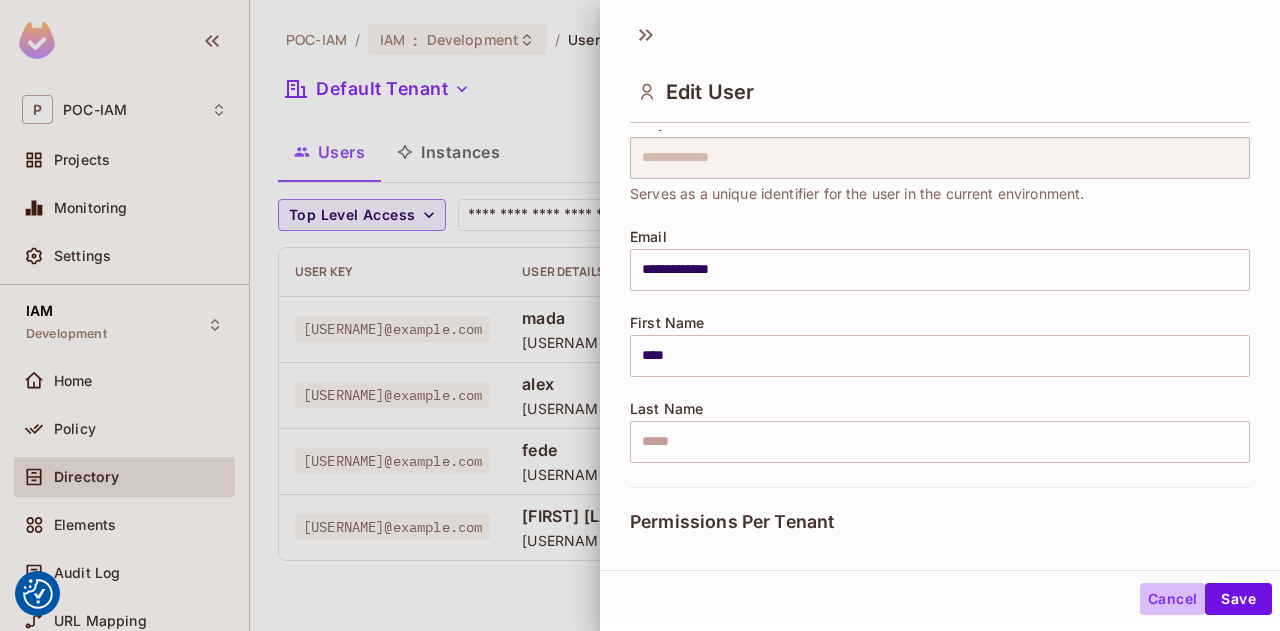 click on "Cancel" at bounding box center (1172, 599) 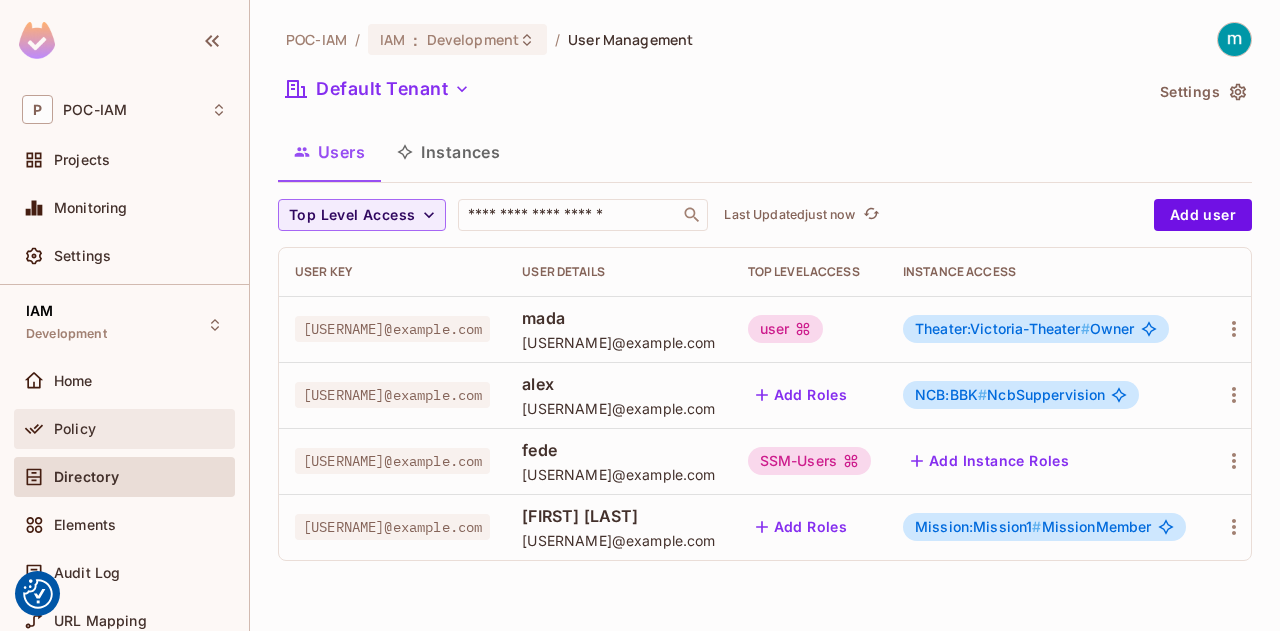 click on "Policy" at bounding box center (140, 429) 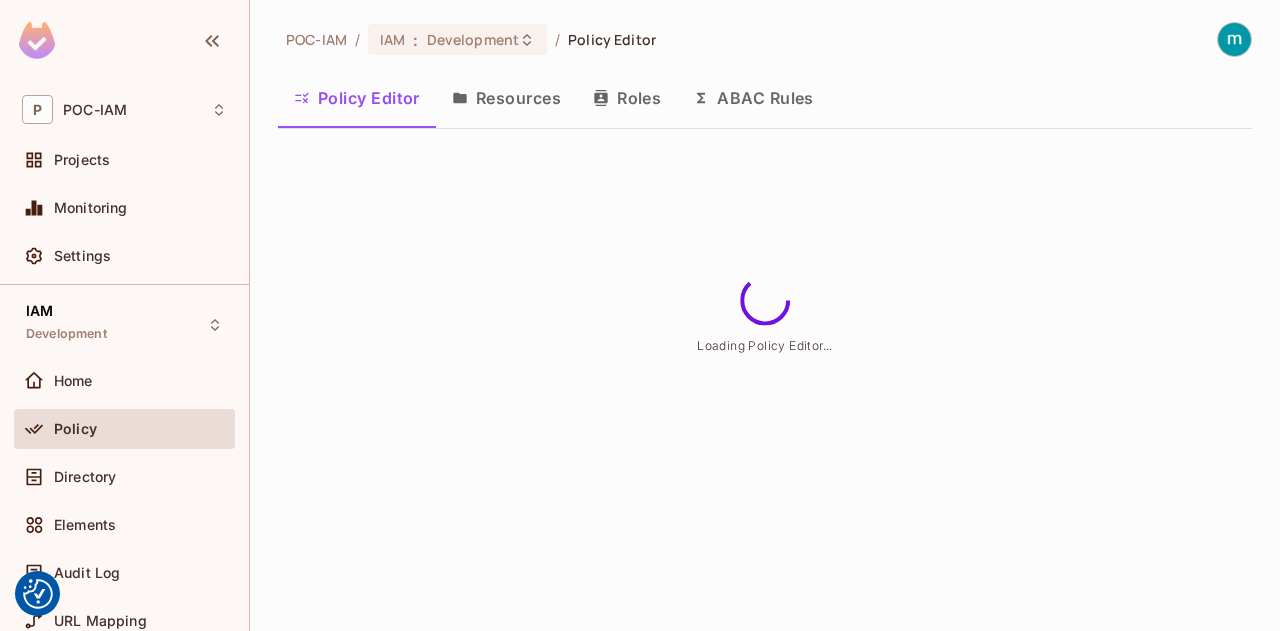 click on "ABAC Rules" at bounding box center (753, 98) 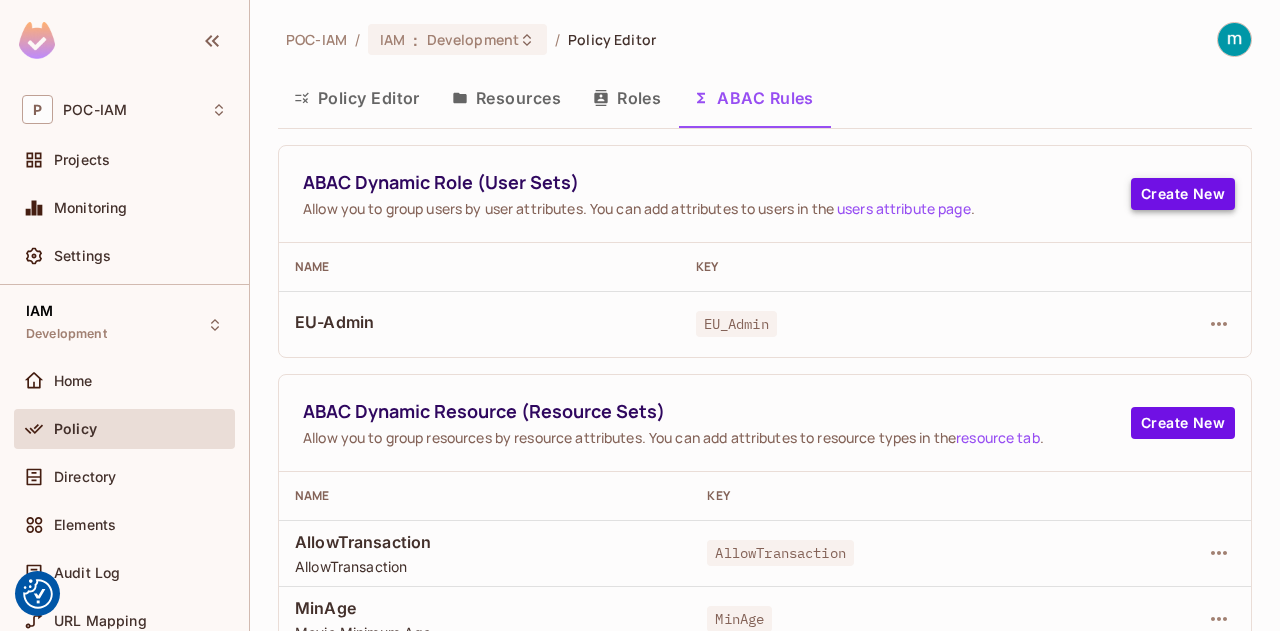 click on "Create New" at bounding box center (1183, 194) 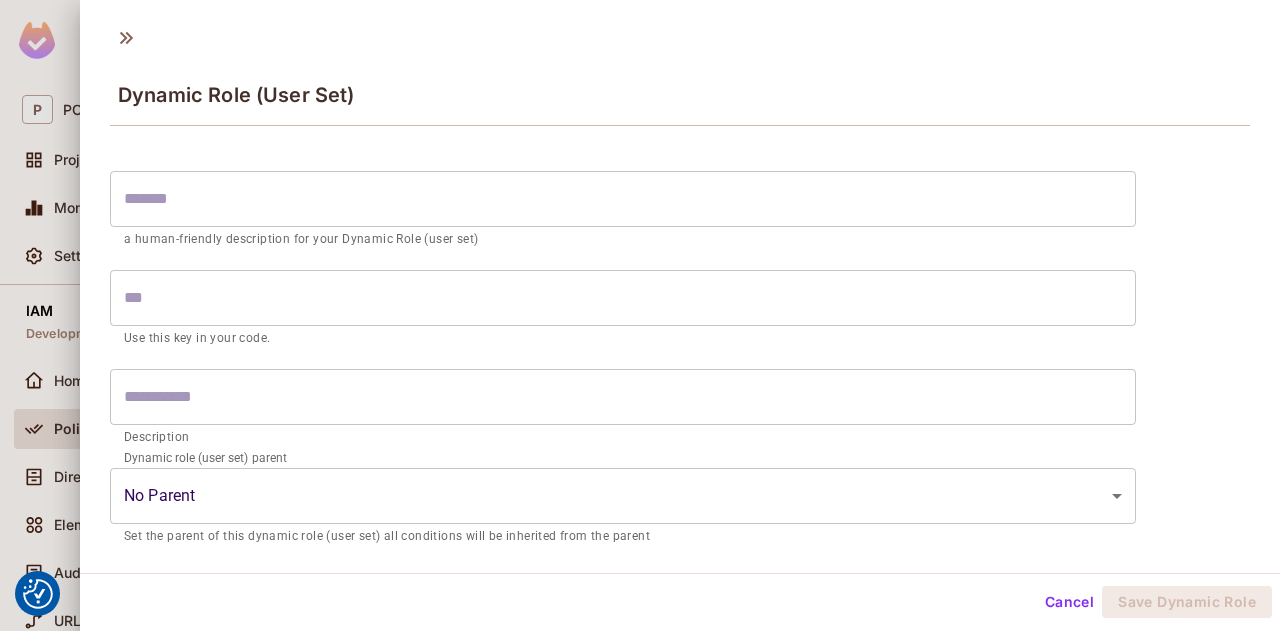 scroll, scrollTop: 94, scrollLeft: 0, axis: vertical 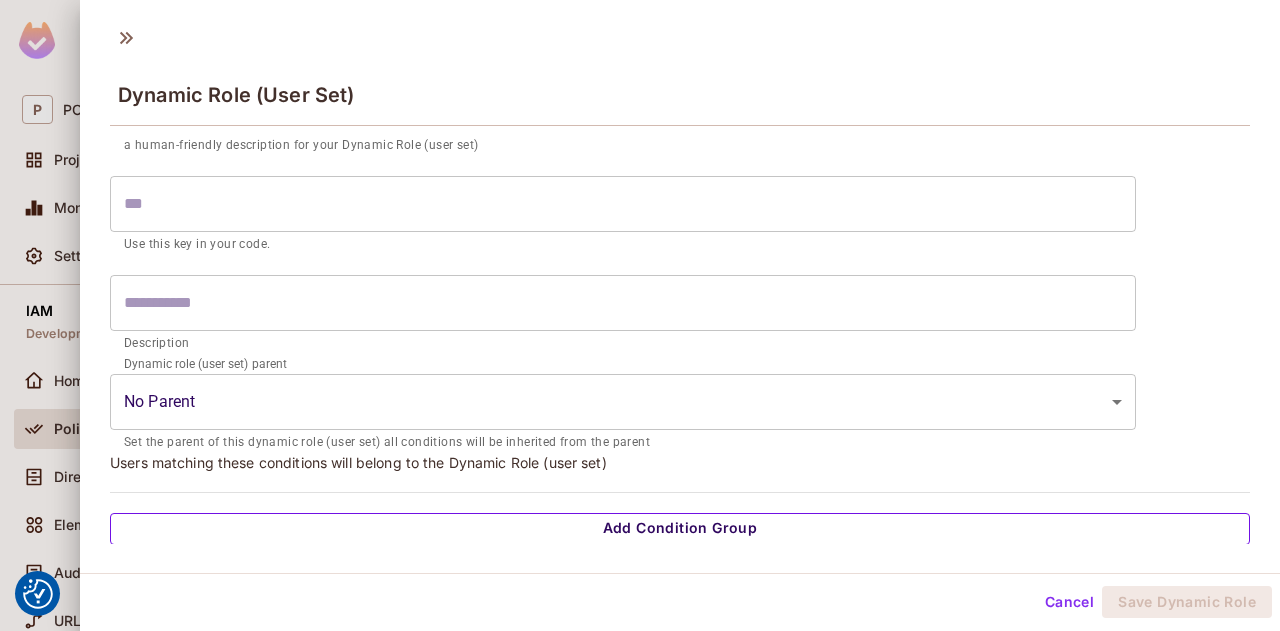 click on "Add Condition Group" at bounding box center [680, 529] 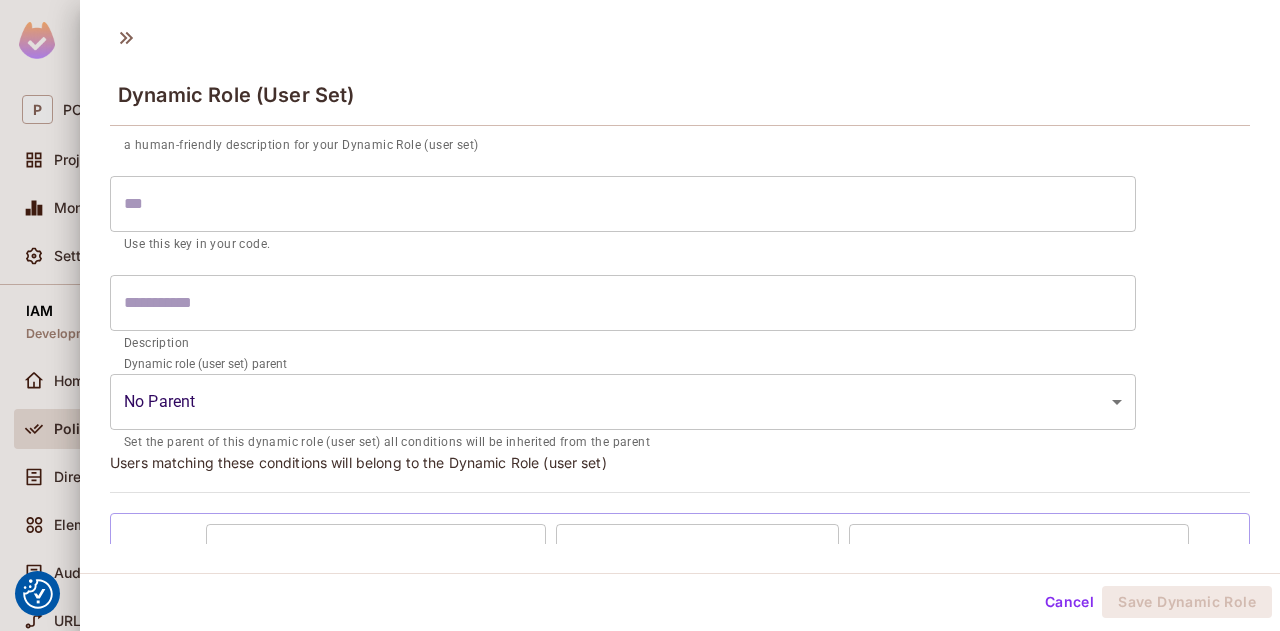 scroll, scrollTop: 227, scrollLeft: 0, axis: vertical 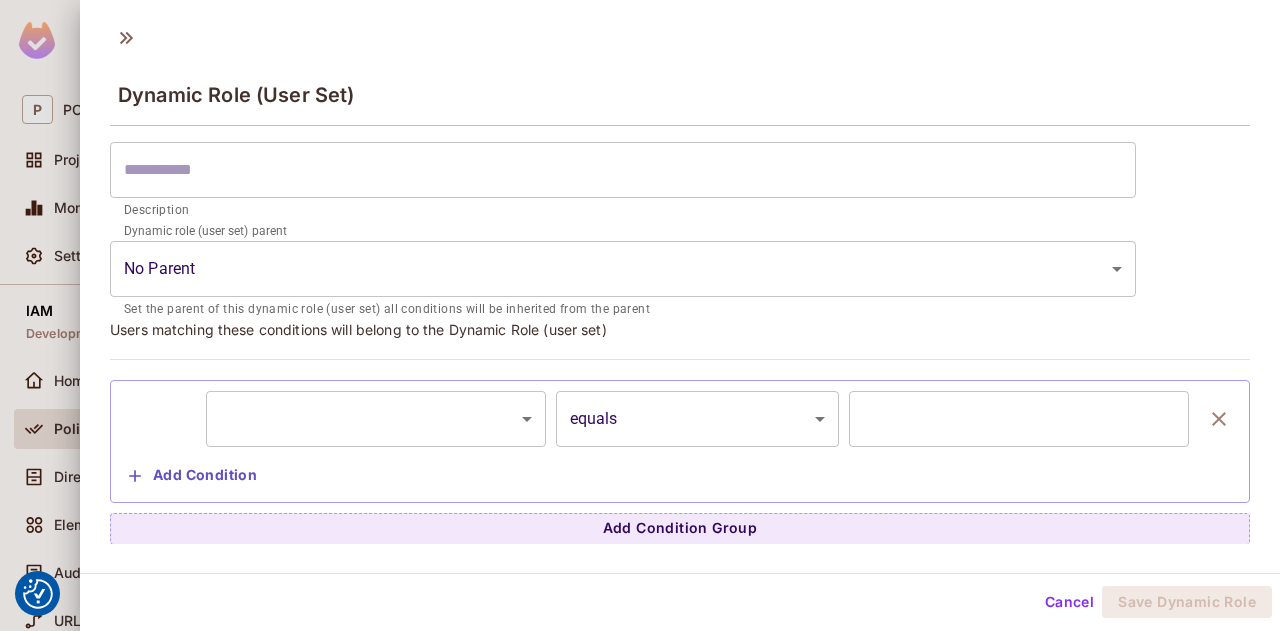 click on "We use cookies to enhance your browsing experience, serve personalized ads or content, and analyze our traffic.
By clicking "Accept All", you consent to our use of cookies.        Customize   Reject All   Accept All                    Customize Consent Preferences             We use cookies to help you navigate efficiently and perform certain functions. You will find detailed information about all cookies under each consent category below. The cookies that are categorized as "Necessary" are stored on your browser as they are essential for enabling the basic functionalities of the site. ...  Show more        Necessary Always Active Necessary cookies are required to enable the basic features of this site, such as providing secure log-in or adjusting your consent preferences. These cookies do not store any personally identifiable data. Cookie __hssrc Duration session Description Cookie __hssc Duration 1 hour Description Cookie __cf_bm Duration 1 hour Description Cookie Duration lidc" at bounding box center (640, 315) 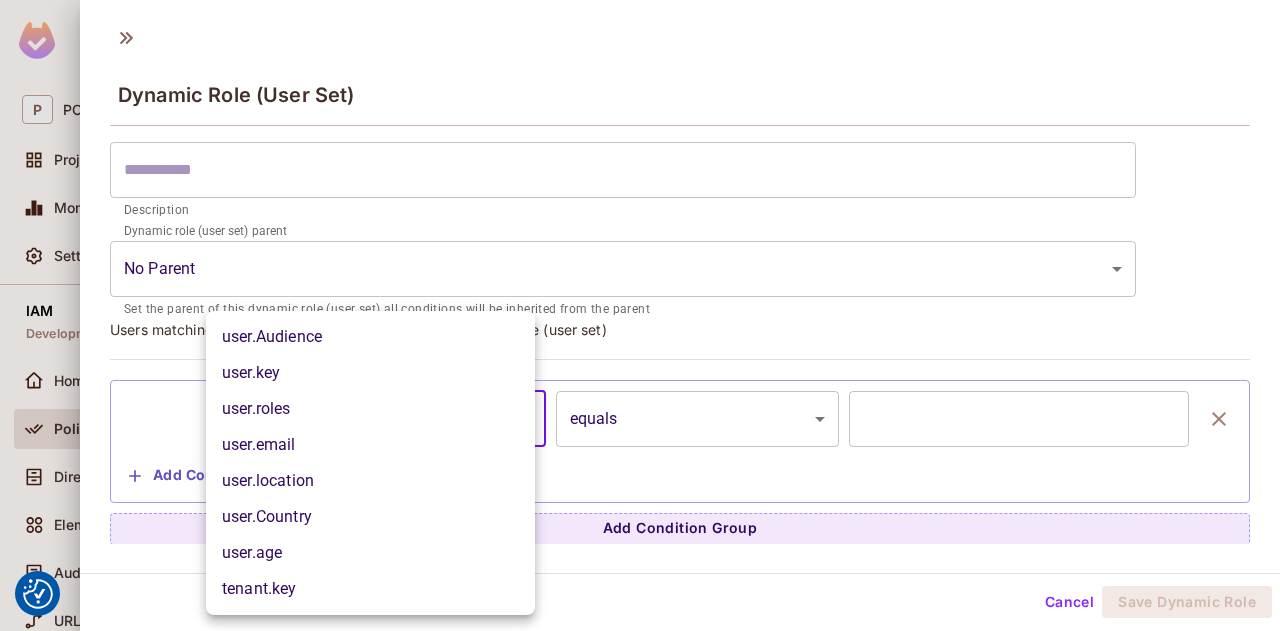 click at bounding box center [640, 315] 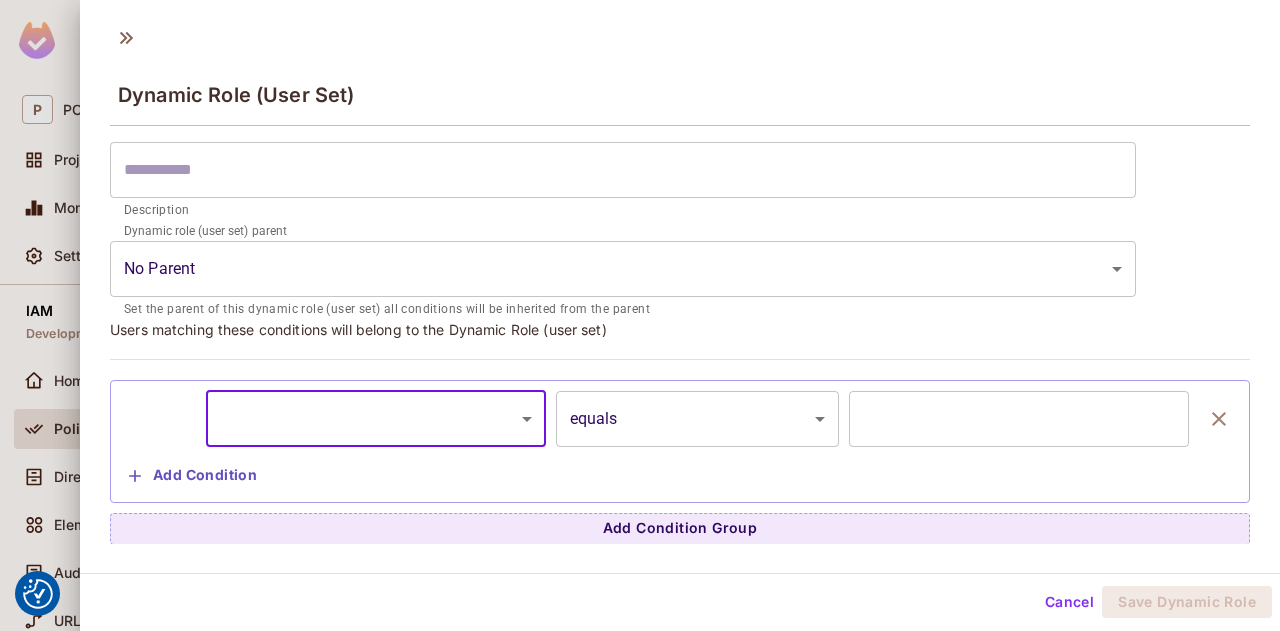 click on "Cancel" at bounding box center [1069, 602] 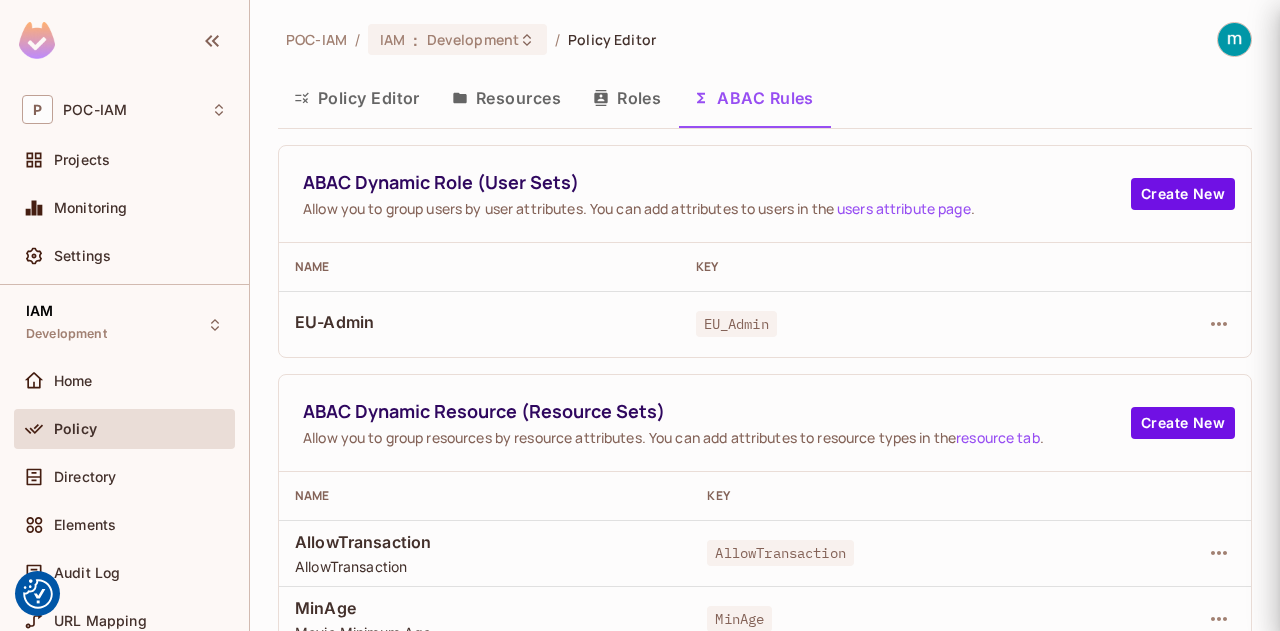 scroll, scrollTop: 94, scrollLeft: 0, axis: vertical 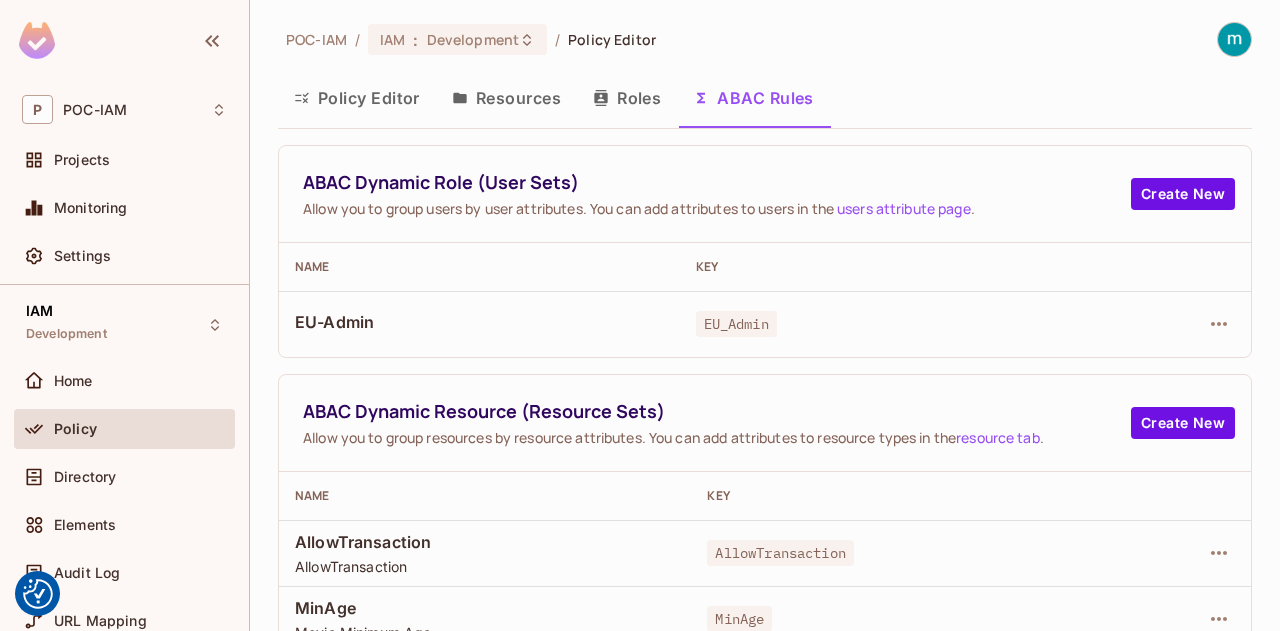 click on "Policy Editor" at bounding box center [357, 98] 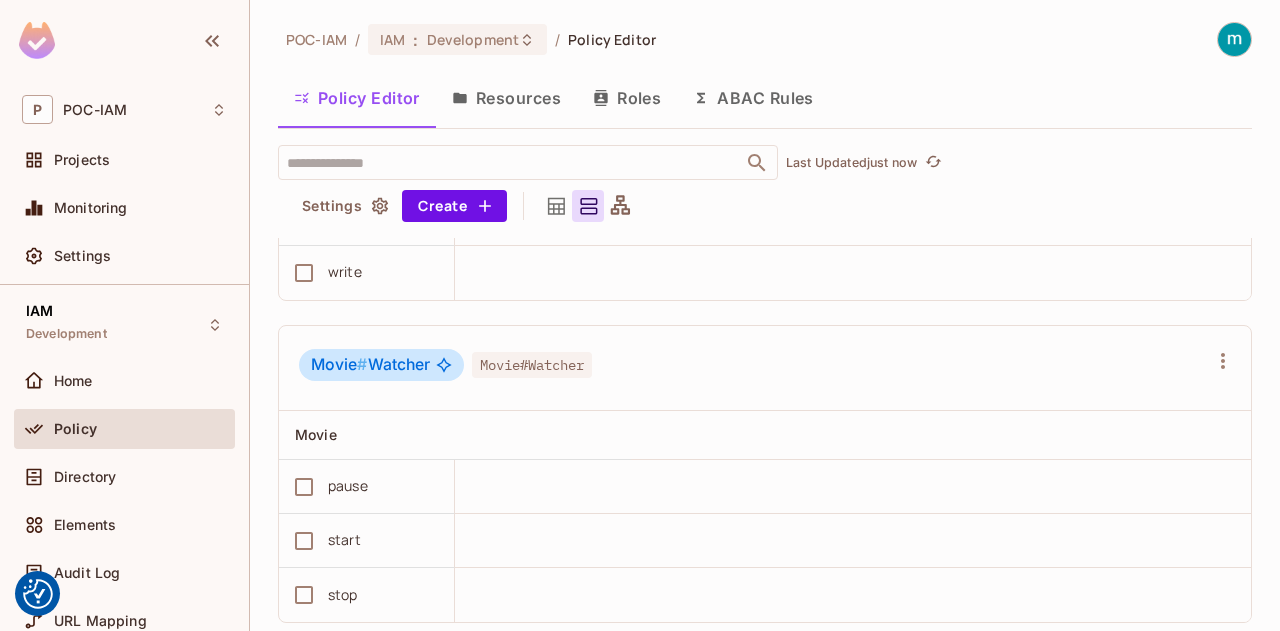 scroll, scrollTop: 3766, scrollLeft: 0, axis: vertical 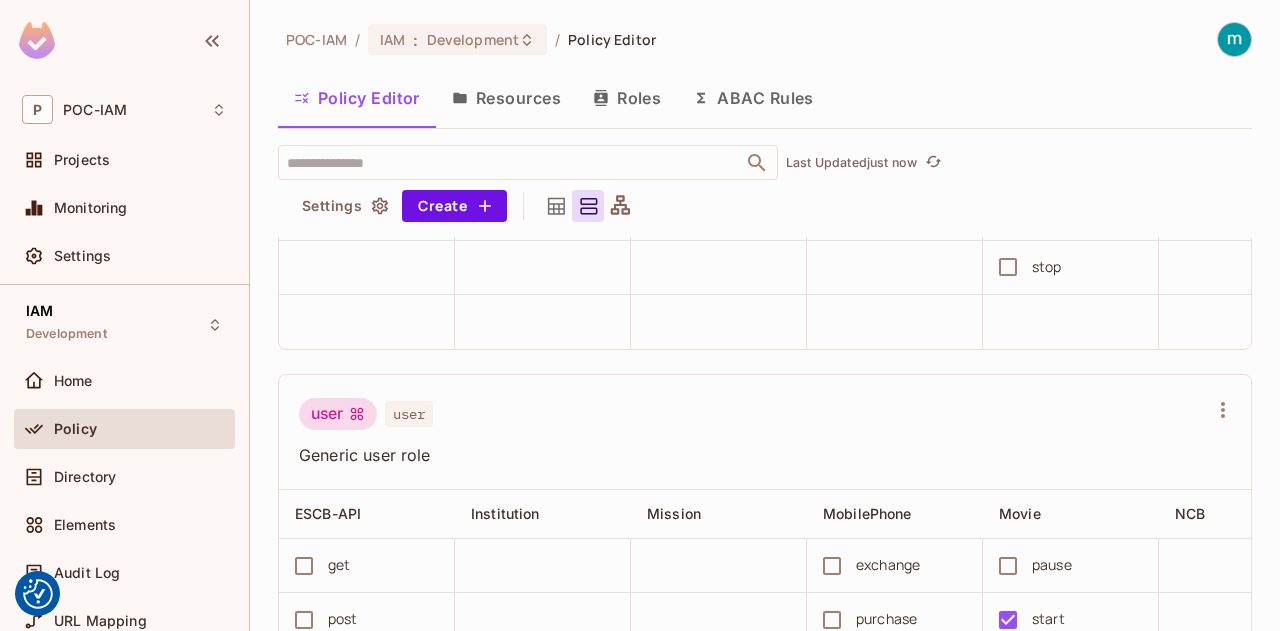 click on "ABAC Rules" at bounding box center [753, 98] 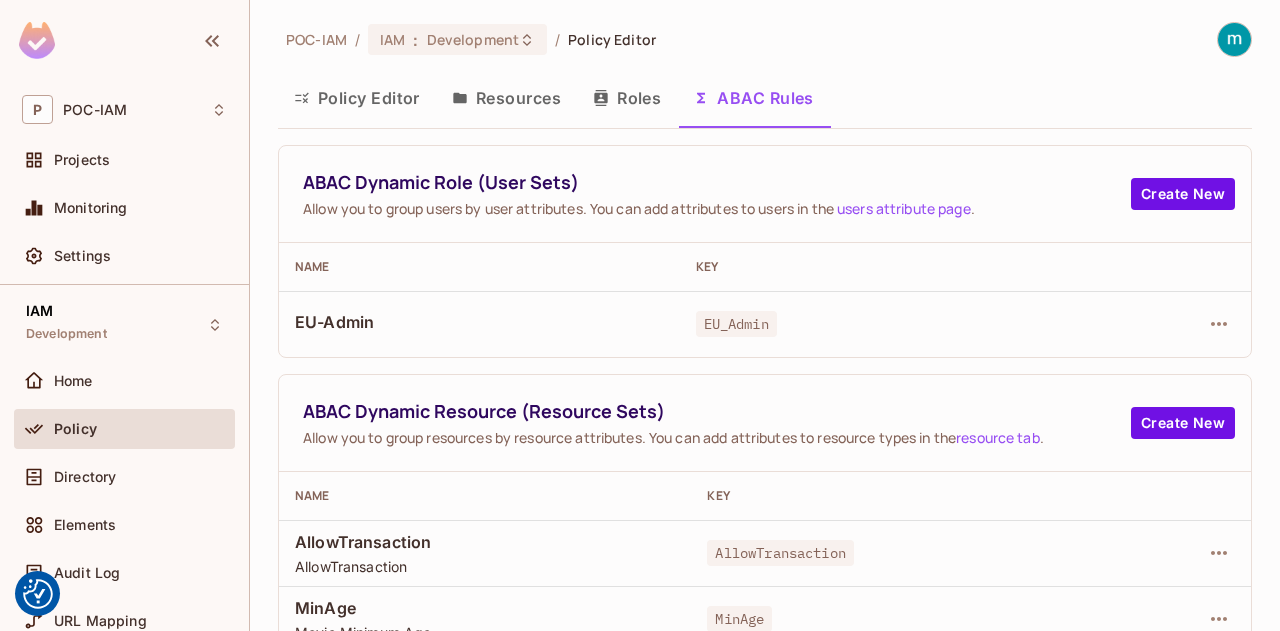 click on "Policy Editor" at bounding box center (357, 98) 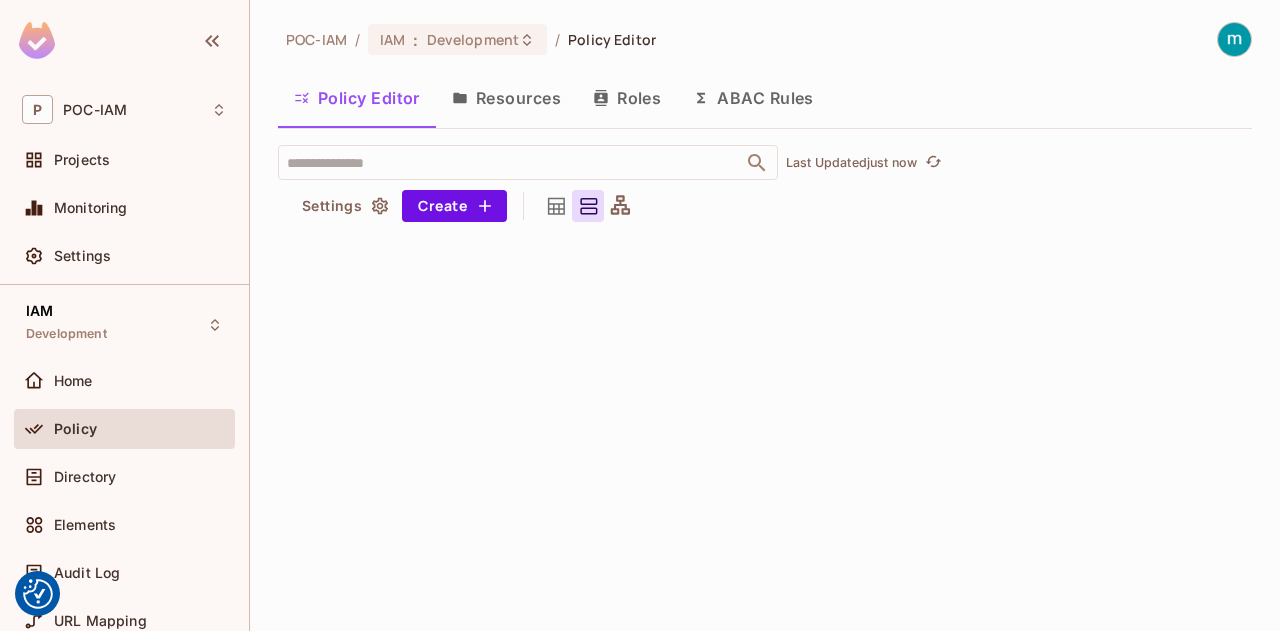 scroll, scrollTop: 3766, scrollLeft: 0, axis: vertical 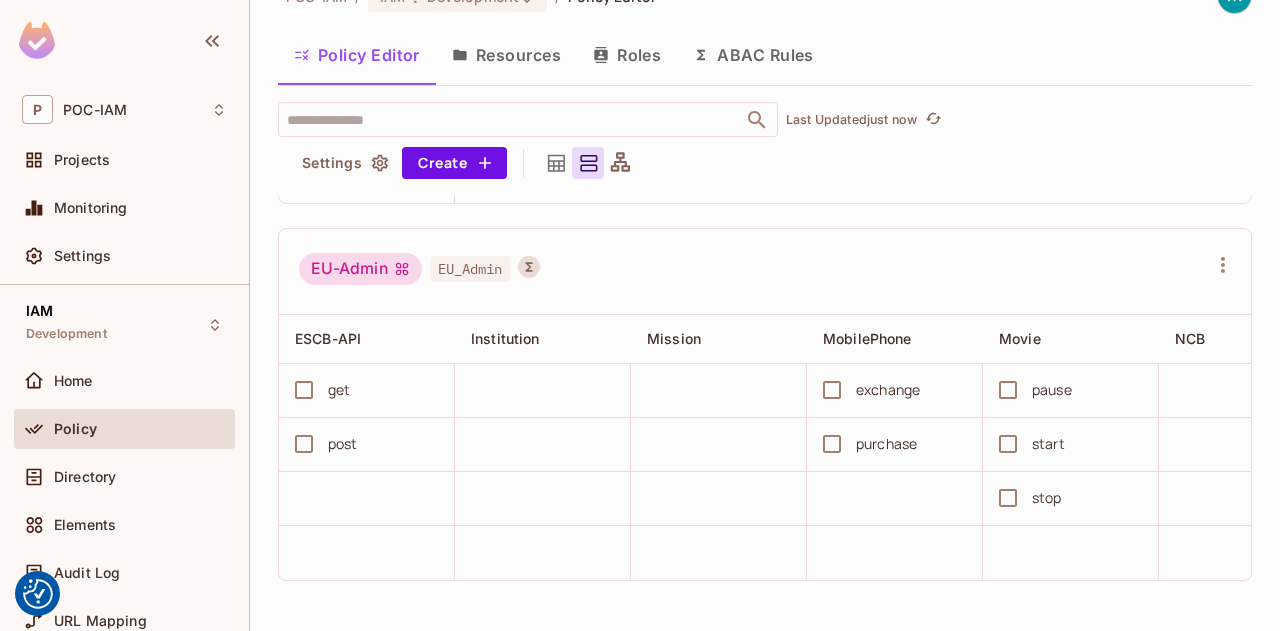 click on "ABAC Rules" at bounding box center [753, 55] 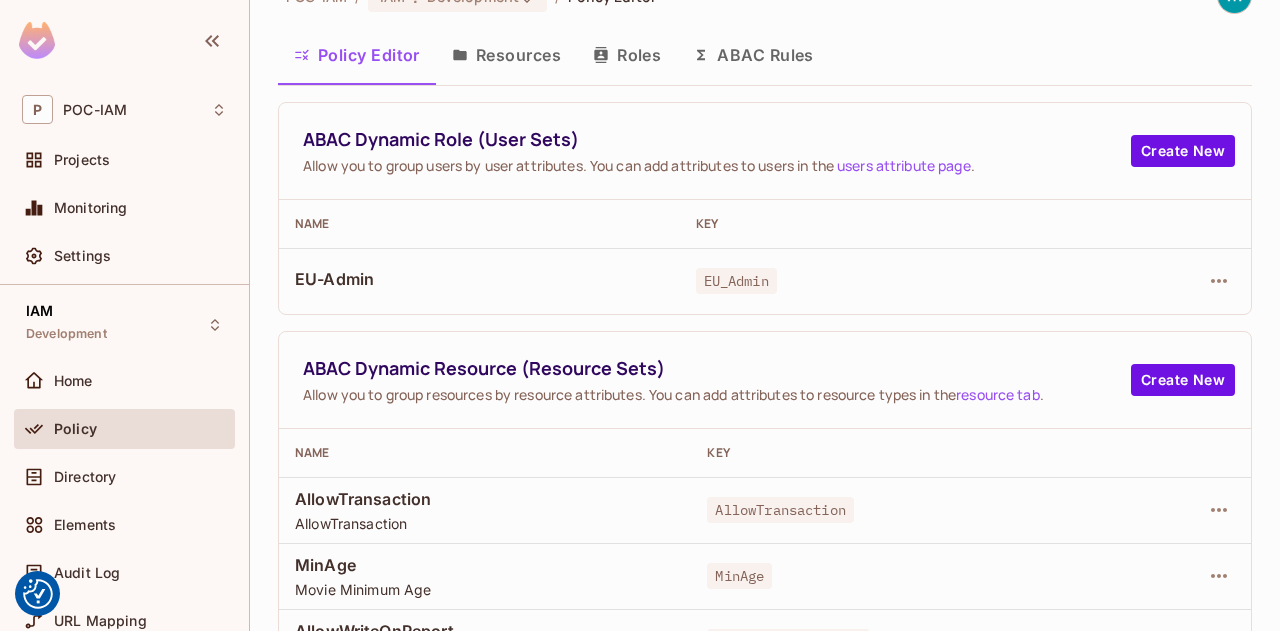 scroll, scrollTop: 0, scrollLeft: 0, axis: both 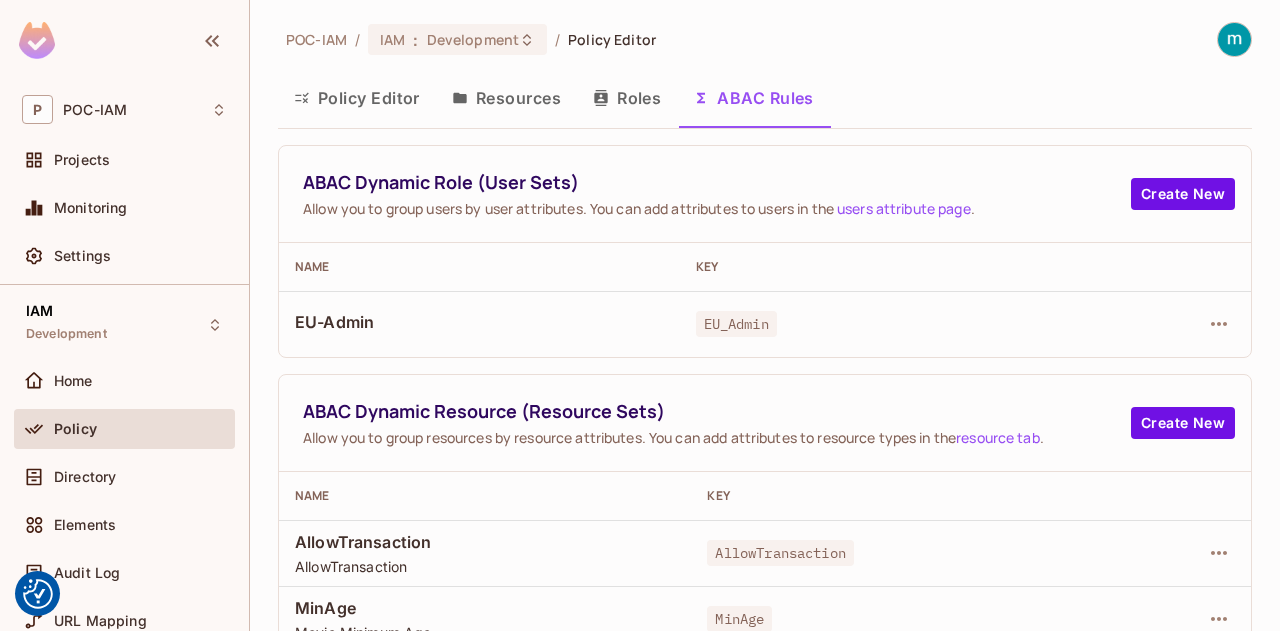 click on "ABAC Dynamic Role (User Sets) Allow you to group users by user attributes. You can add attributes to users in the   users attribute page ." at bounding box center (717, 194) 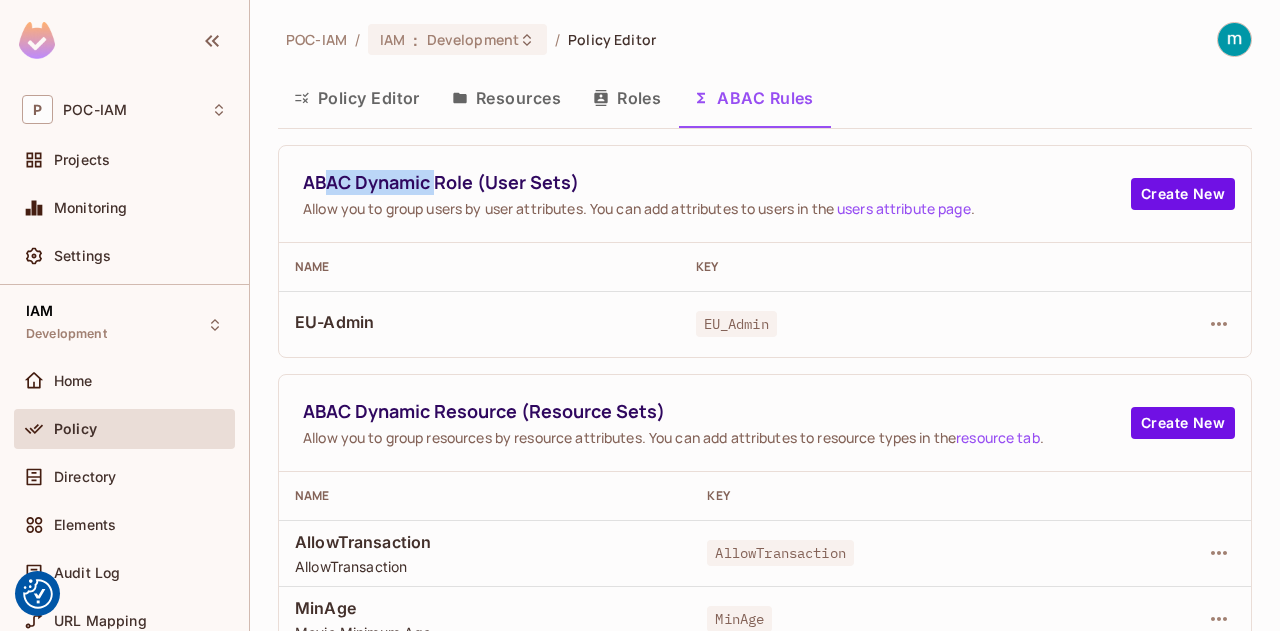 drag, startPoint x: 439, startPoint y: 190, endPoint x: 353, endPoint y: 192, distance: 86.023254 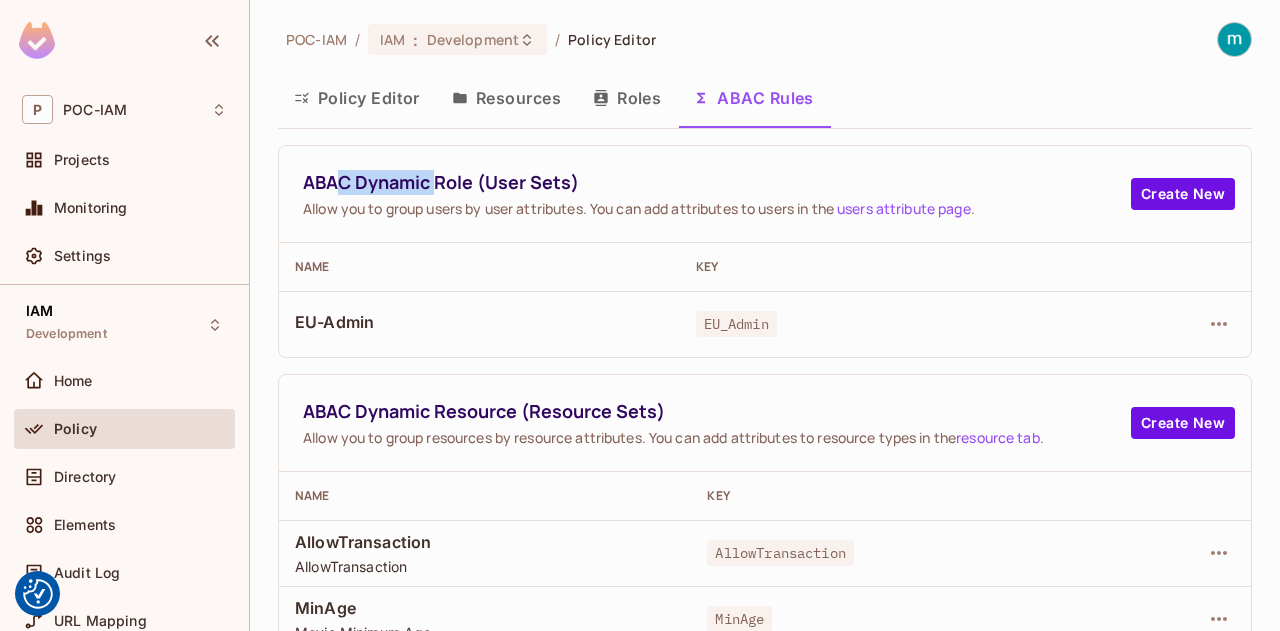 click on "Policy Editor" at bounding box center (357, 98) 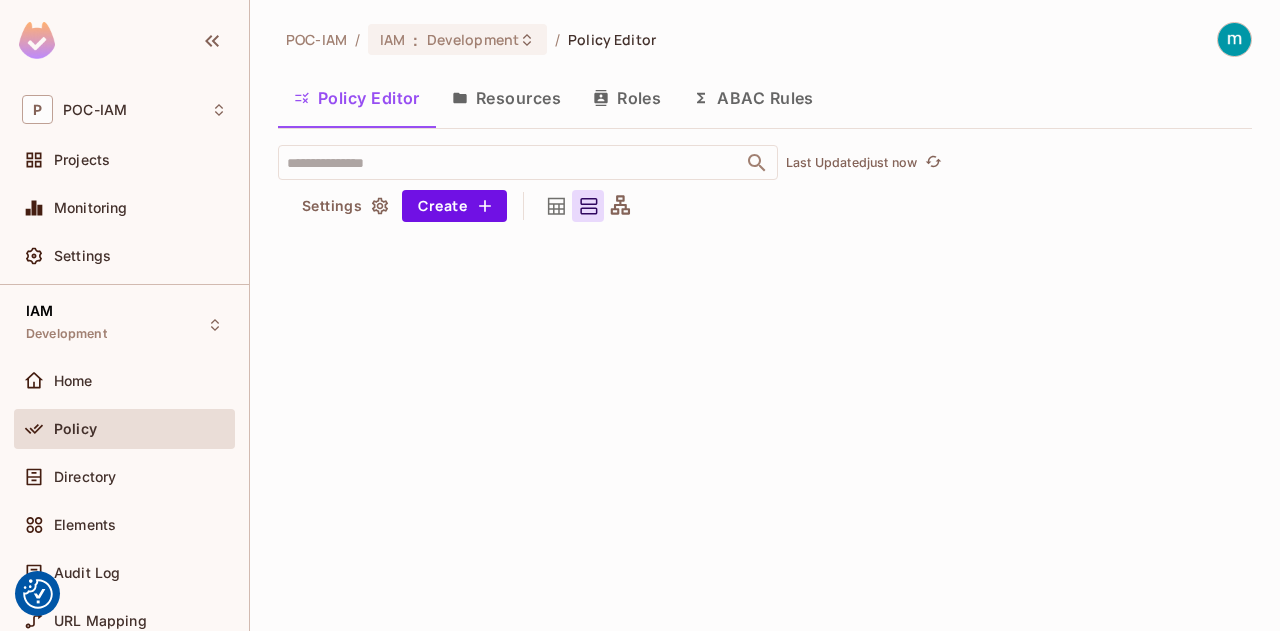 scroll, scrollTop: 3766, scrollLeft: 0, axis: vertical 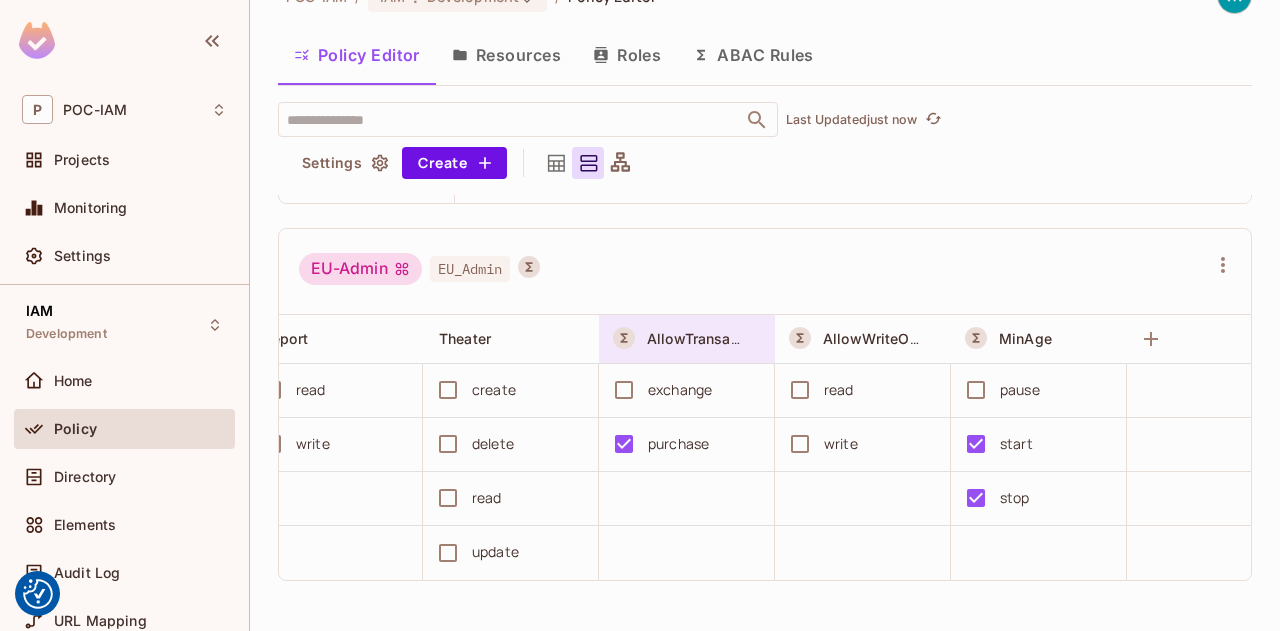 click on "AllowTransaction" at bounding box center (693, 339) 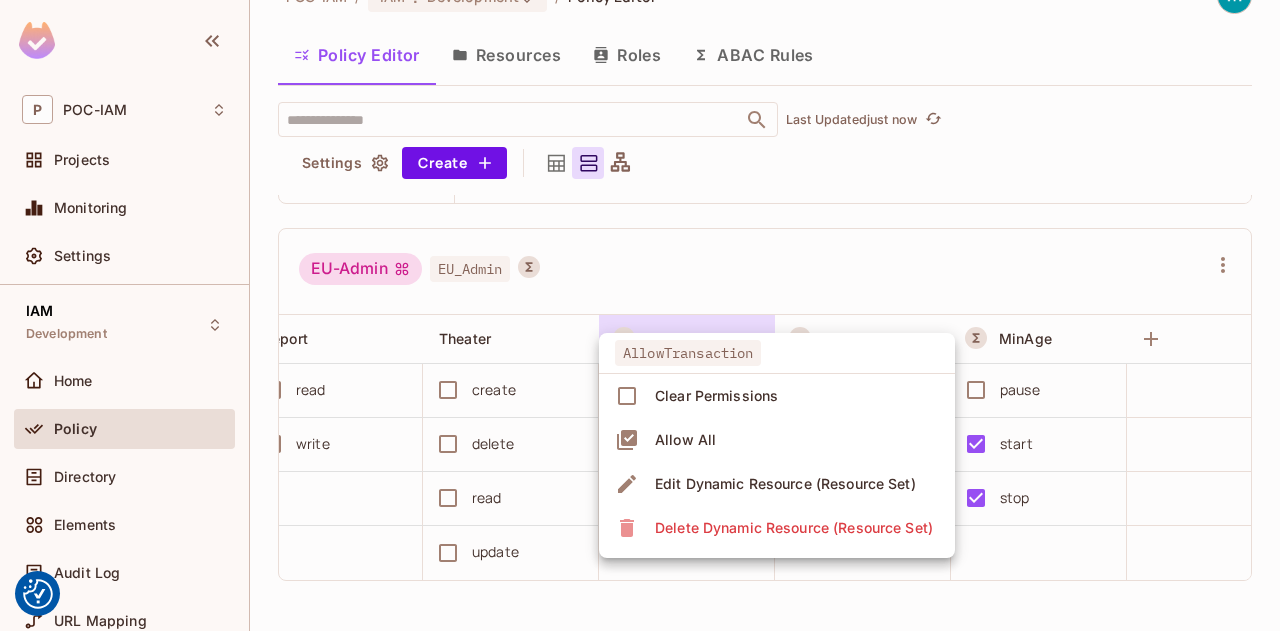 click on "Edit Dynamic Resource (Resource Set)" at bounding box center [785, 484] 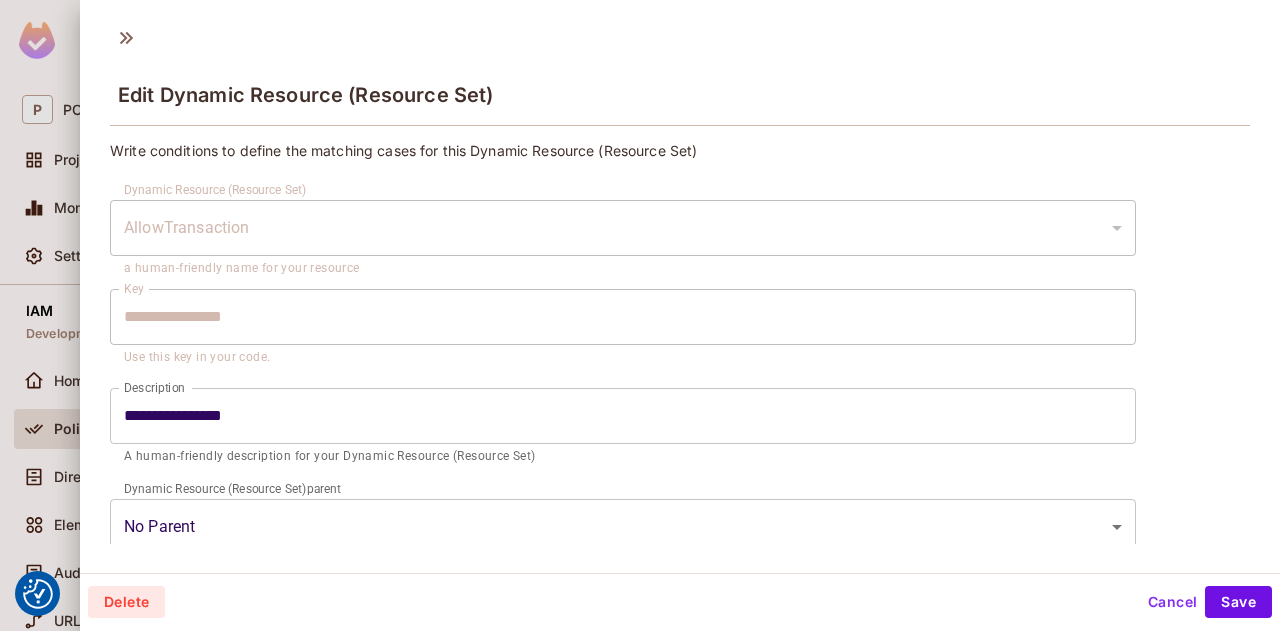 scroll, scrollTop: 188, scrollLeft: 0, axis: vertical 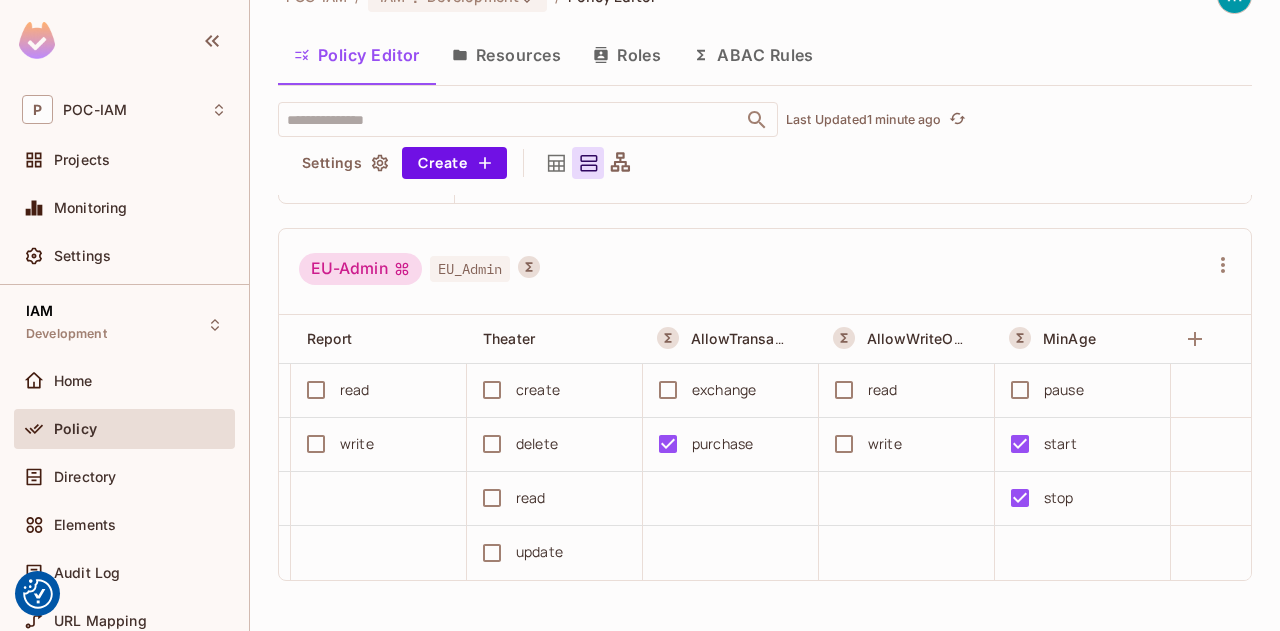 click on "ABAC Rules" at bounding box center (753, 55) 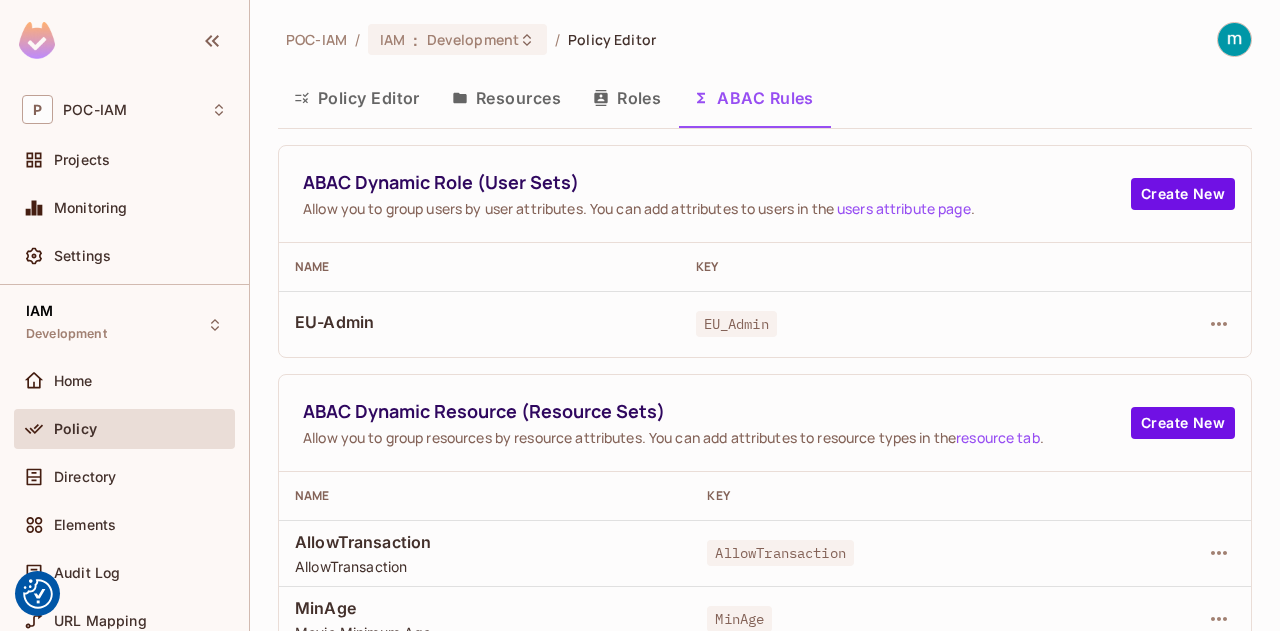 scroll, scrollTop: 88, scrollLeft: 0, axis: vertical 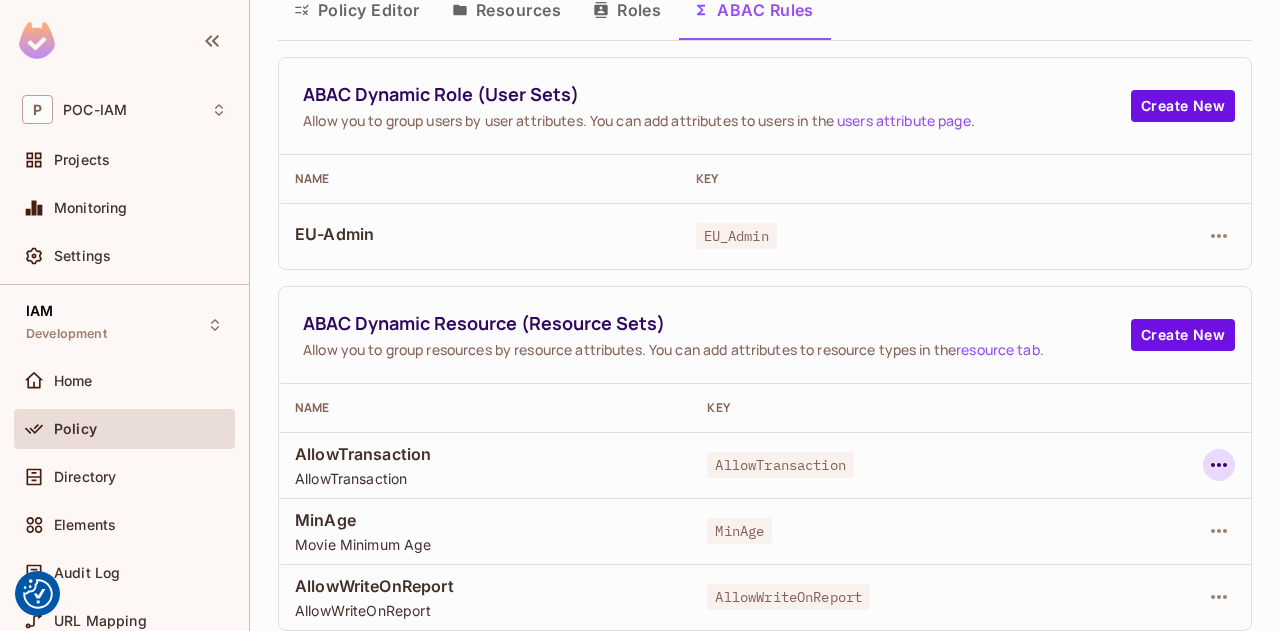 click 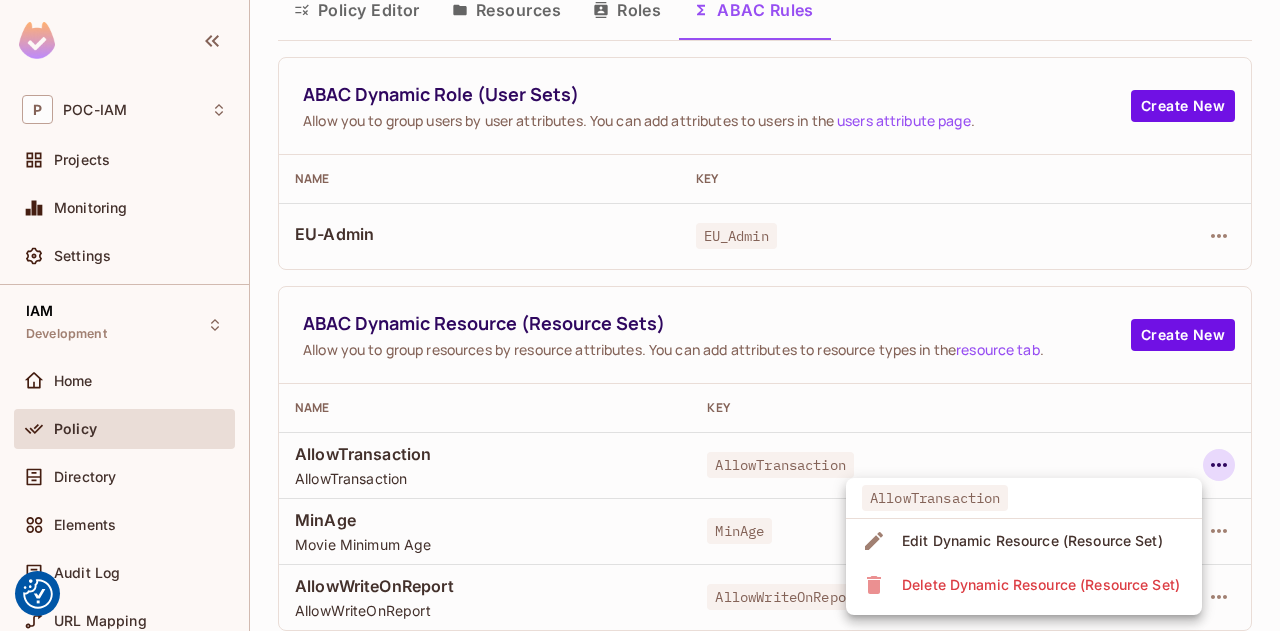 click on "Edit Dynamic Resource (Resource Set)" at bounding box center [1032, 541] 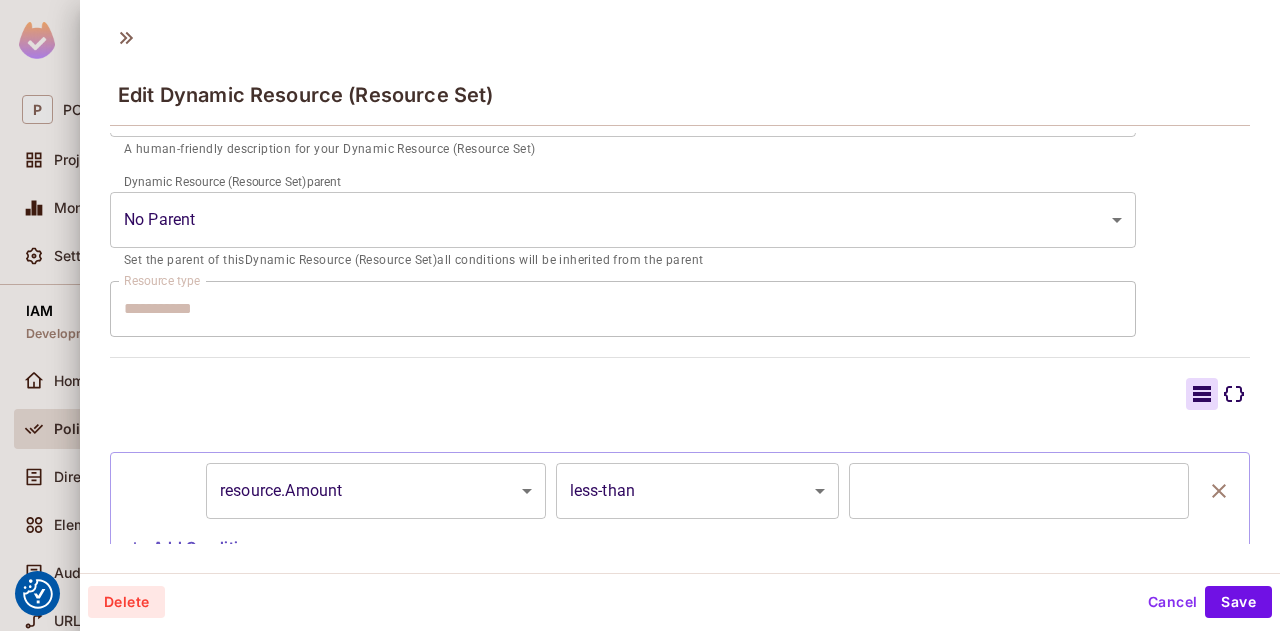 scroll, scrollTop: 379, scrollLeft: 0, axis: vertical 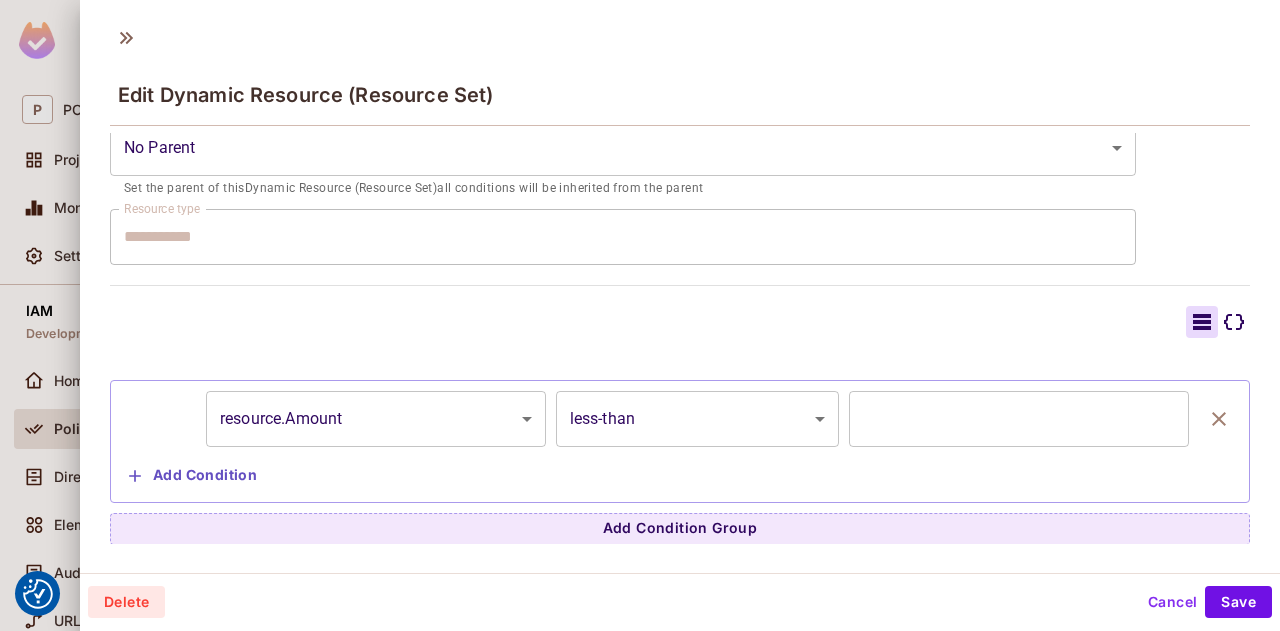 click on "Cancel" at bounding box center [1172, 602] 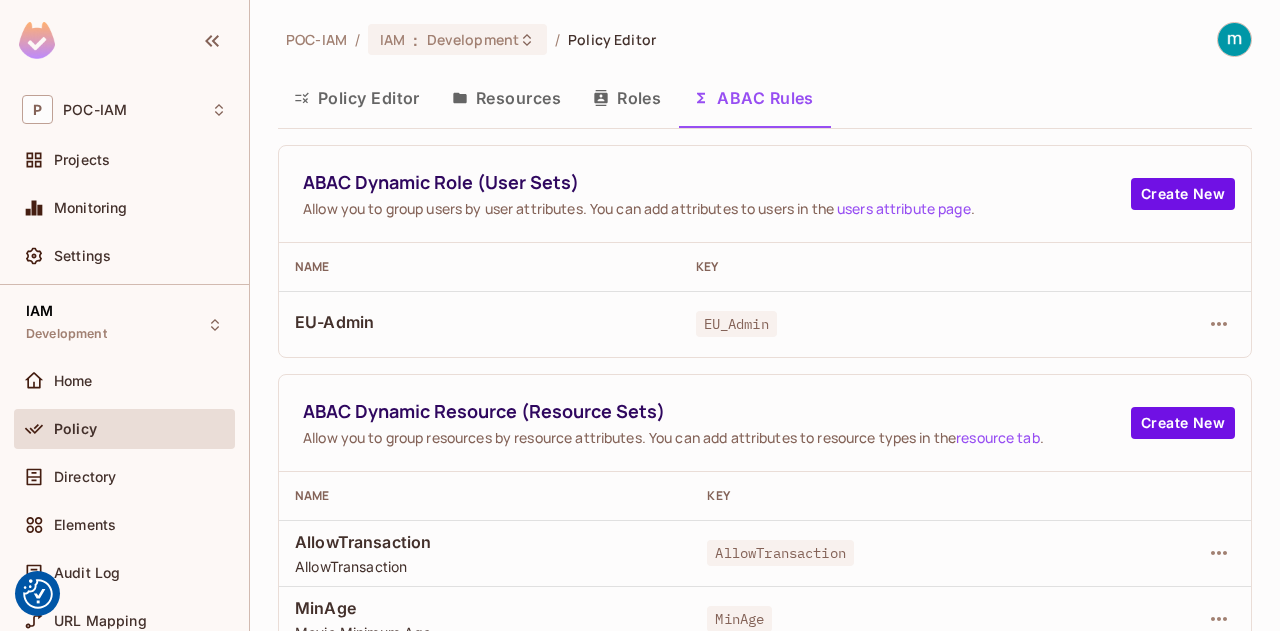 scroll, scrollTop: 88, scrollLeft: 0, axis: vertical 